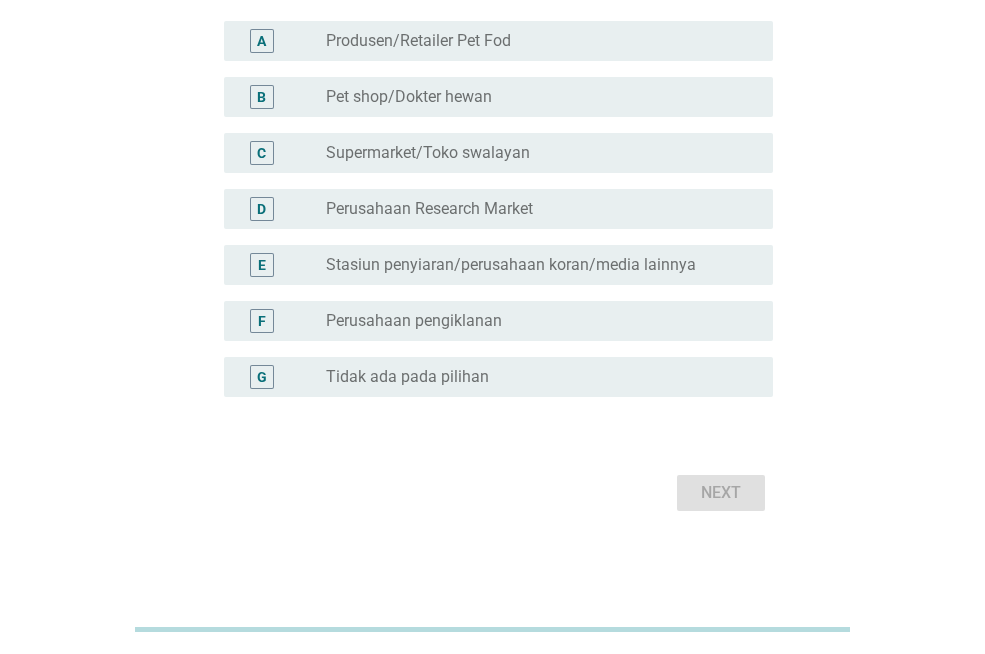 scroll, scrollTop: 228, scrollLeft: 0, axis: vertical 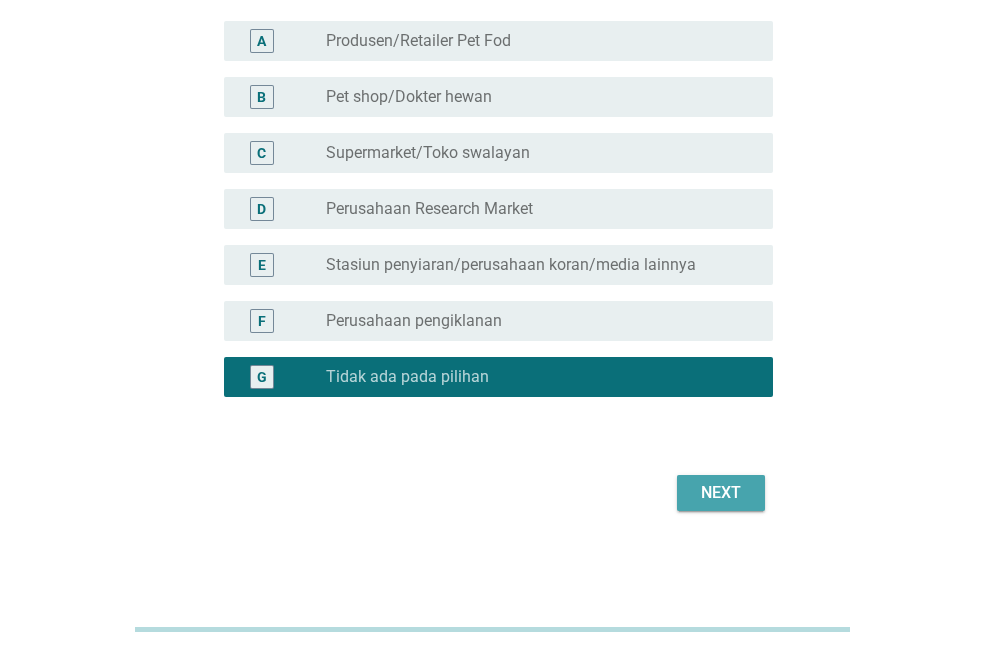 click on "Next" at bounding box center [721, 493] 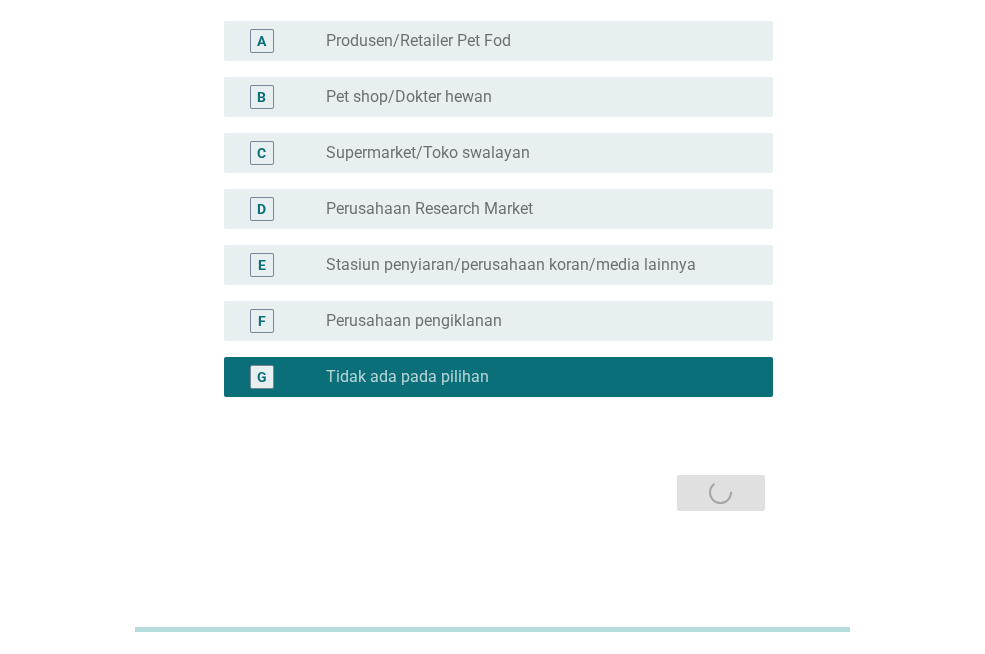 scroll, scrollTop: 0, scrollLeft: 0, axis: both 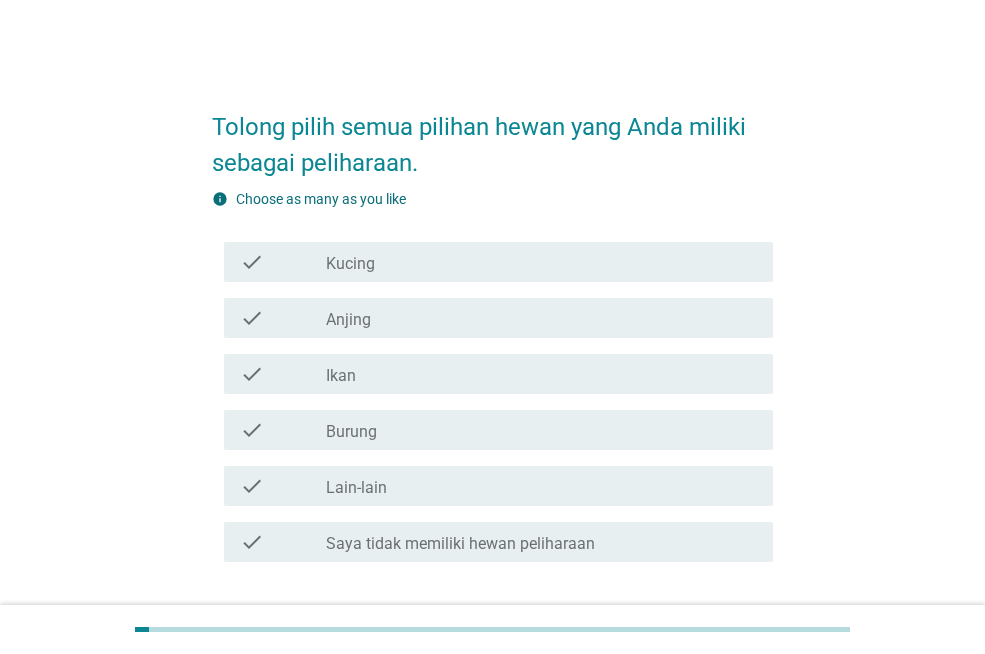 click on "check_box_outline_blank Kucing" at bounding box center [541, 262] 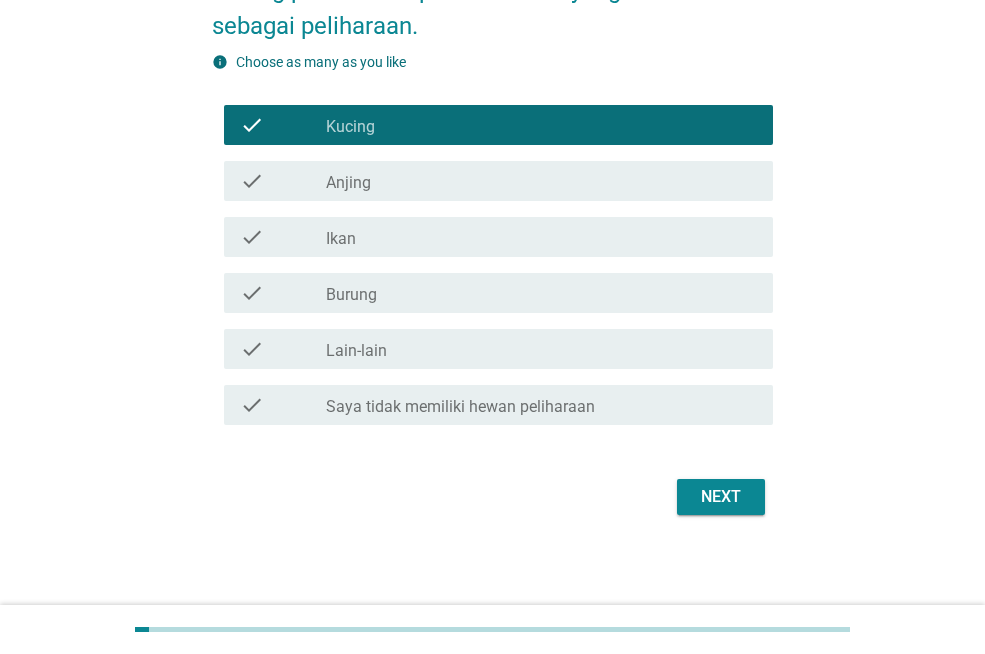 scroll, scrollTop: 141, scrollLeft: 0, axis: vertical 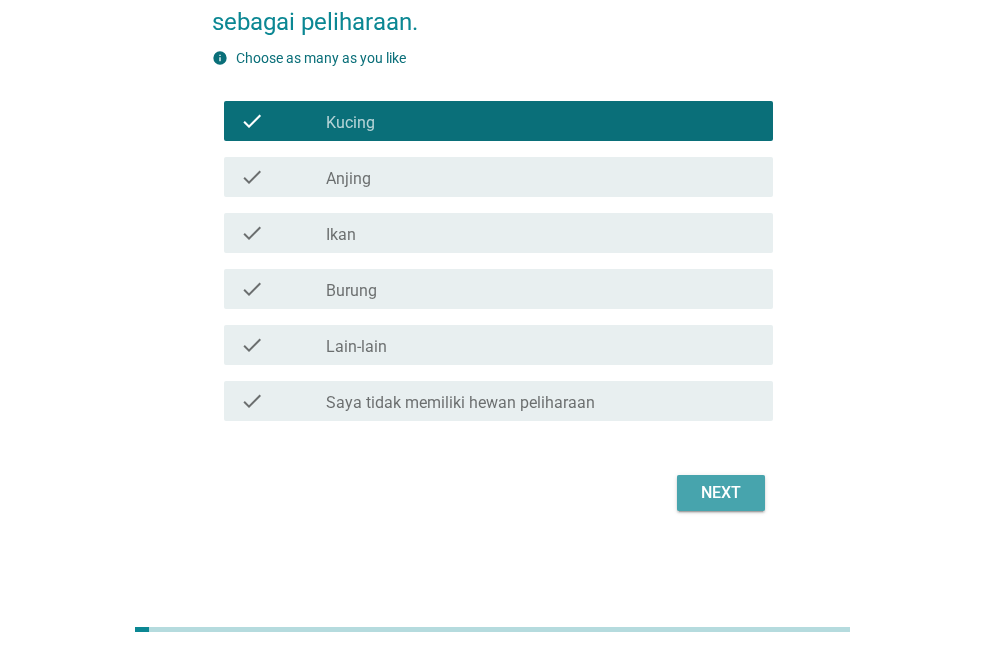 click on "Next" at bounding box center (721, 493) 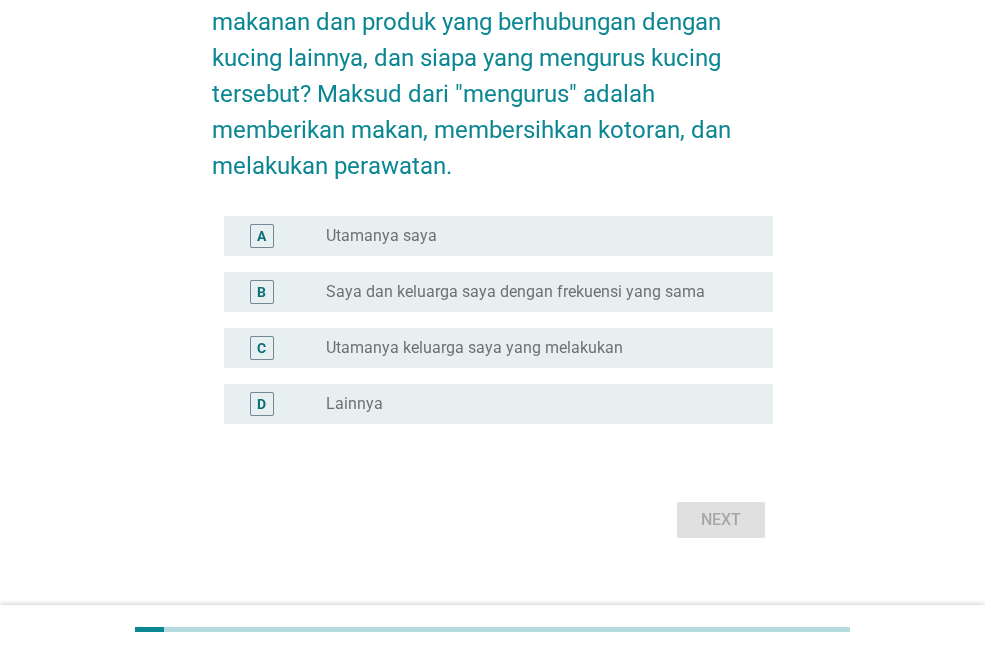 scroll, scrollTop: 0, scrollLeft: 0, axis: both 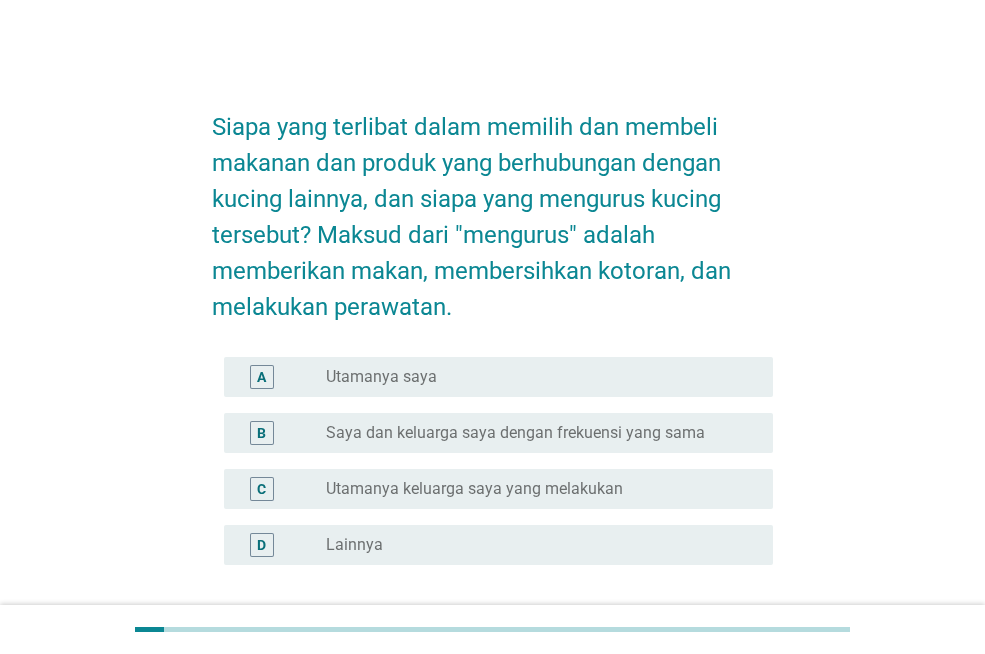 click on "radio_button_unchecked Utamanya saya" at bounding box center (533, 377) 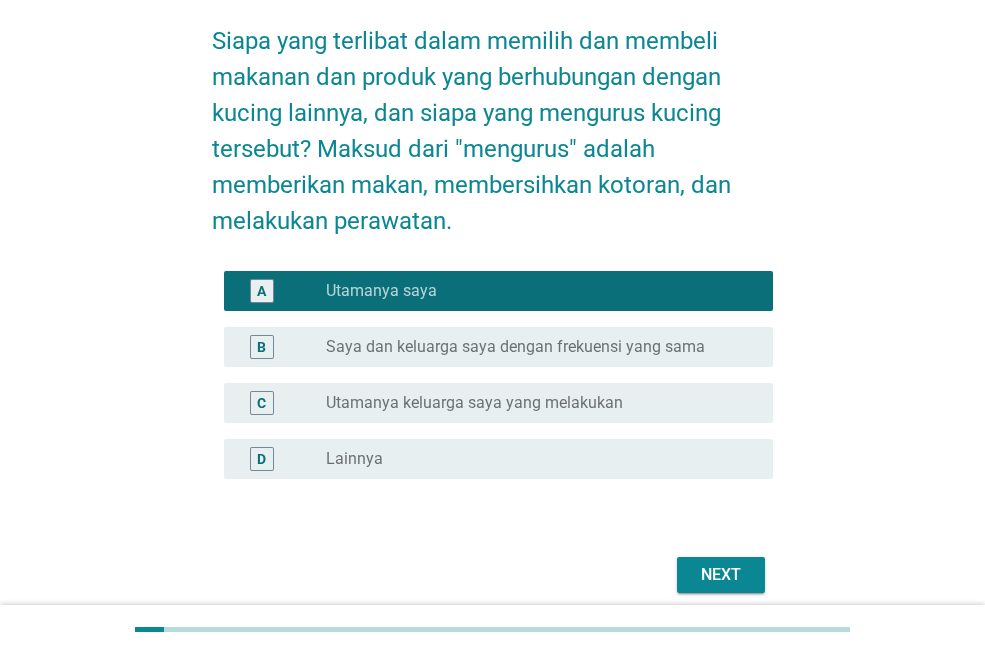 scroll, scrollTop: 168, scrollLeft: 0, axis: vertical 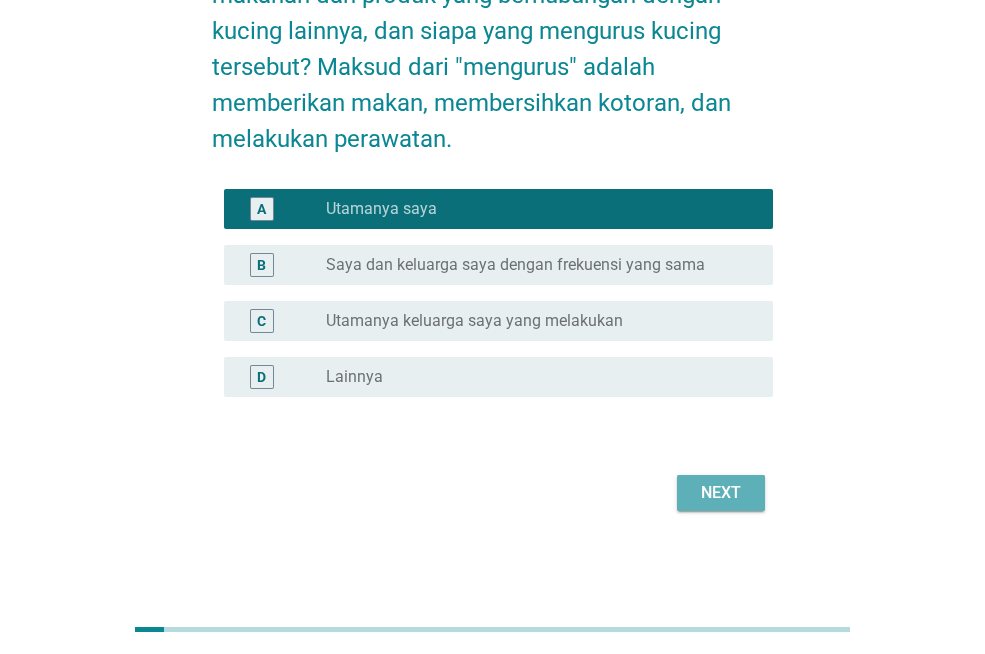 click on "Next" at bounding box center [721, 493] 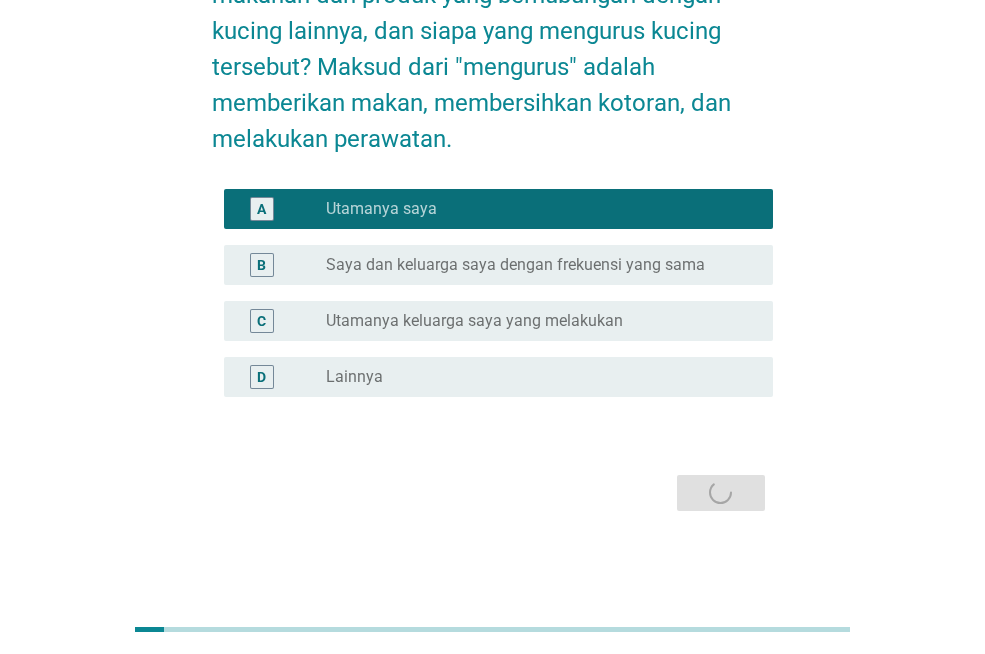 scroll, scrollTop: 0, scrollLeft: 0, axis: both 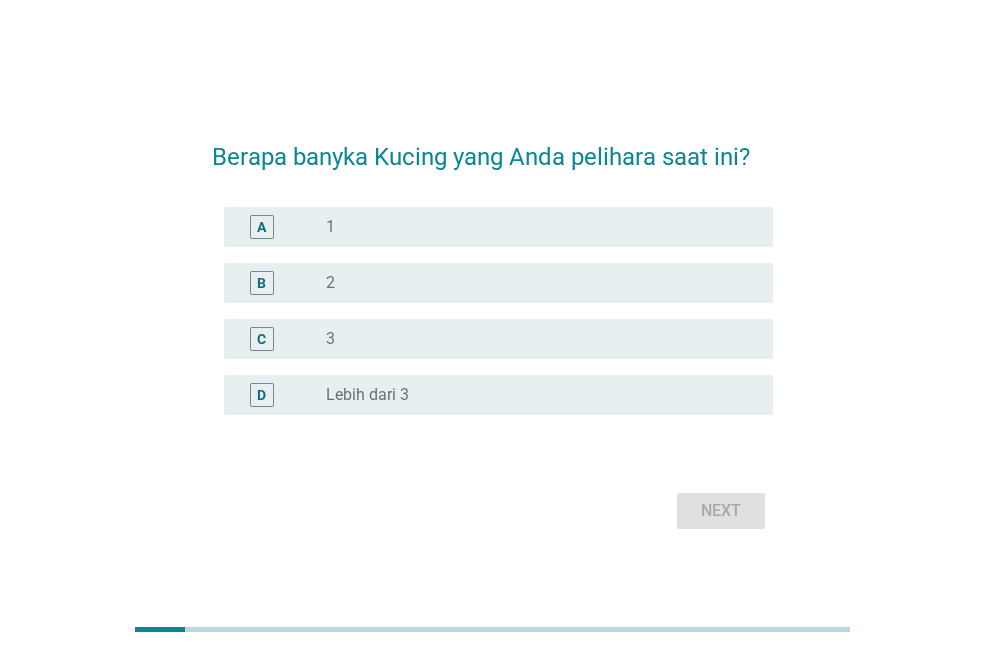 click on "A     radio_button_unchecked 1" at bounding box center (498, 227) 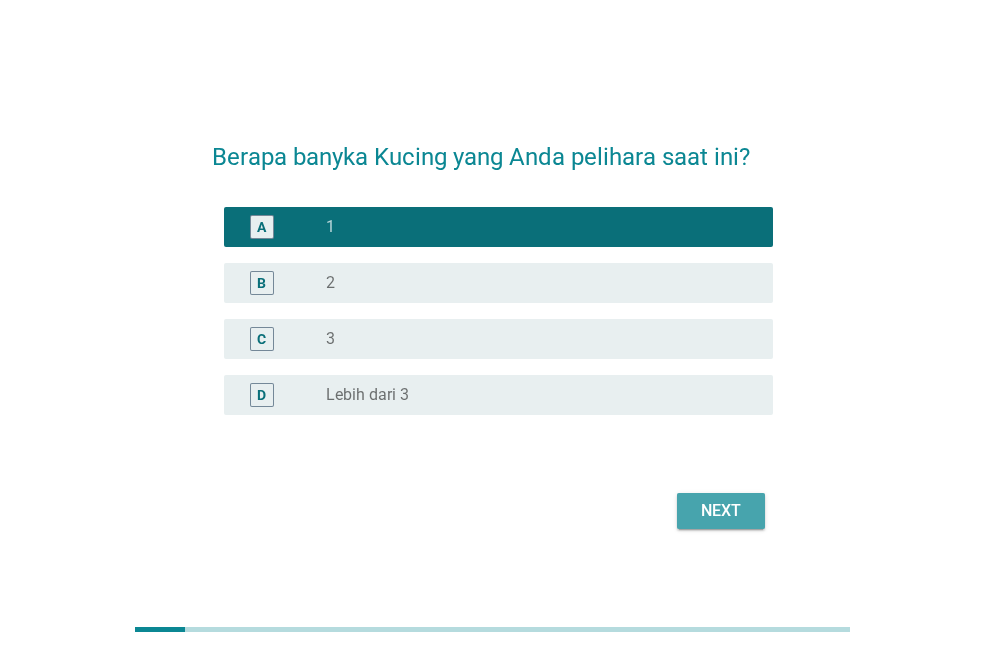 click on "Next" at bounding box center [721, 511] 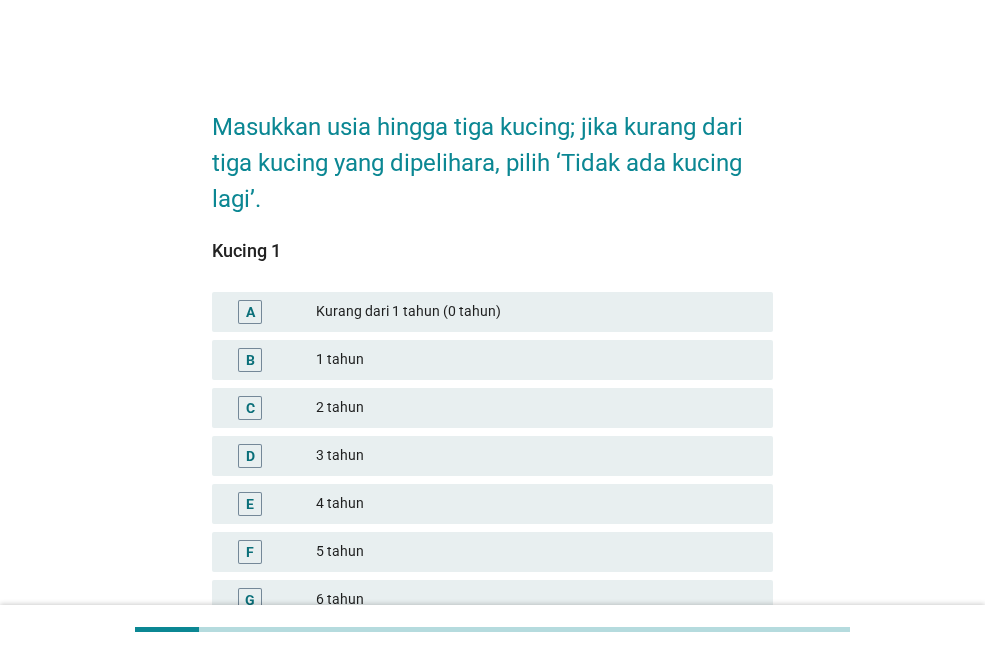 drag, startPoint x: 444, startPoint y: 359, endPoint x: 467, endPoint y: 357, distance: 23.086792 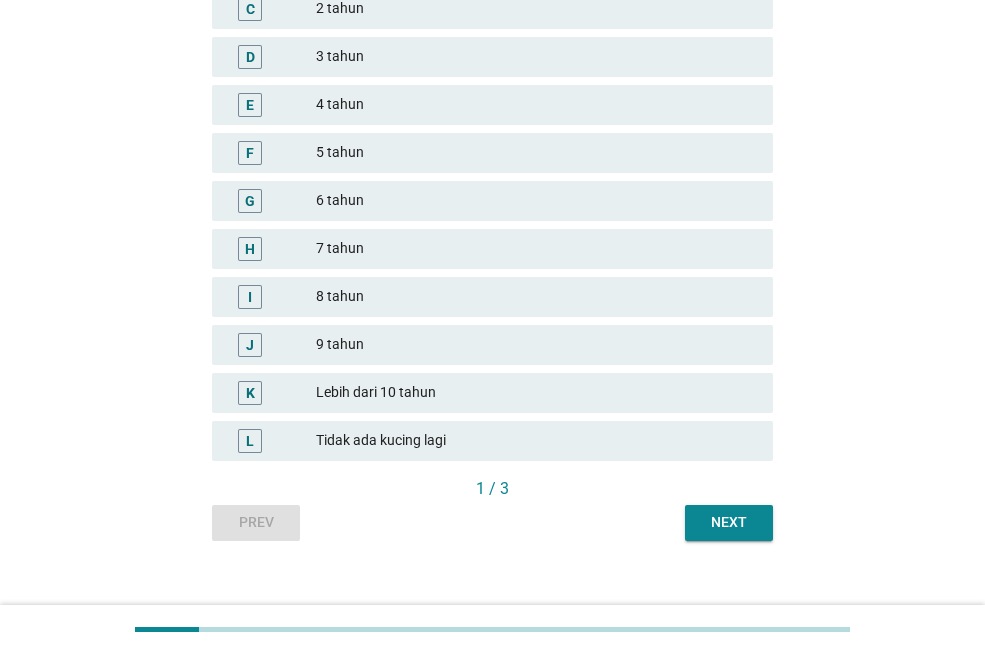 scroll, scrollTop: 400, scrollLeft: 0, axis: vertical 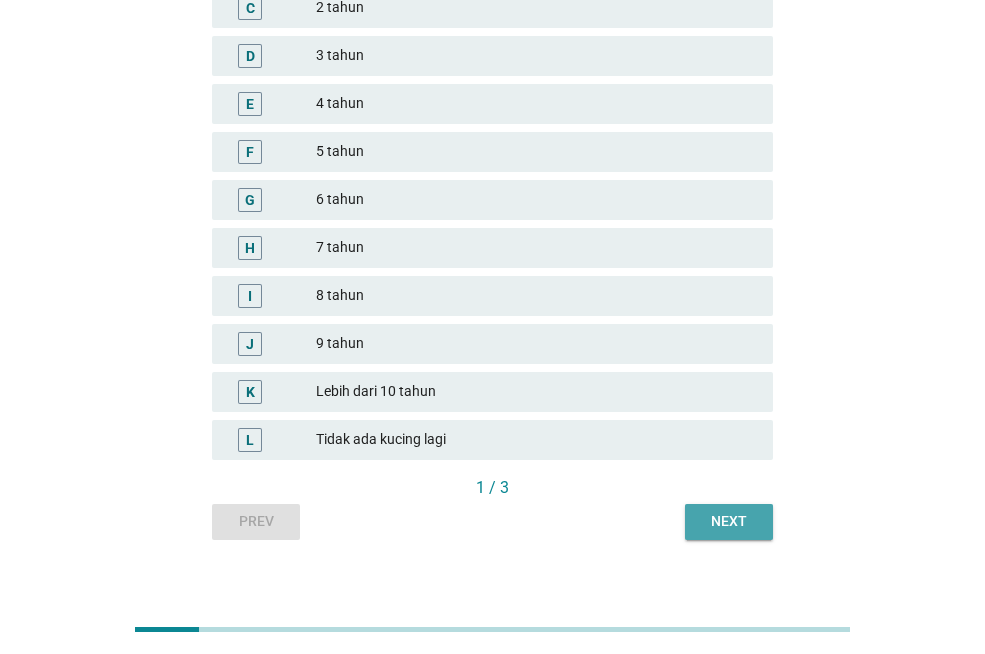 click on "Next" at bounding box center (729, 521) 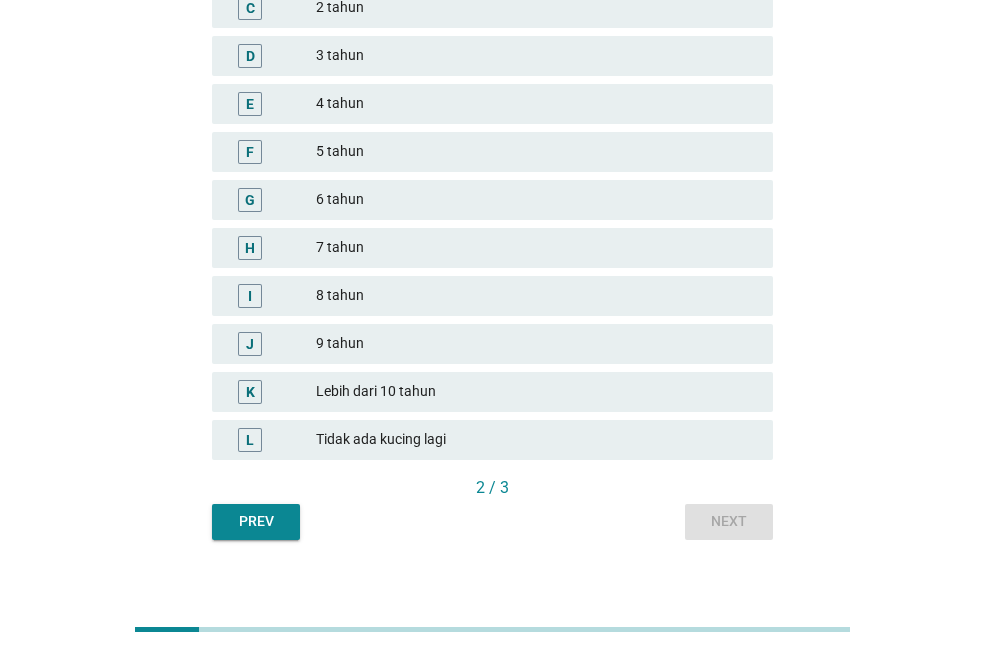 scroll, scrollTop: 0, scrollLeft: 0, axis: both 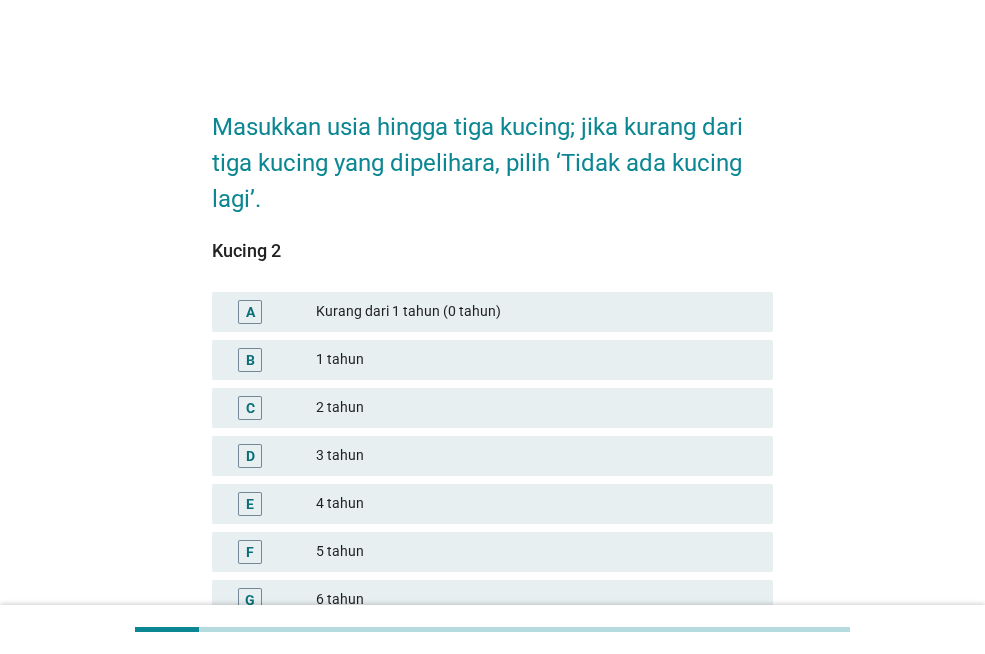 click on "1 tahun" at bounding box center (536, 360) 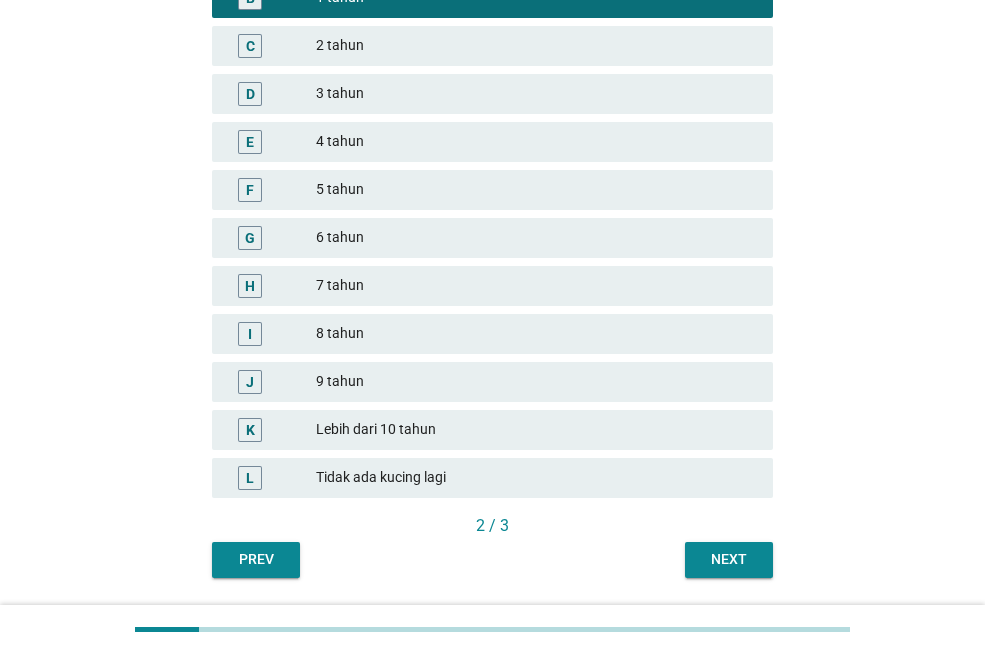 scroll, scrollTop: 423, scrollLeft: 0, axis: vertical 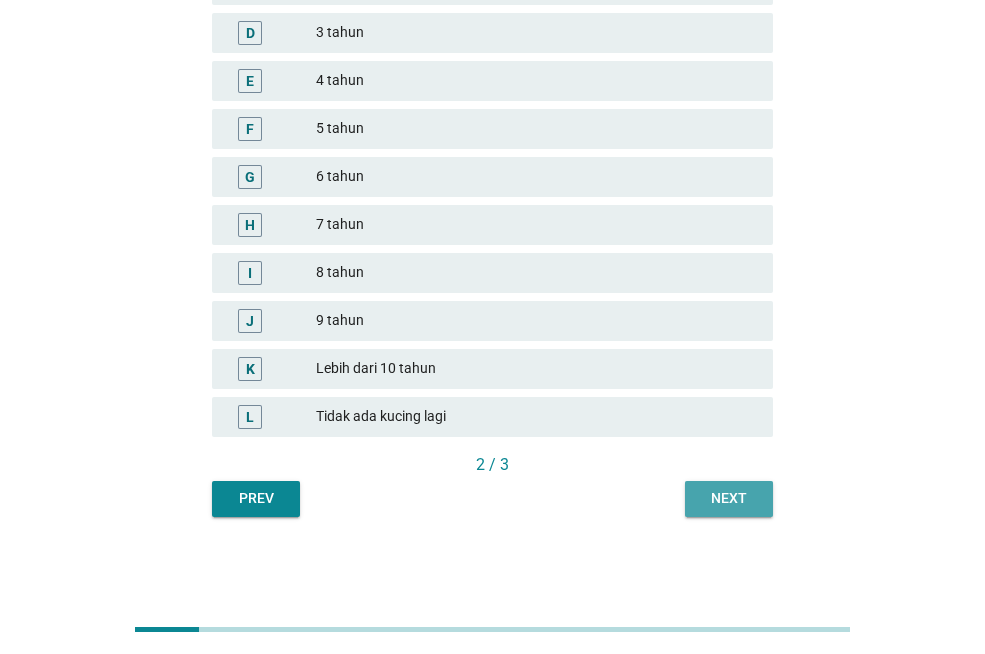 click on "Next" at bounding box center [729, 499] 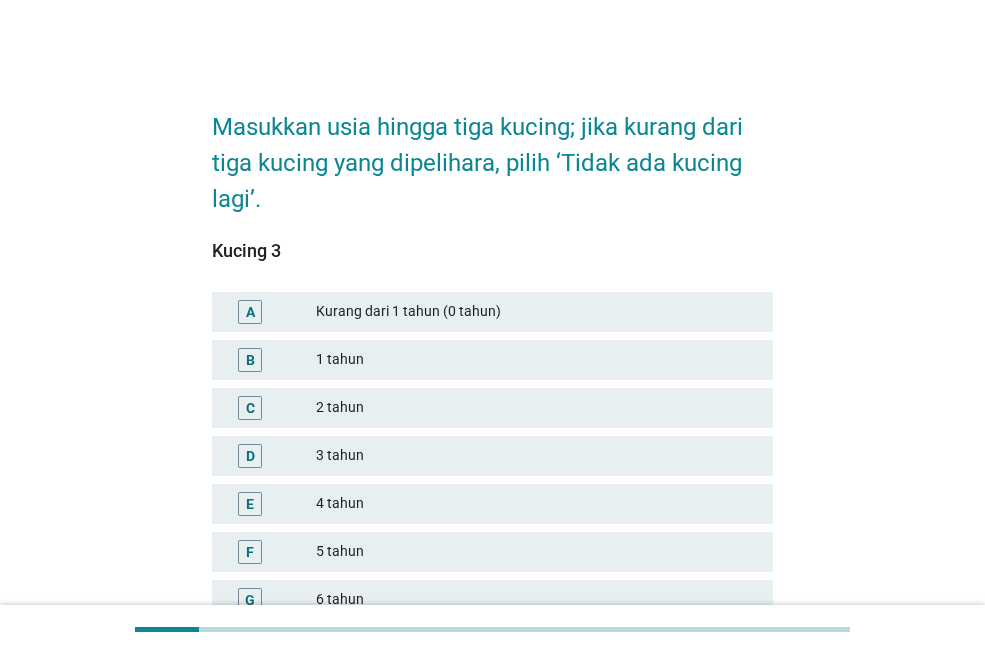 click on "B   1 tahun" at bounding box center [492, 360] 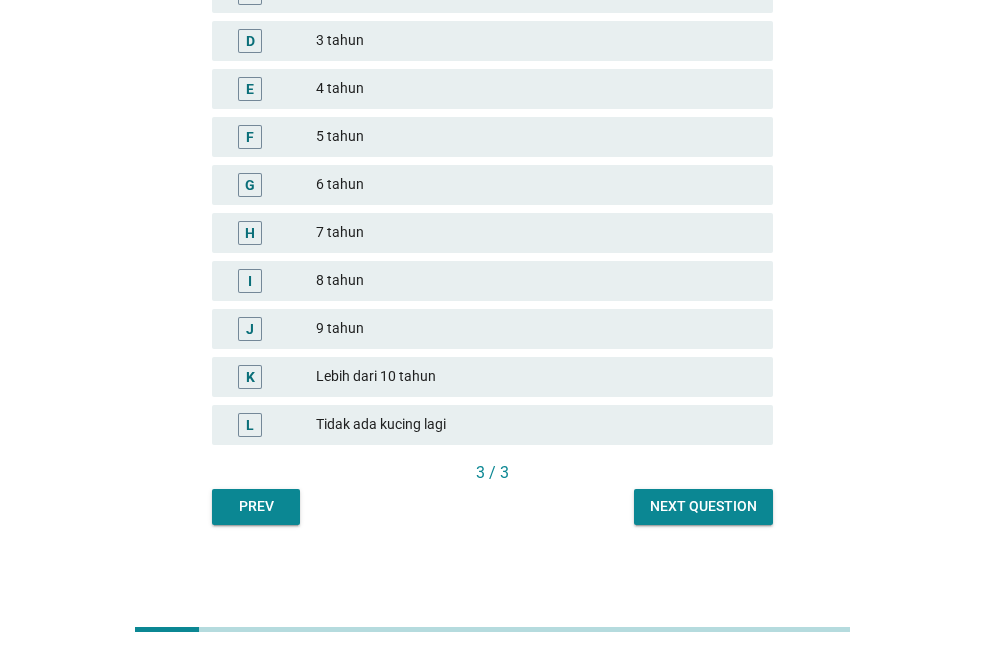 scroll, scrollTop: 423, scrollLeft: 0, axis: vertical 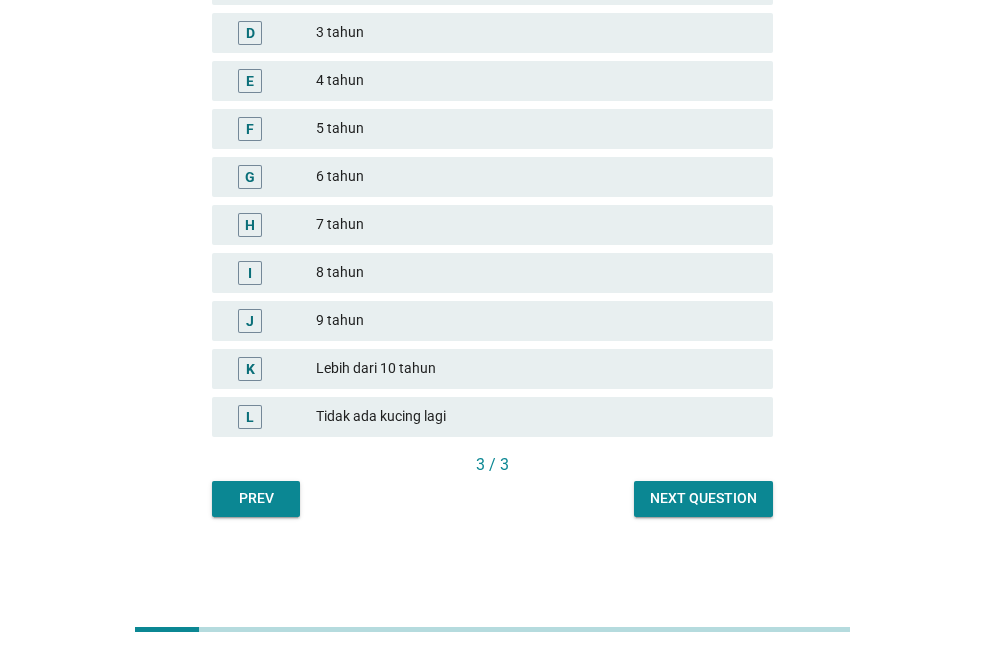 click on "Tidak ada kucing lagi" at bounding box center (536, 417) 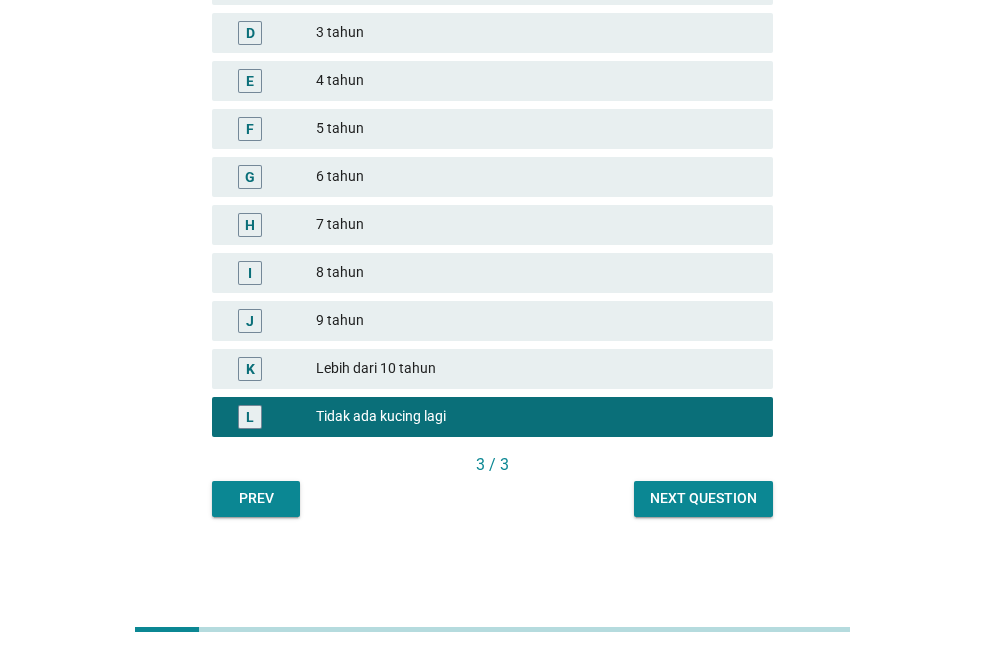 click on "Next question" at bounding box center [703, 498] 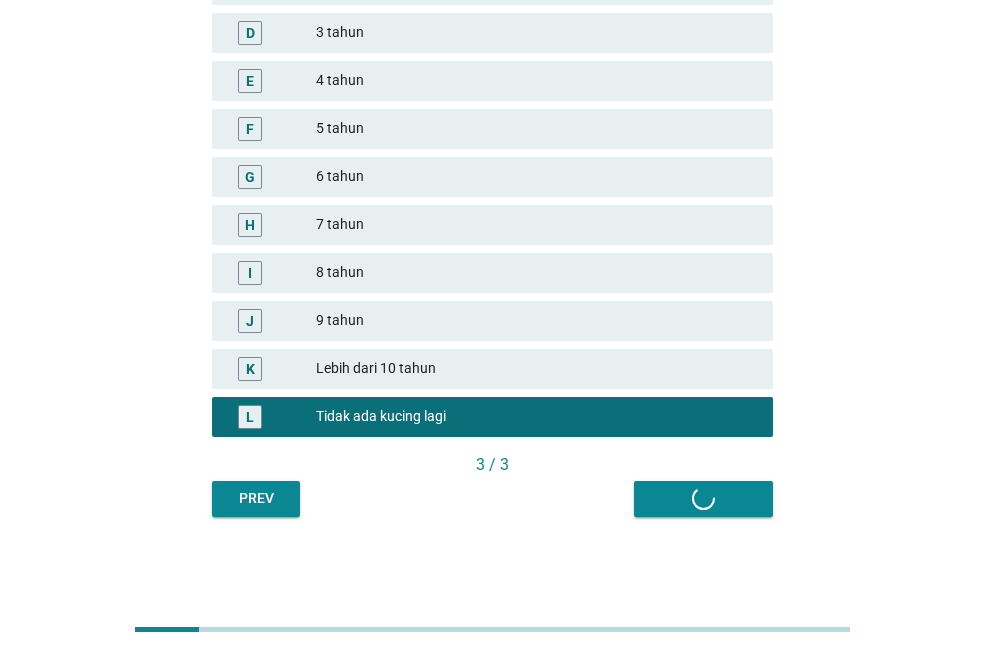 scroll, scrollTop: 0, scrollLeft: 0, axis: both 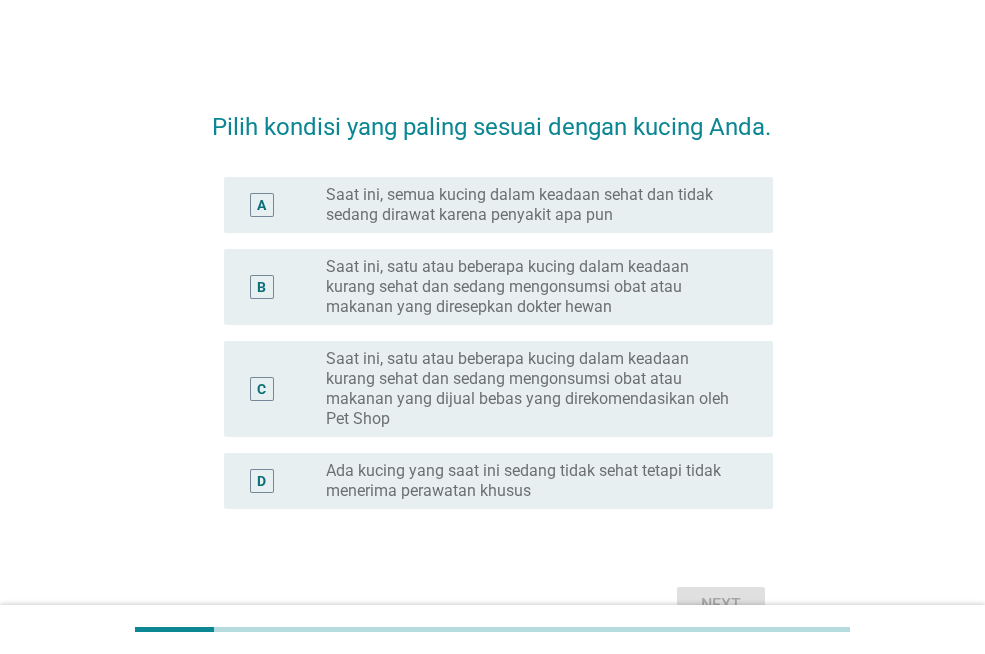 click on "Saat ini, semua kucing dalam keadaan sehat dan tidak sedang dirawat karena penyakit apa pun" at bounding box center [533, 205] 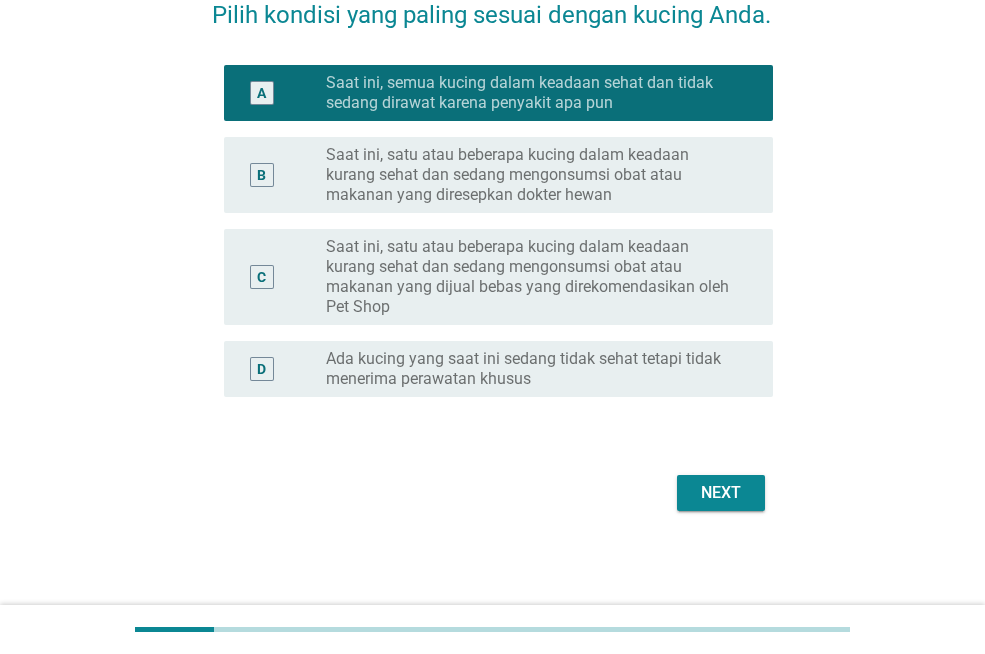 scroll, scrollTop: 128, scrollLeft: 0, axis: vertical 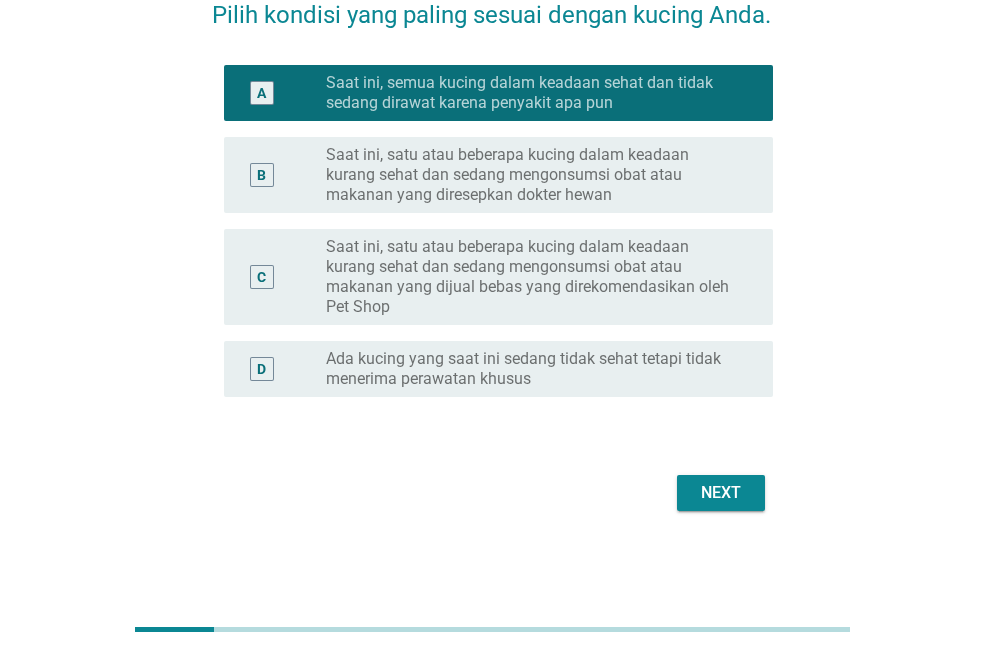 click on "Next" at bounding box center (721, 493) 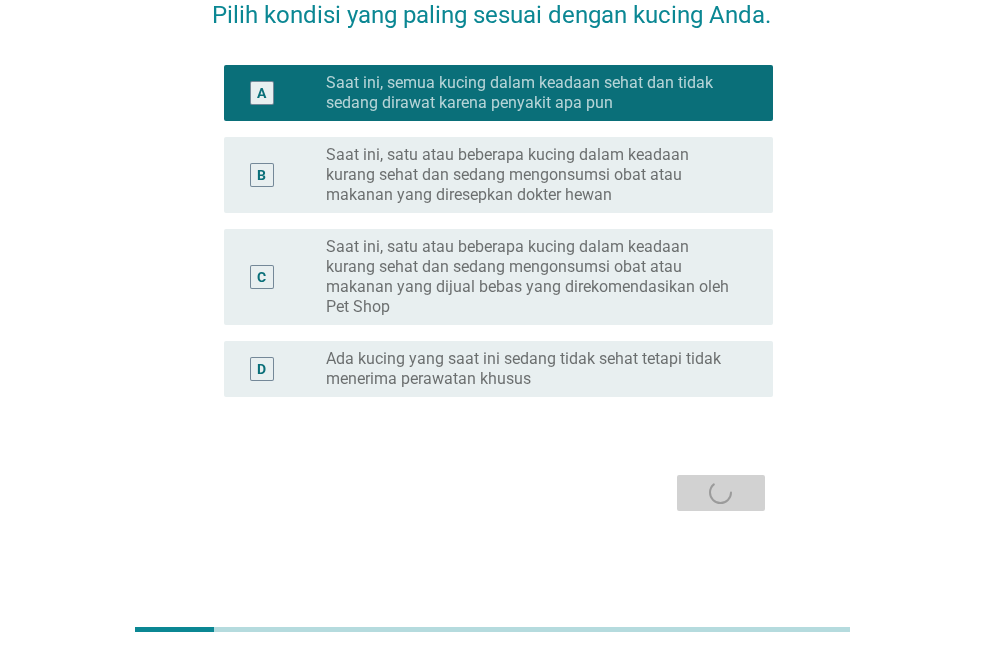 scroll, scrollTop: 0, scrollLeft: 0, axis: both 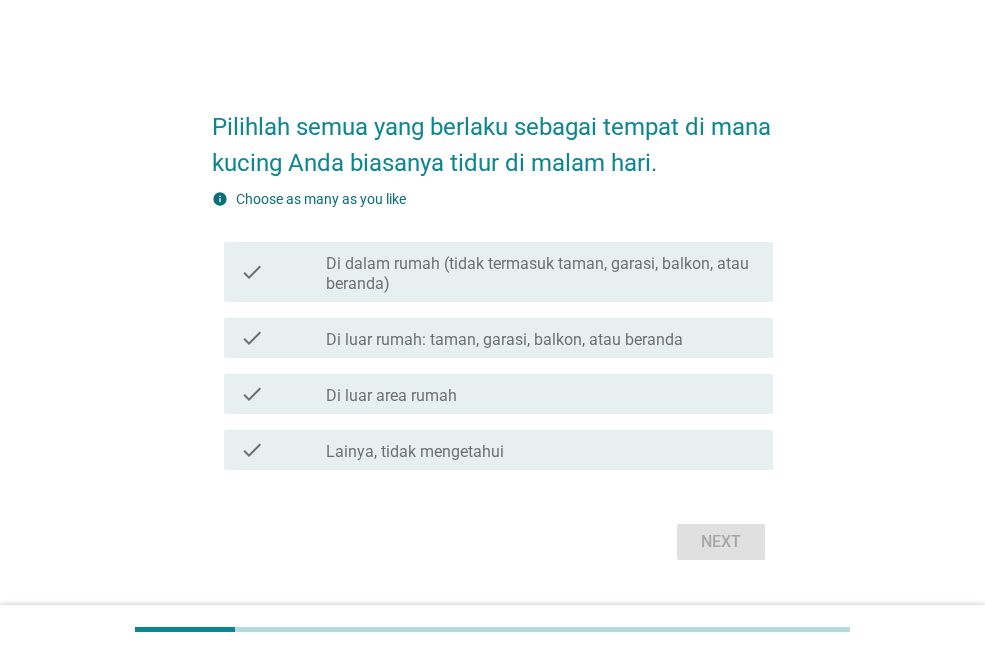 click on "Di dalam rumah (tidak termasuk taman, garasi, balkon, atau beranda)" at bounding box center (541, 274) 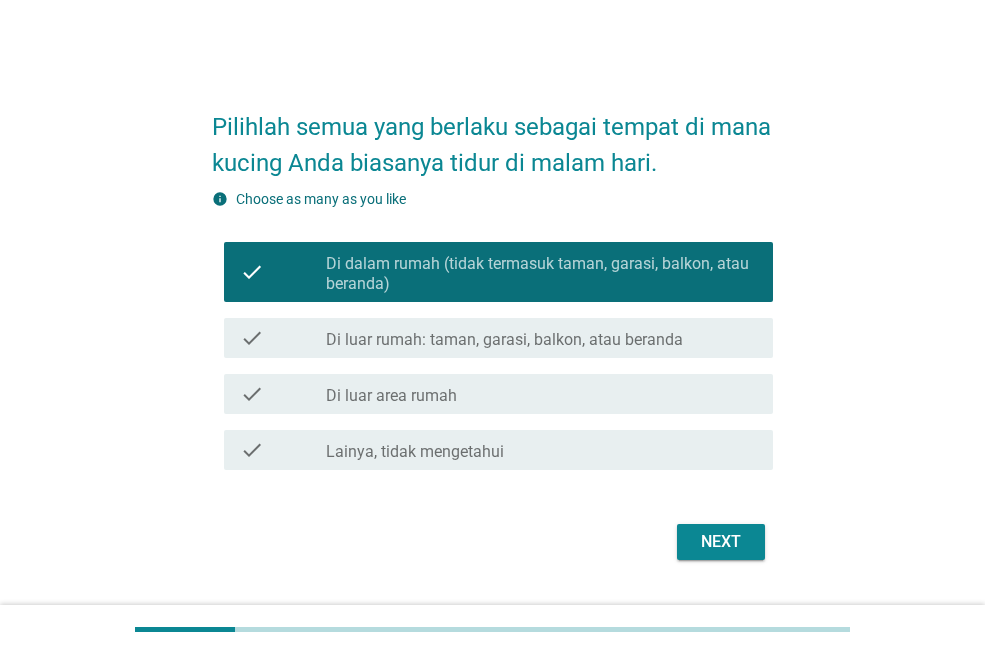click on "Next" at bounding box center (721, 542) 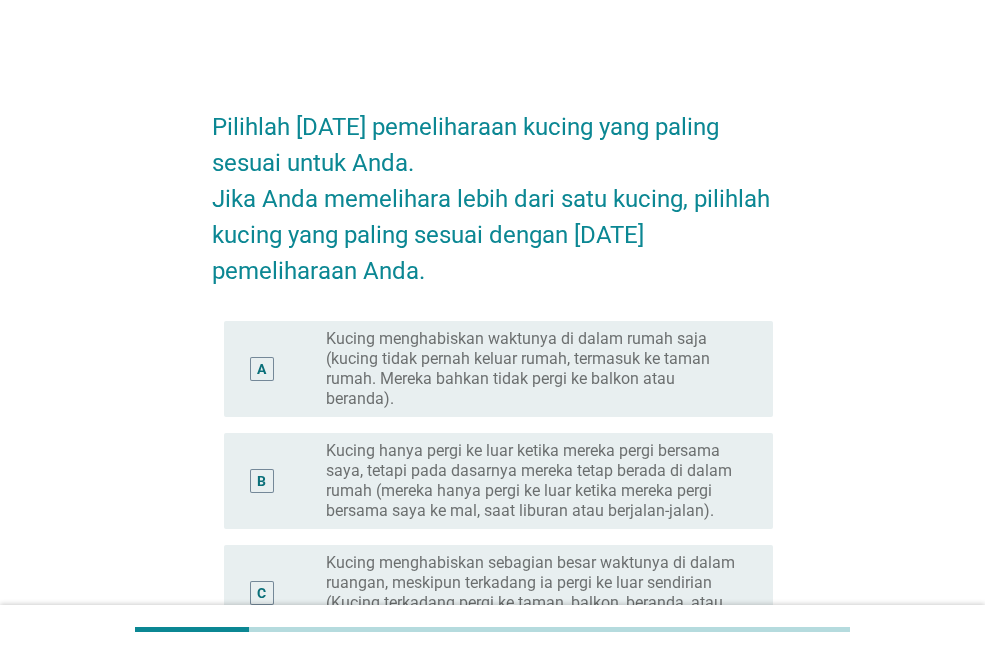 click on "Kucing menghabiskan waktunya di dalam rumah saja (kucing tidak pernah keluar rumah, termasuk ke taman rumah. Mereka bahkan tidak pergi ke balkon atau beranda)." at bounding box center (533, 369) 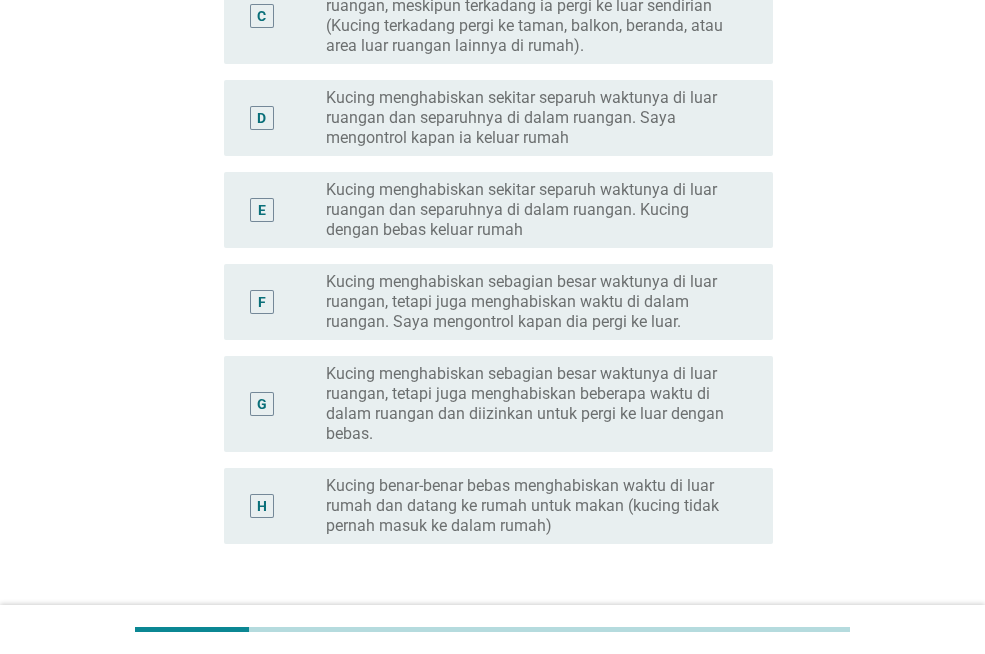 scroll, scrollTop: 724, scrollLeft: 0, axis: vertical 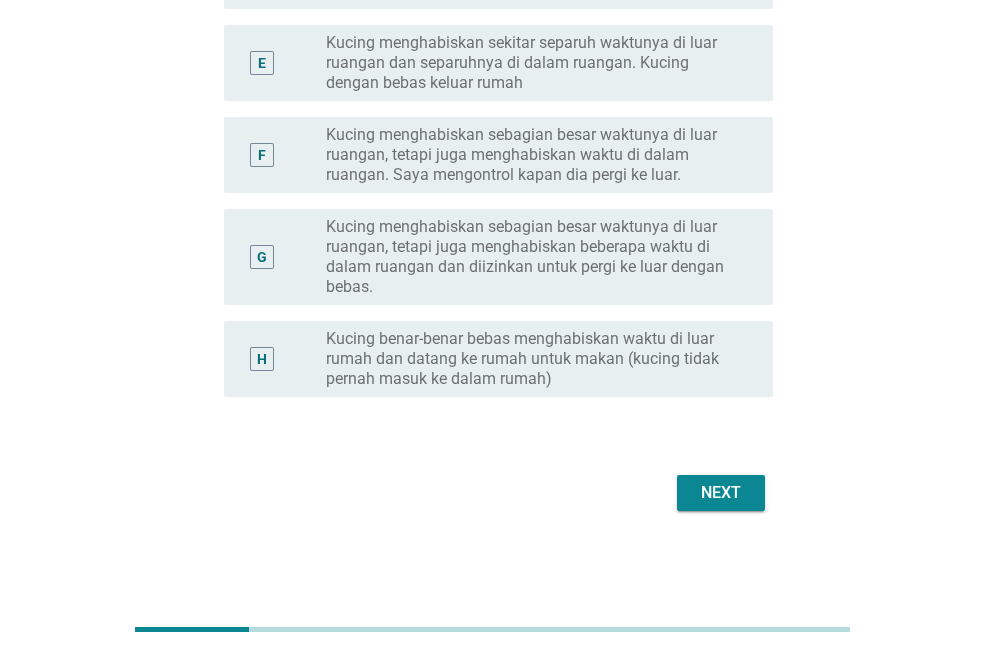 click on "Next" at bounding box center (721, 493) 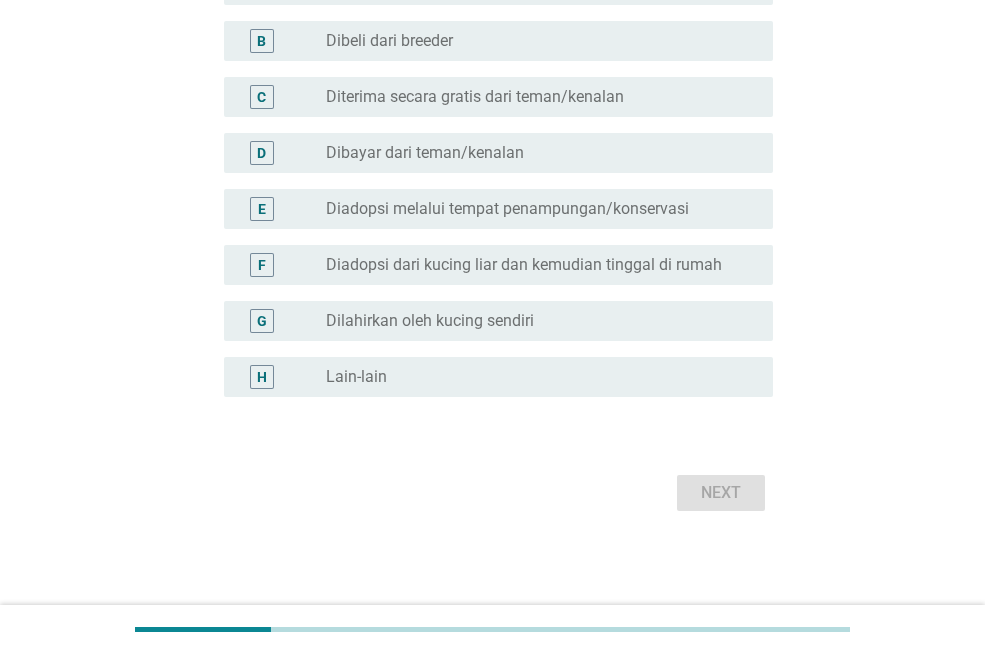 scroll, scrollTop: 0, scrollLeft: 0, axis: both 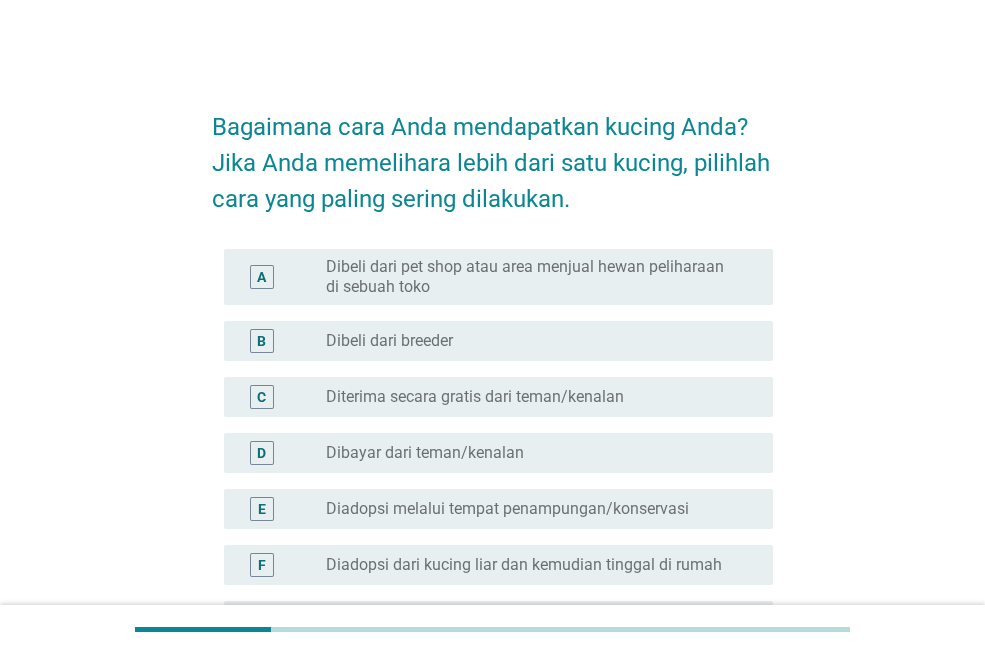 click on "Diterima secara gratis dari teman/kenalan" at bounding box center [475, 397] 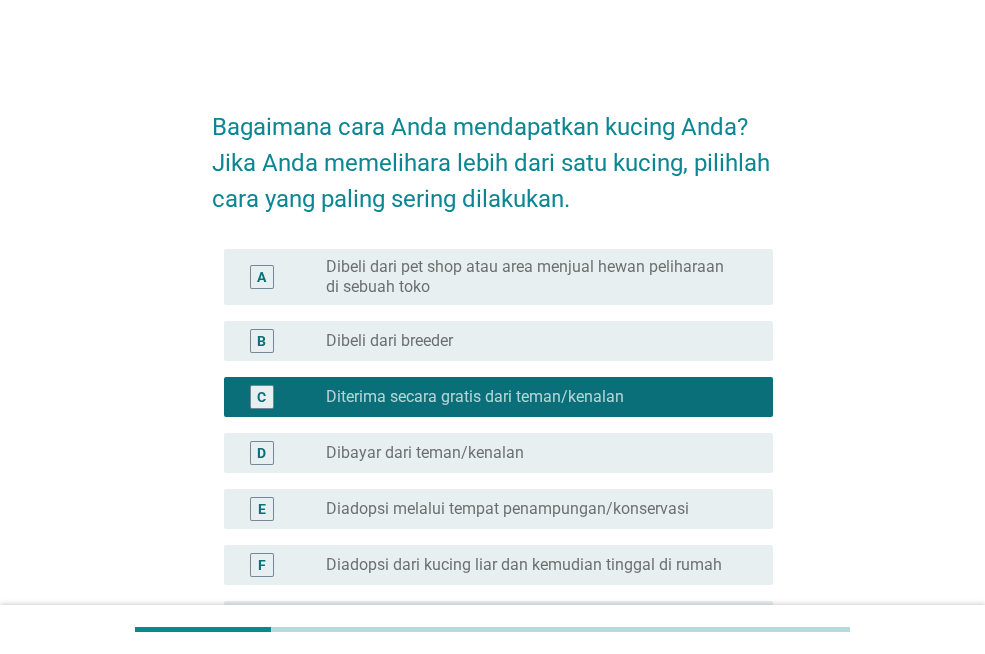 click on "radio_button_unchecked Dibeli dari breeder" at bounding box center (533, 341) 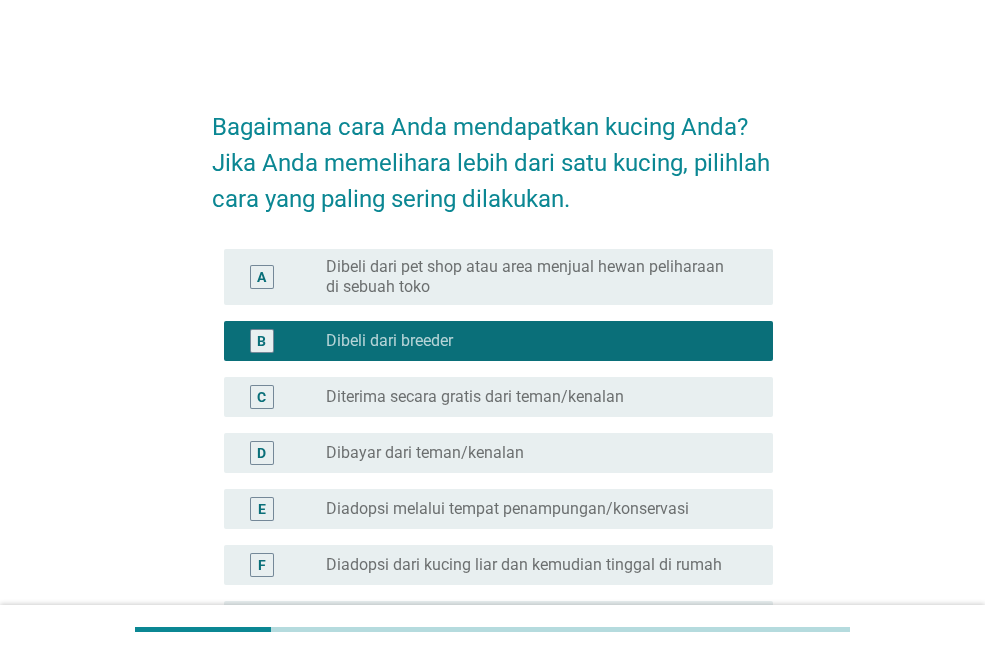 scroll, scrollTop: 300, scrollLeft: 0, axis: vertical 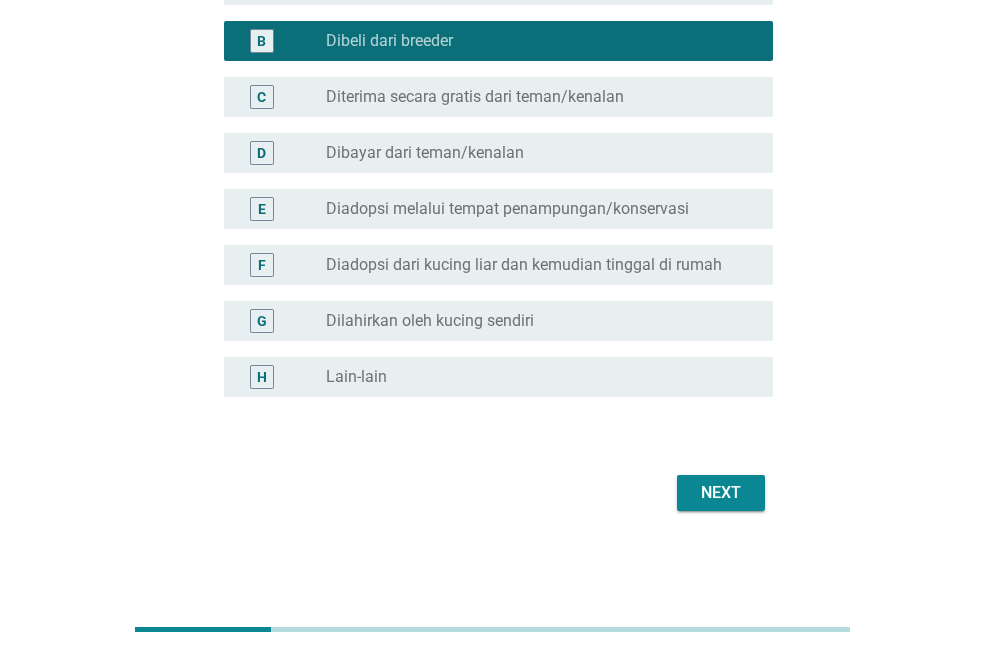 click on "Next" at bounding box center (721, 493) 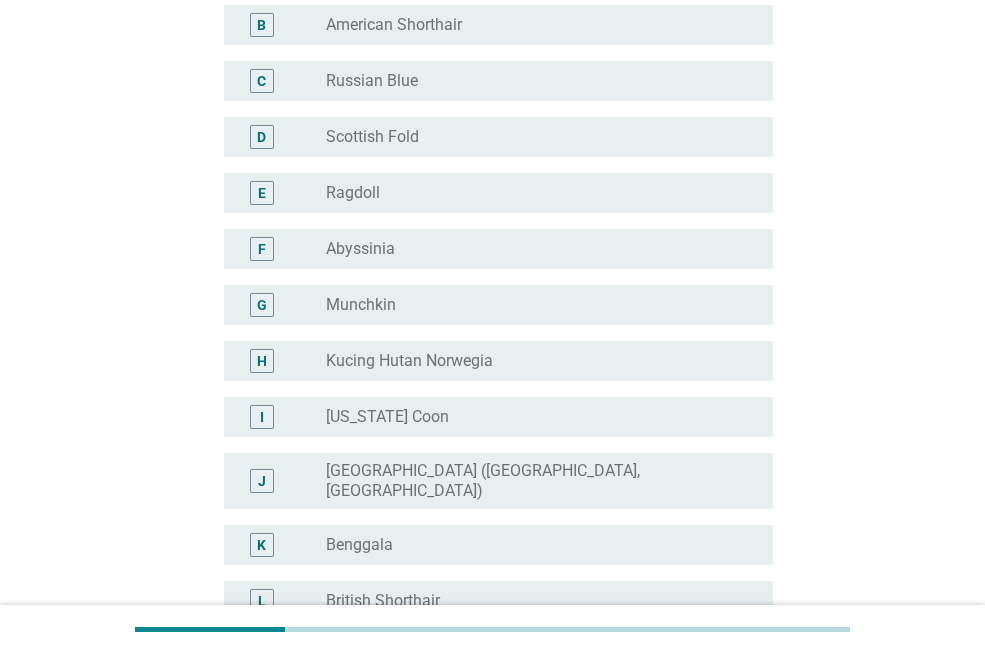 scroll, scrollTop: 0, scrollLeft: 0, axis: both 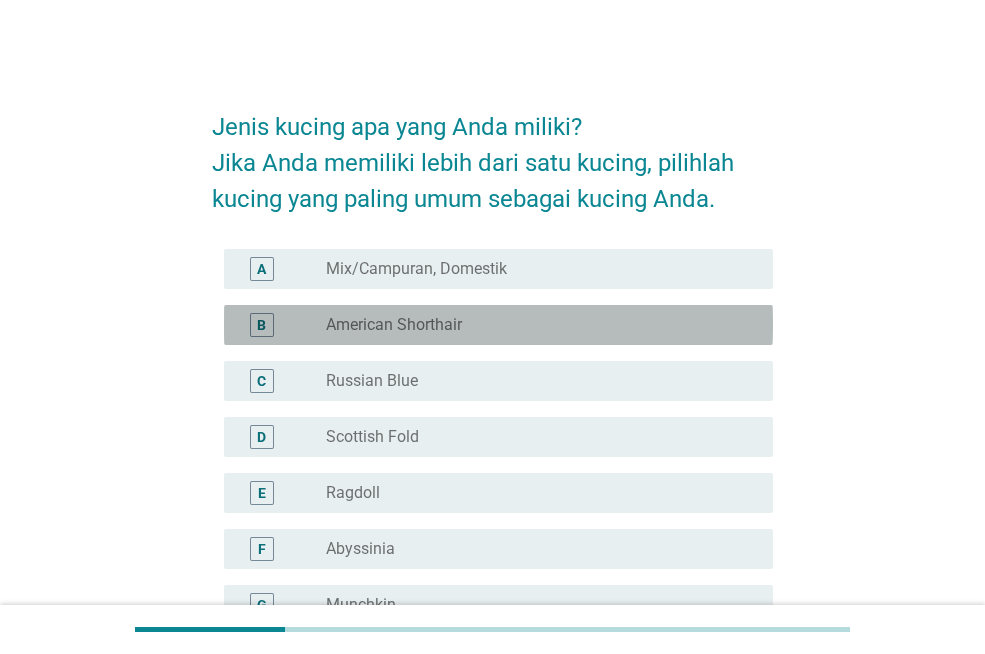 click on "B     radio_button_unchecked American Shorthair" at bounding box center [498, 325] 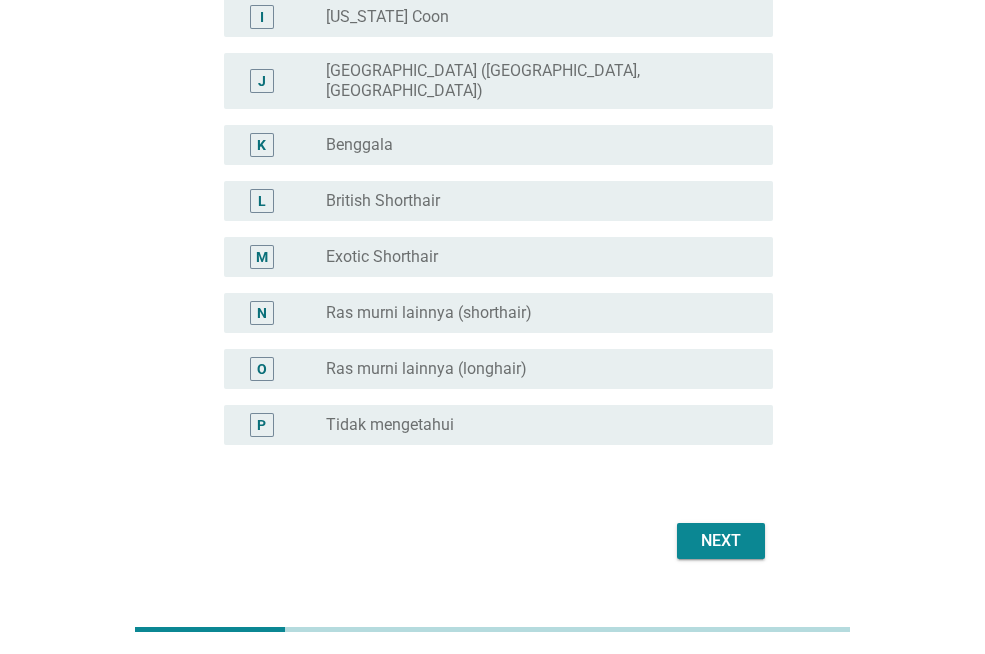 scroll, scrollTop: 732, scrollLeft: 0, axis: vertical 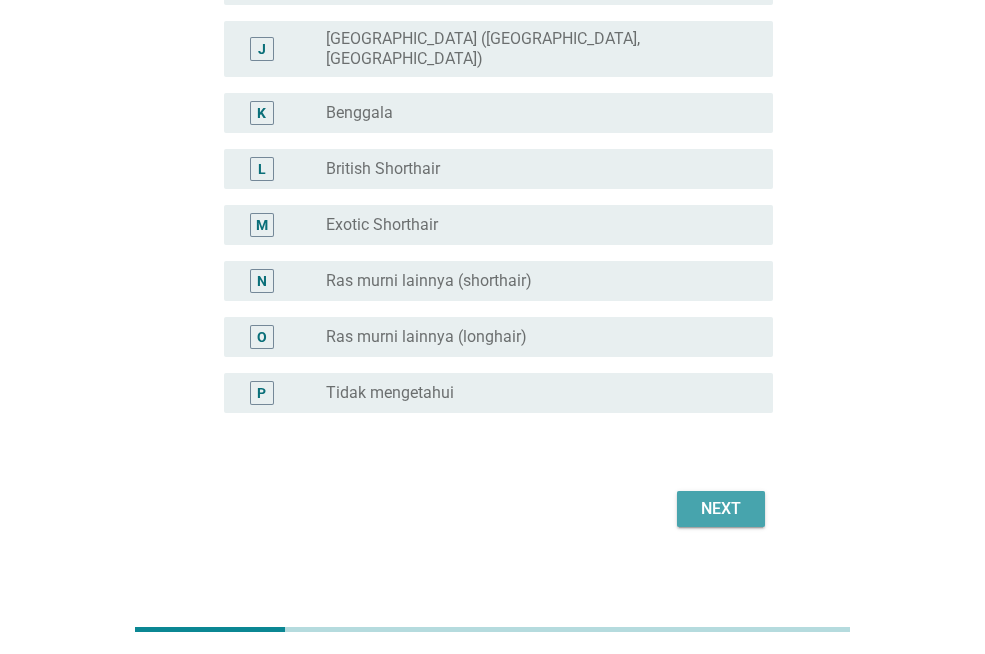 click on "Next" at bounding box center [721, 509] 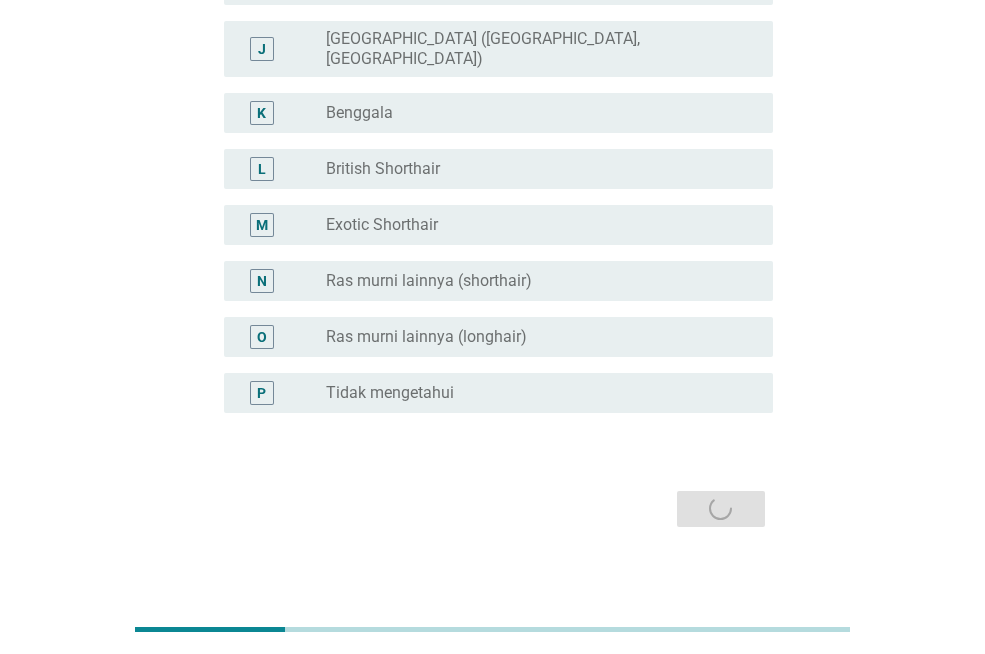 scroll, scrollTop: 0, scrollLeft: 0, axis: both 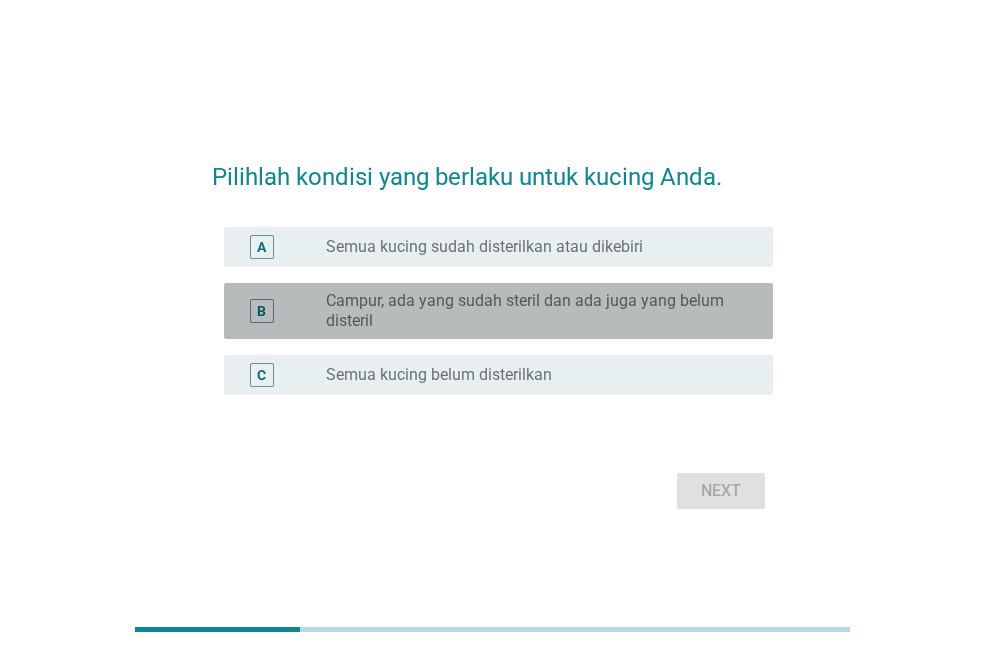 click on "Campur, ada yang sudah steril dan ada juga yang belum disteril" at bounding box center (533, 311) 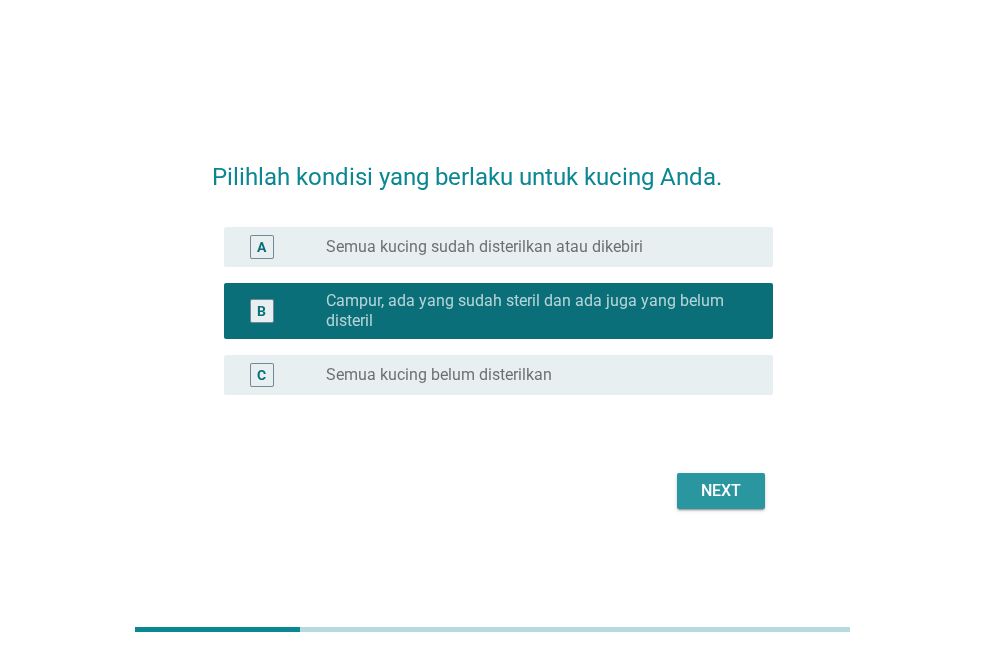 drag, startPoint x: 742, startPoint y: 491, endPoint x: 754, endPoint y: 496, distance: 13 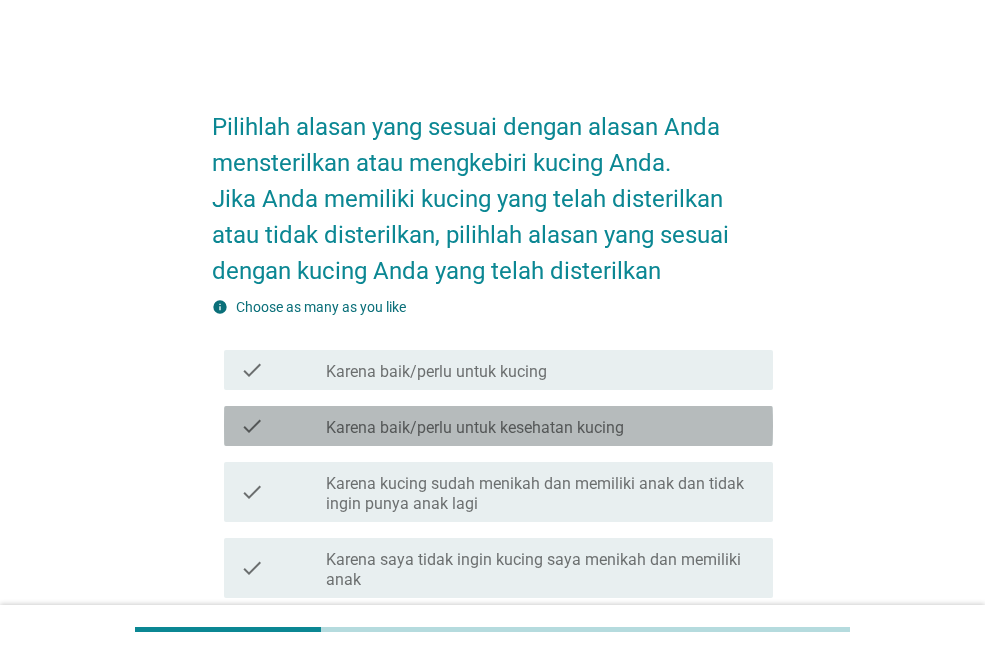 click on "check     check_box_outline_blank Karena baik/perlu untuk kesehatan kucing" at bounding box center (498, 426) 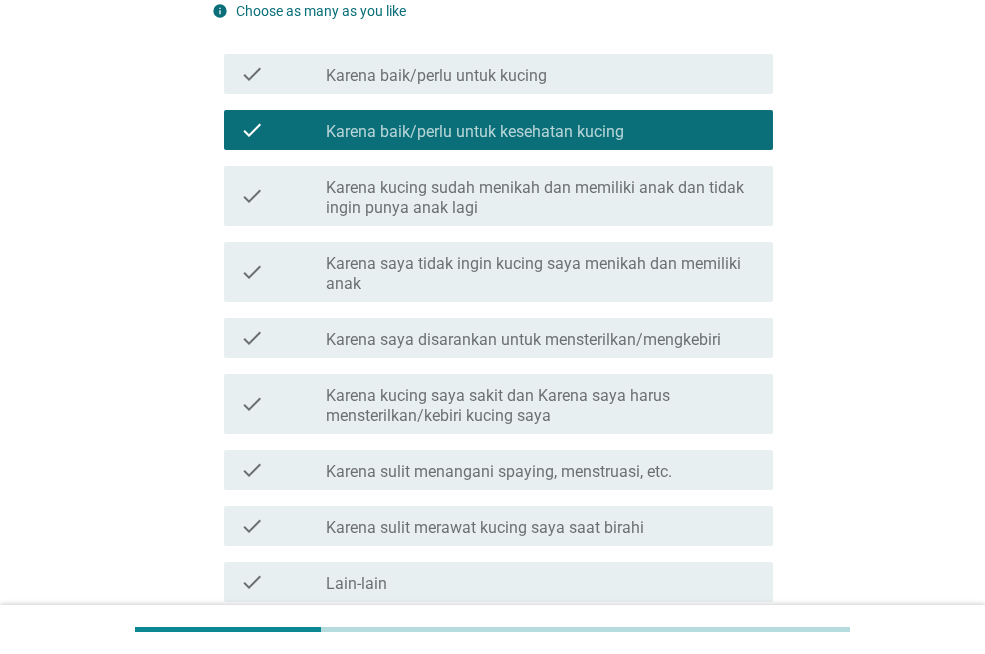 scroll, scrollTop: 400, scrollLeft: 0, axis: vertical 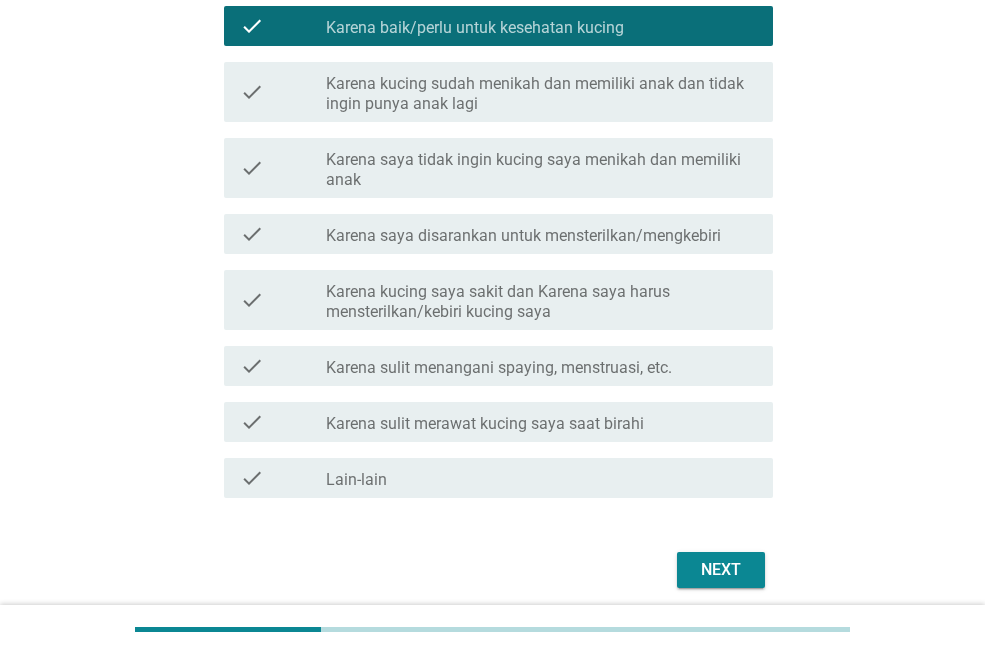click on "Next" at bounding box center [721, 570] 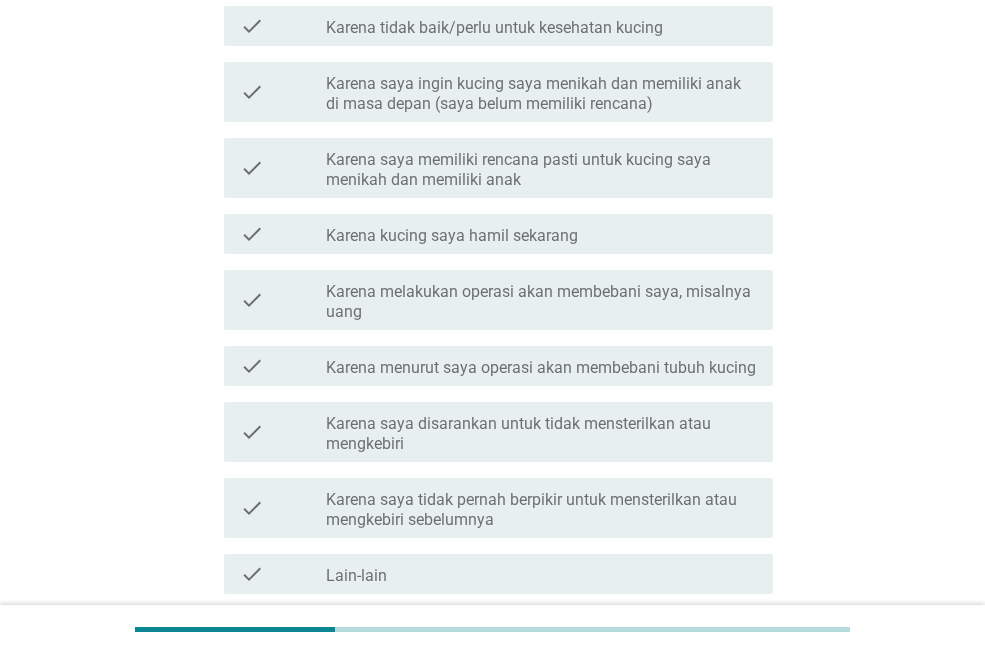scroll, scrollTop: 0, scrollLeft: 0, axis: both 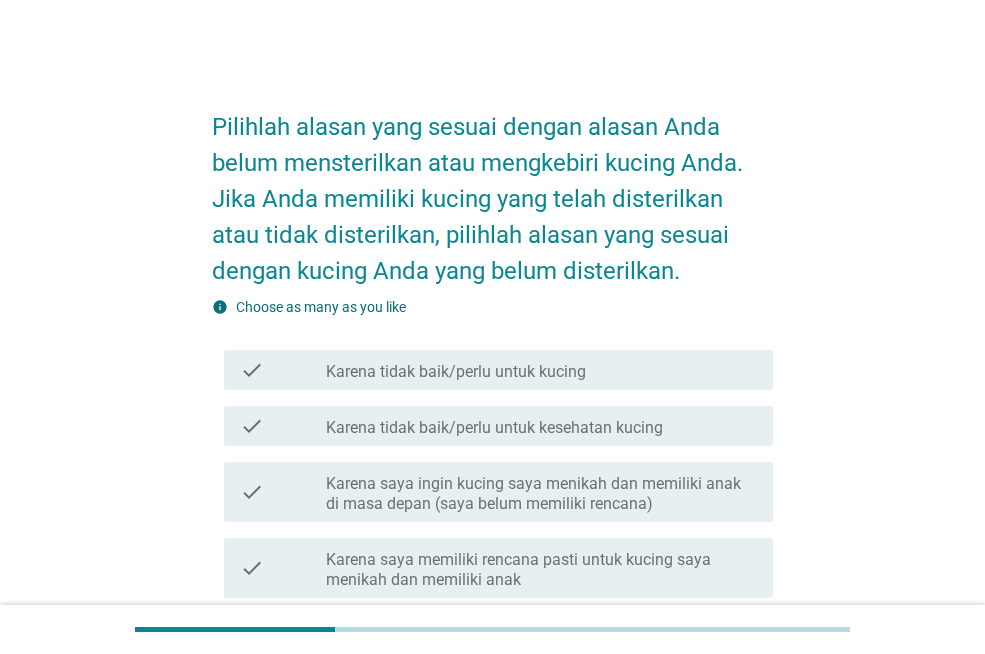 click on "check_box_outline_blank Karena tidak baik/perlu untuk kesehatan kucing" at bounding box center [541, 426] 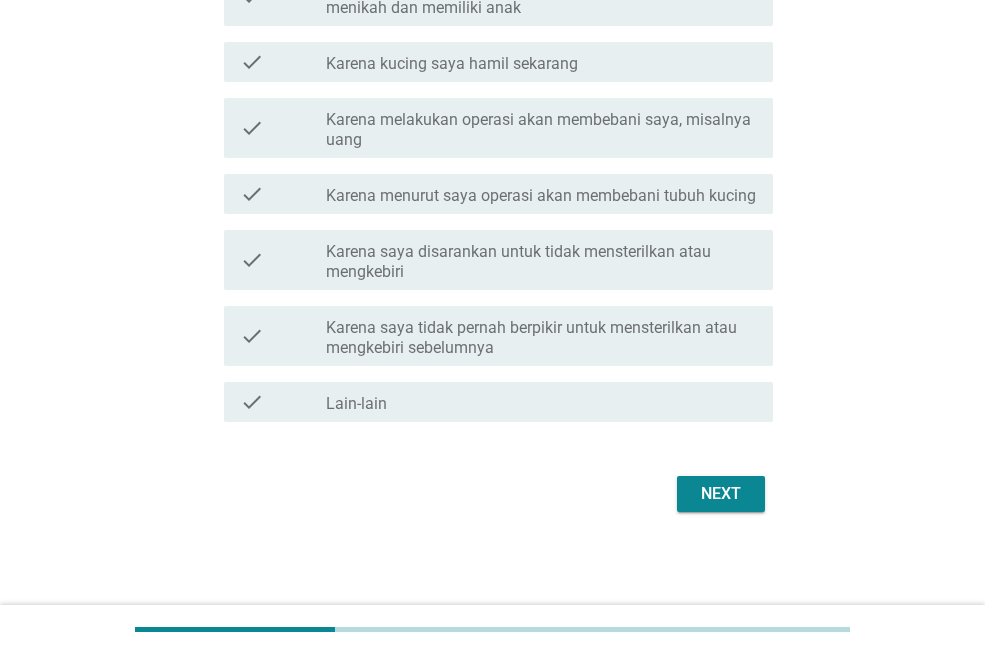 scroll, scrollTop: 573, scrollLeft: 0, axis: vertical 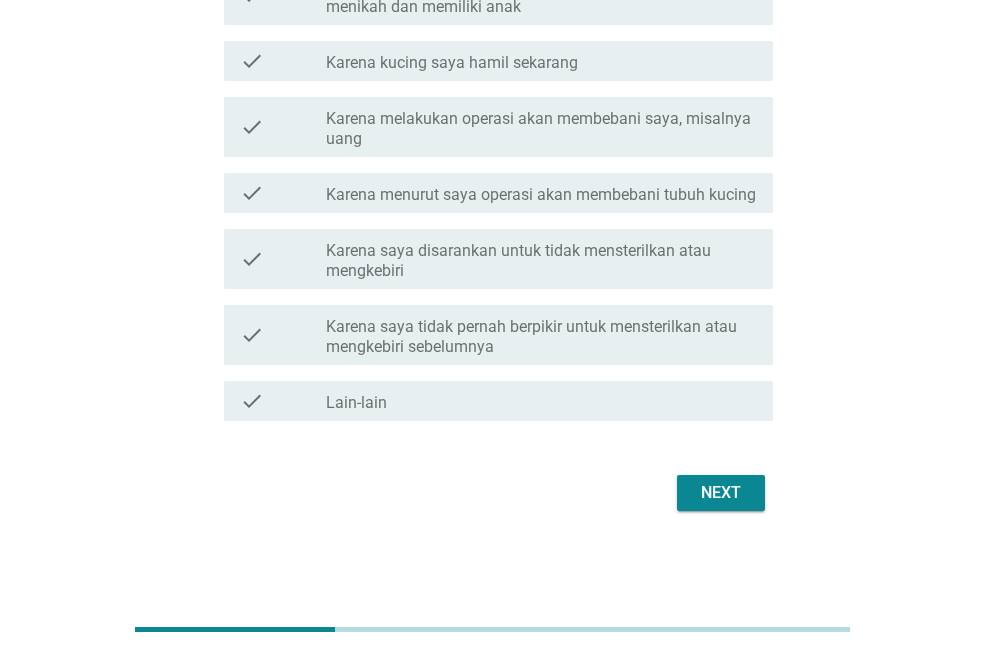 click on "Next" at bounding box center (721, 493) 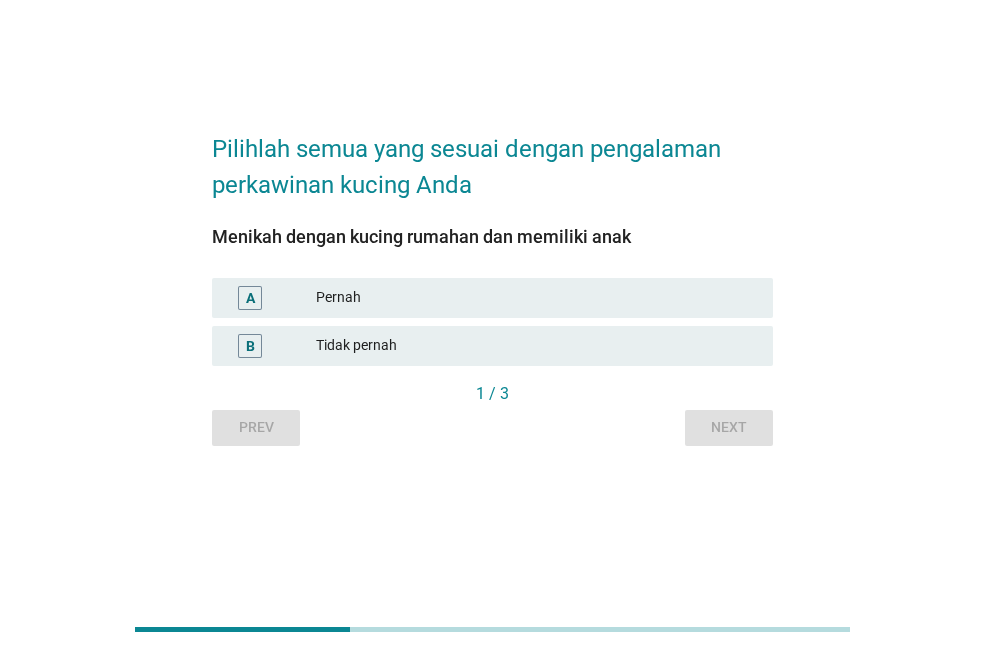 scroll, scrollTop: 0, scrollLeft: 0, axis: both 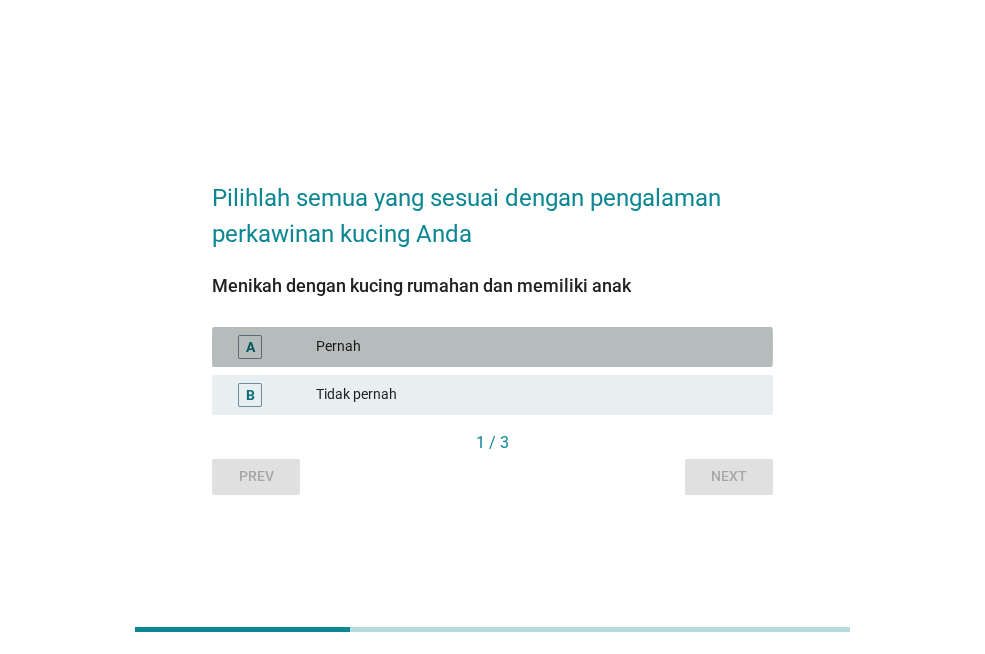 drag, startPoint x: 309, startPoint y: 343, endPoint x: 322, endPoint y: 349, distance: 14.3178215 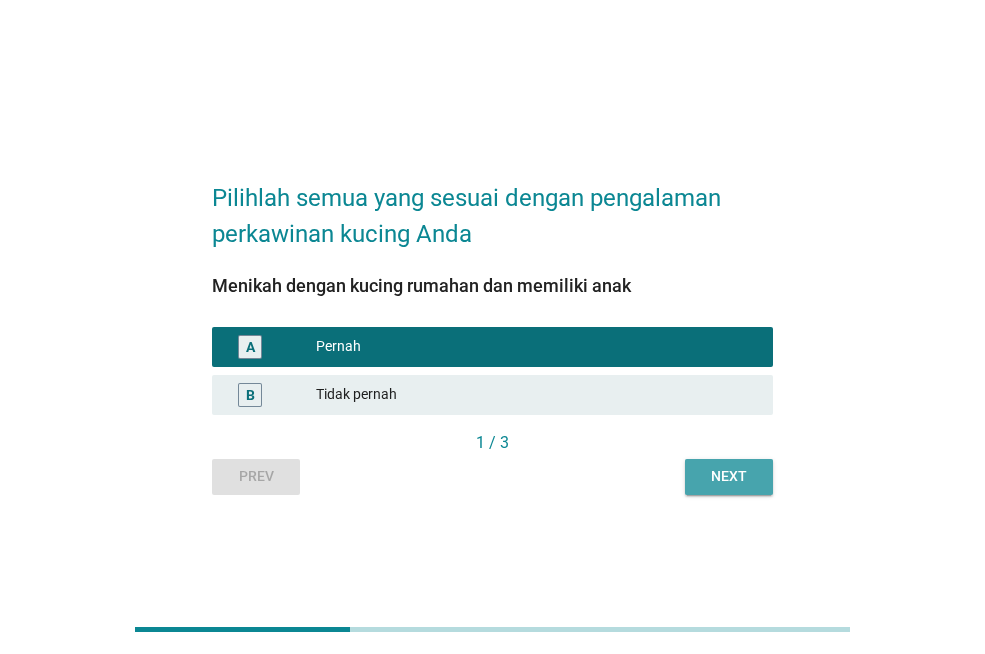 click on "Next" at bounding box center (729, 476) 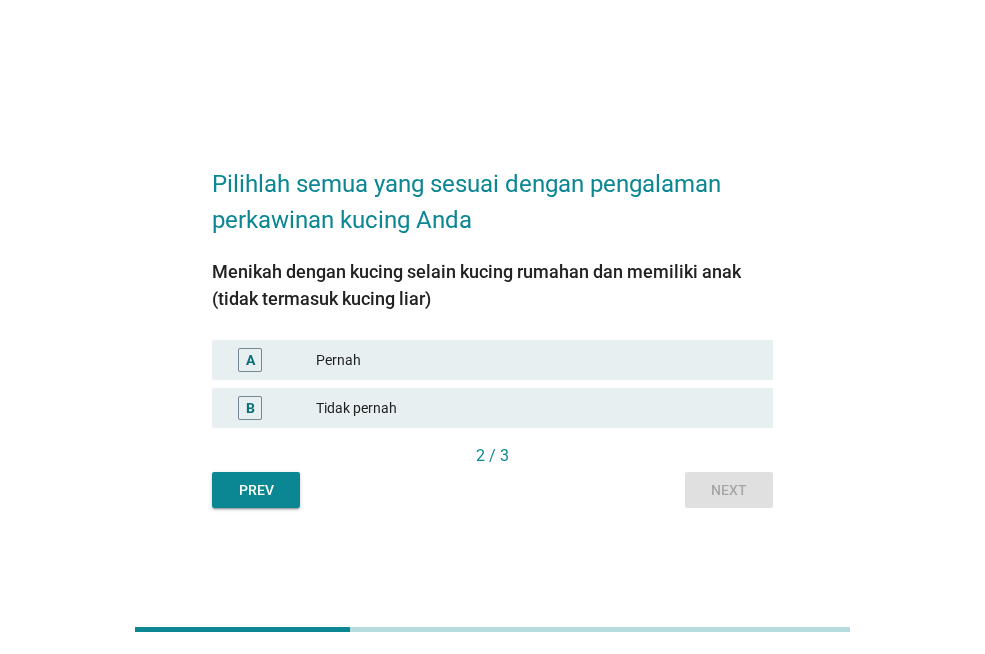 click on "Pernah" at bounding box center [536, 360] 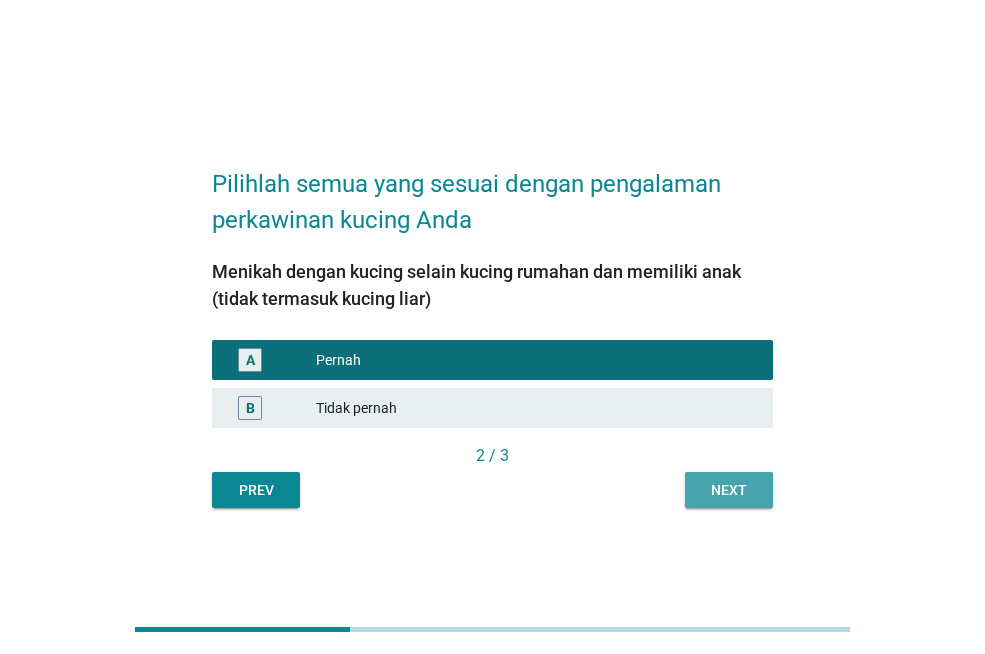 click on "Next" at bounding box center [729, 490] 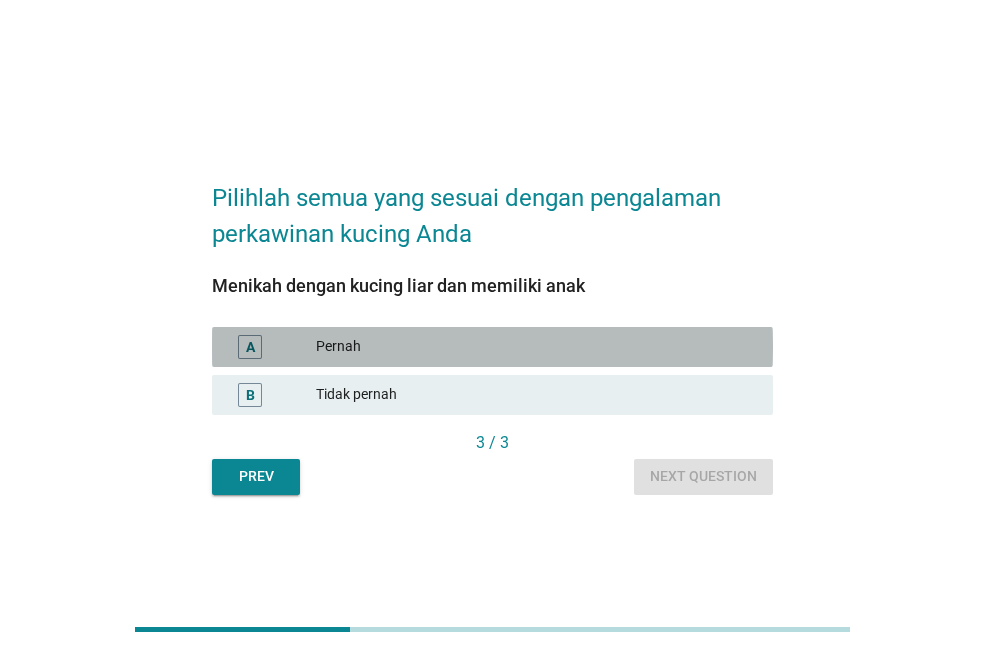 click on "Pernah" at bounding box center [536, 347] 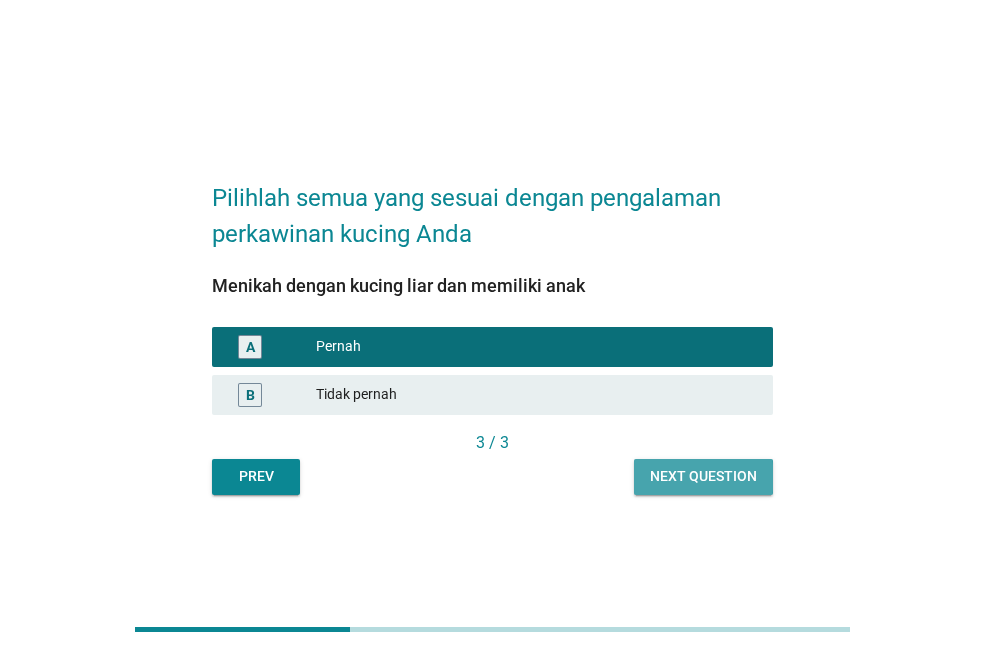 click on "Next question" at bounding box center (703, 476) 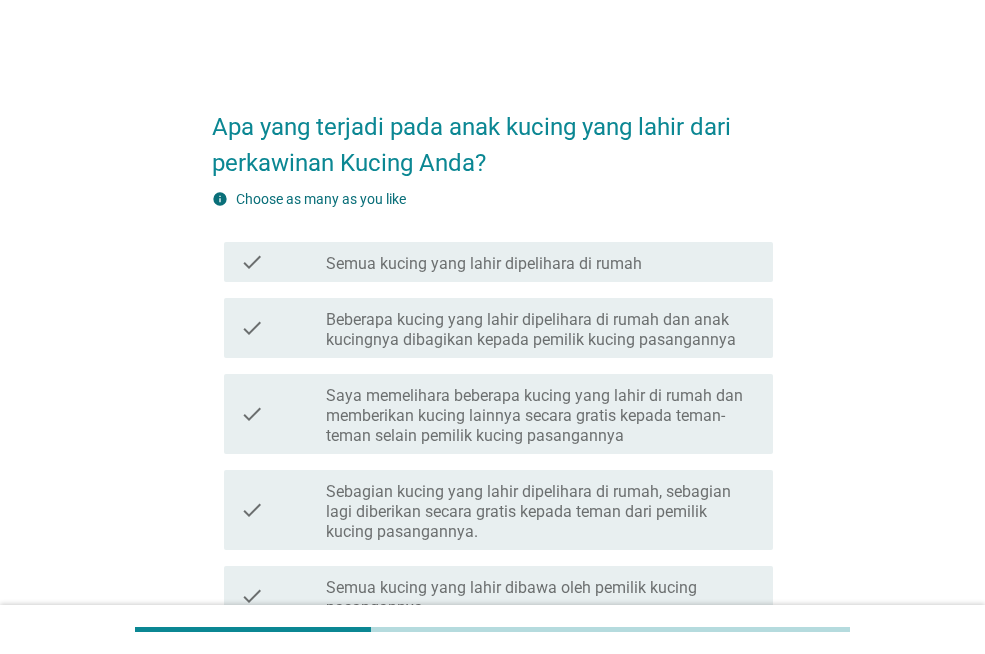 click on "Beberapa kucing yang lahir dipelihara di rumah dan anak kucingnya dibagikan kepada pemilik kucing pasangannya" at bounding box center [541, 330] 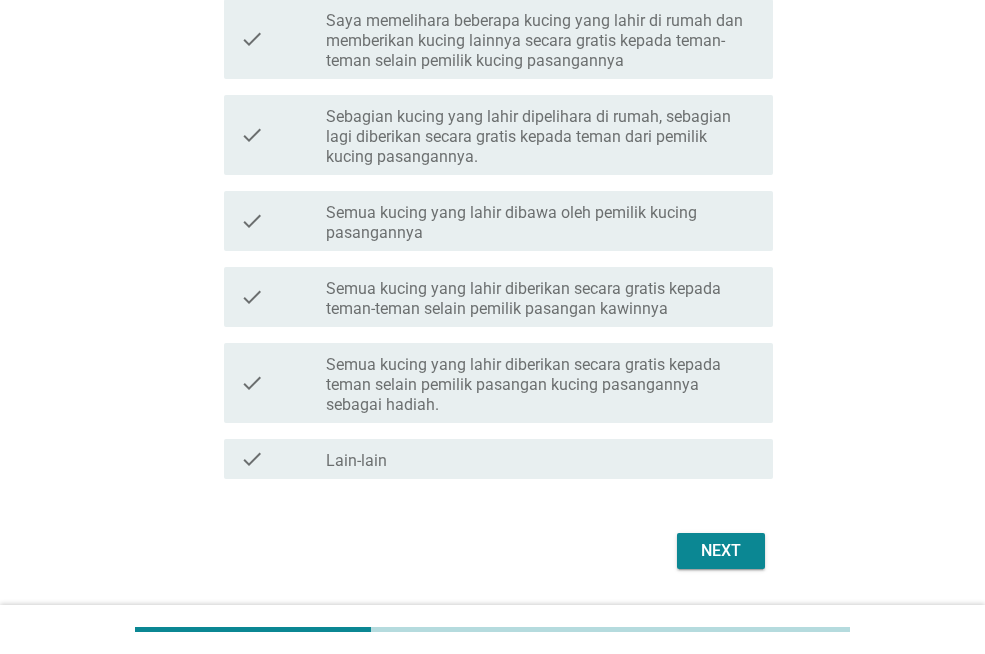 scroll, scrollTop: 400, scrollLeft: 0, axis: vertical 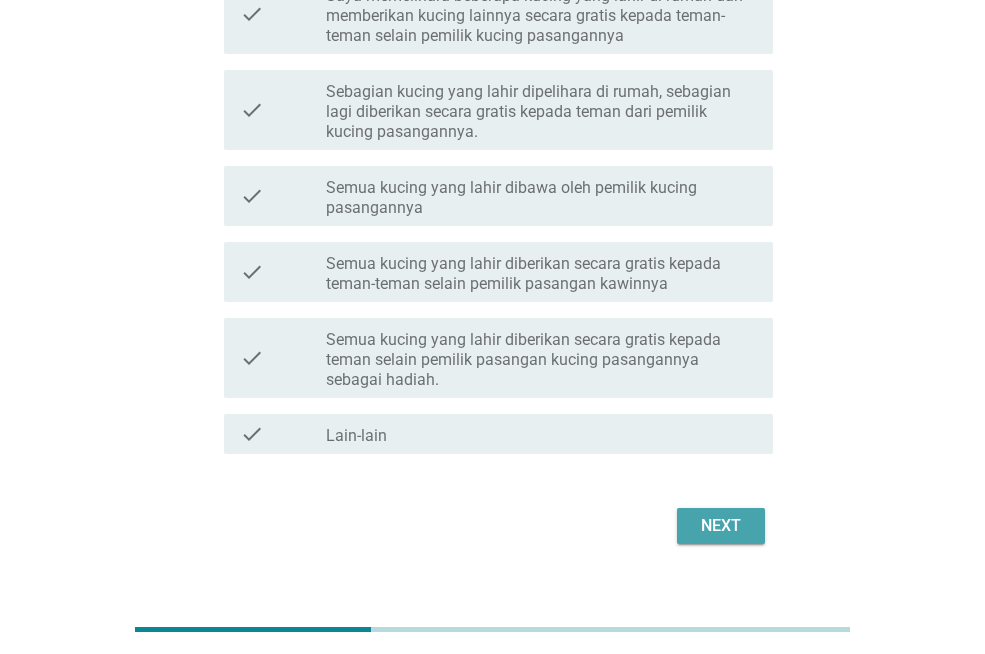 click on "Next" at bounding box center [721, 526] 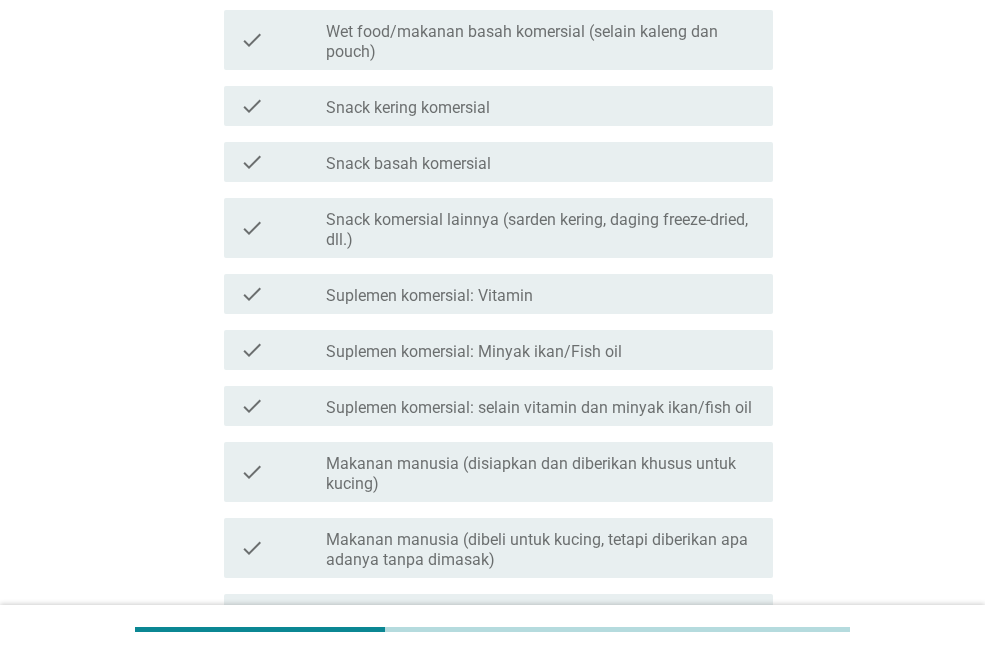scroll, scrollTop: 0, scrollLeft: 0, axis: both 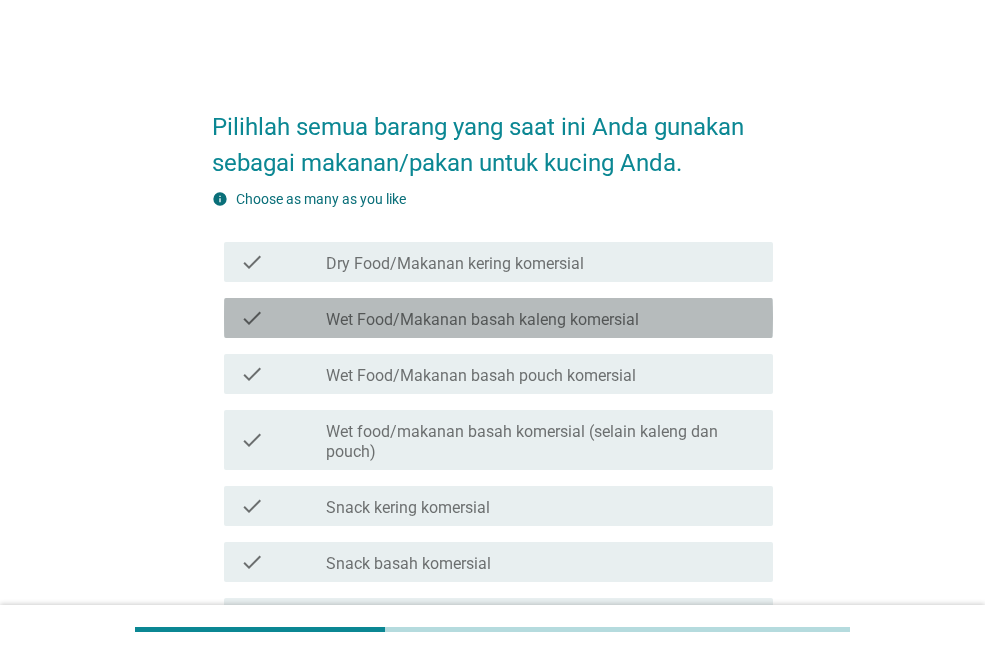 click on "Wet Food/Makanan basah kaleng komersial" at bounding box center (482, 320) 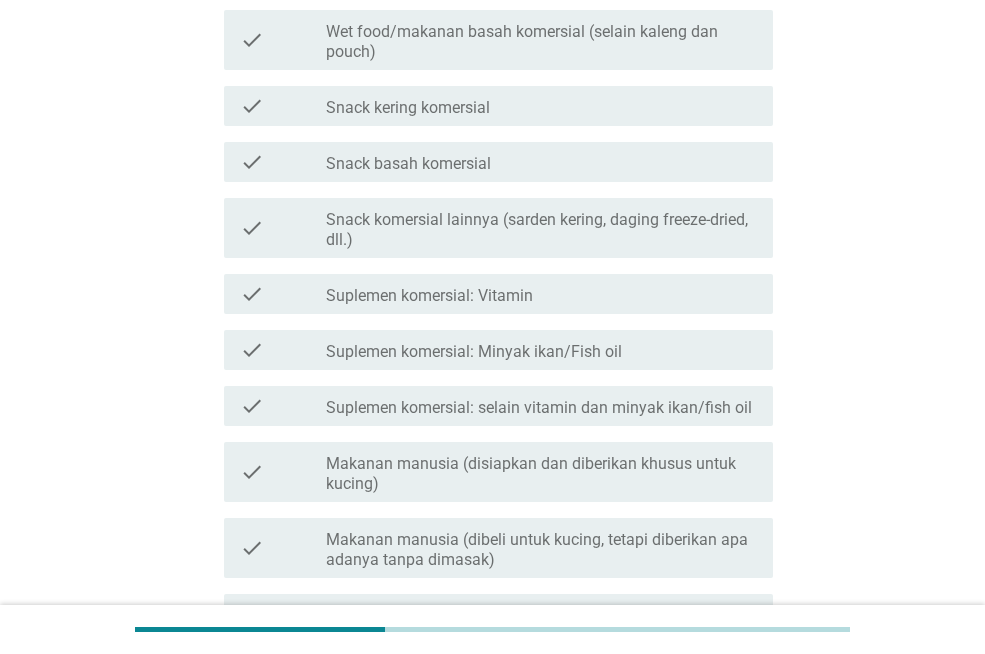 scroll, scrollTop: 700, scrollLeft: 0, axis: vertical 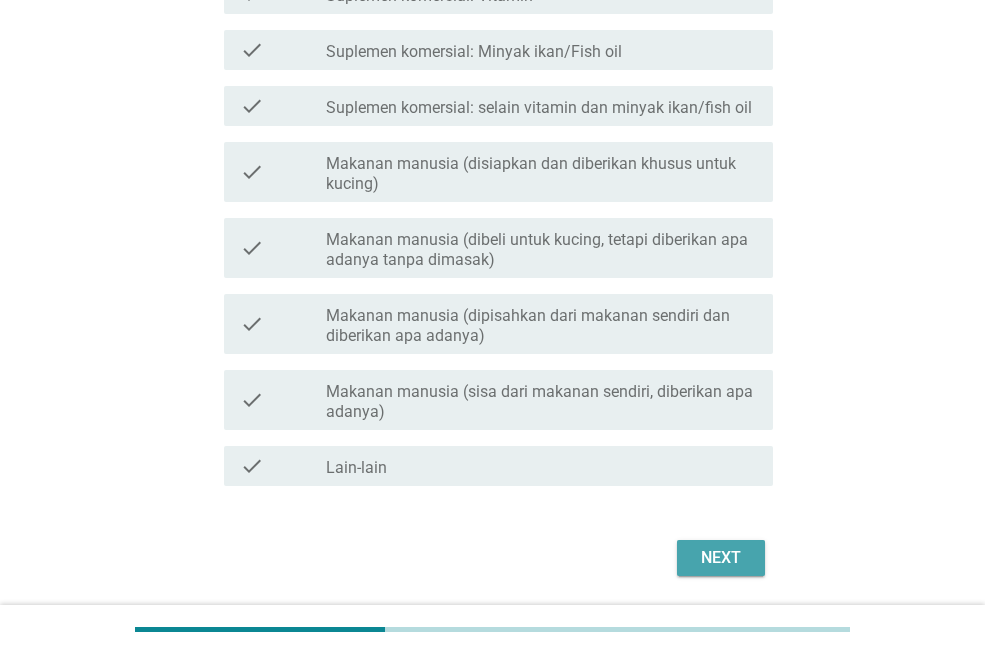 click on "Next" at bounding box center [721, 558] 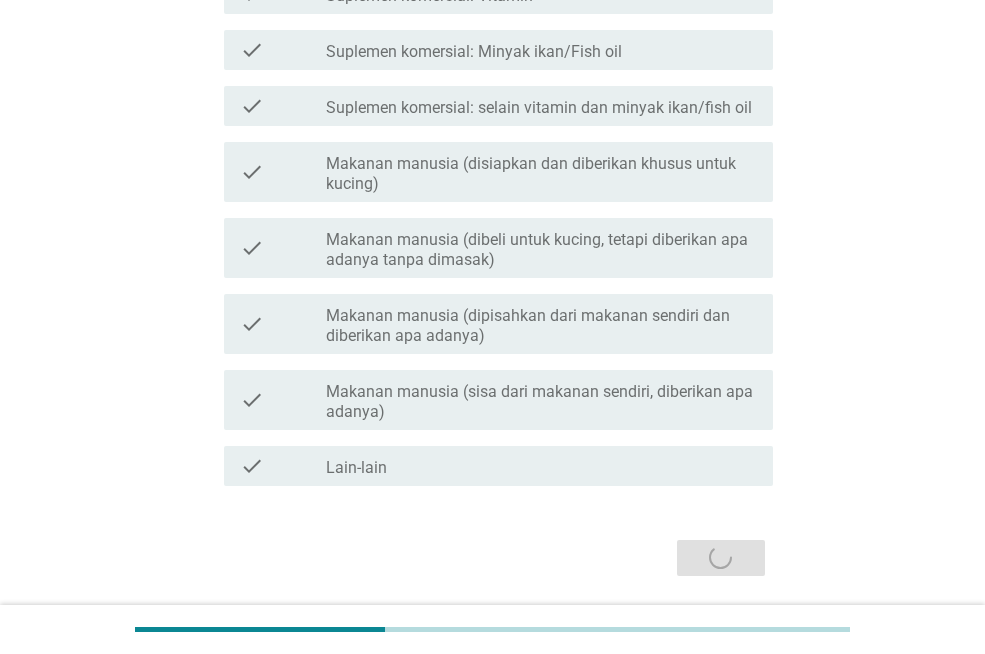 scroll, scrollTop: 0, scrollLeft: 0, axis: both 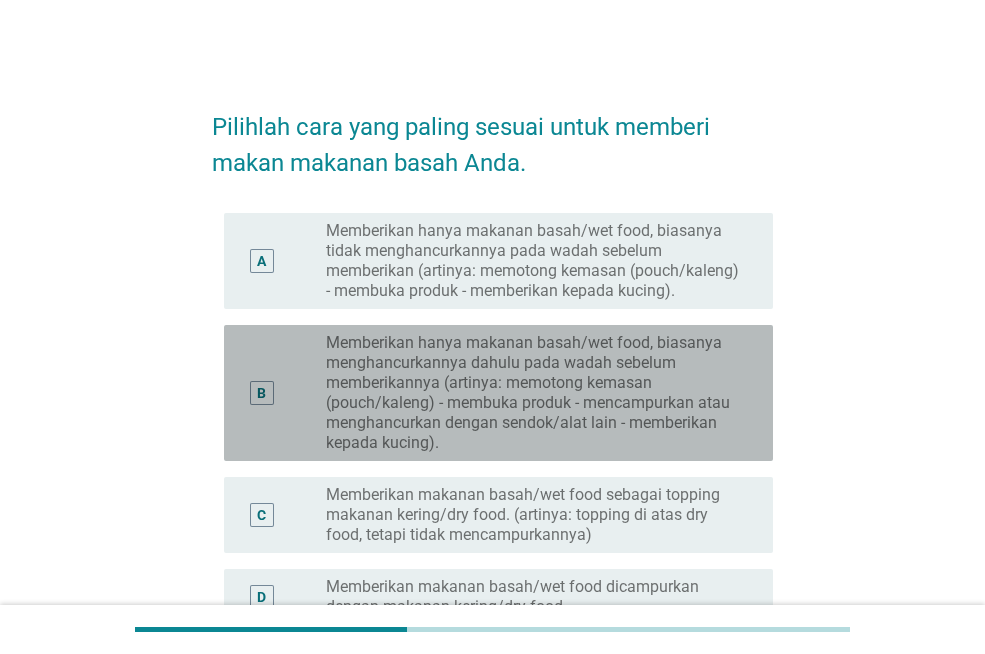 click on "Memberikan hanya makanan basah/wet food, biasanya menghancurkannya dahulu pada wadah sebelum memberikannya (artinya: memotong kemasan (pouch/kaleng) - membuka produk - mencampurkan atau menghancurkan dengan sendok/alat lain - memberikan kepada kucing)." at bounding box center [533, 393] 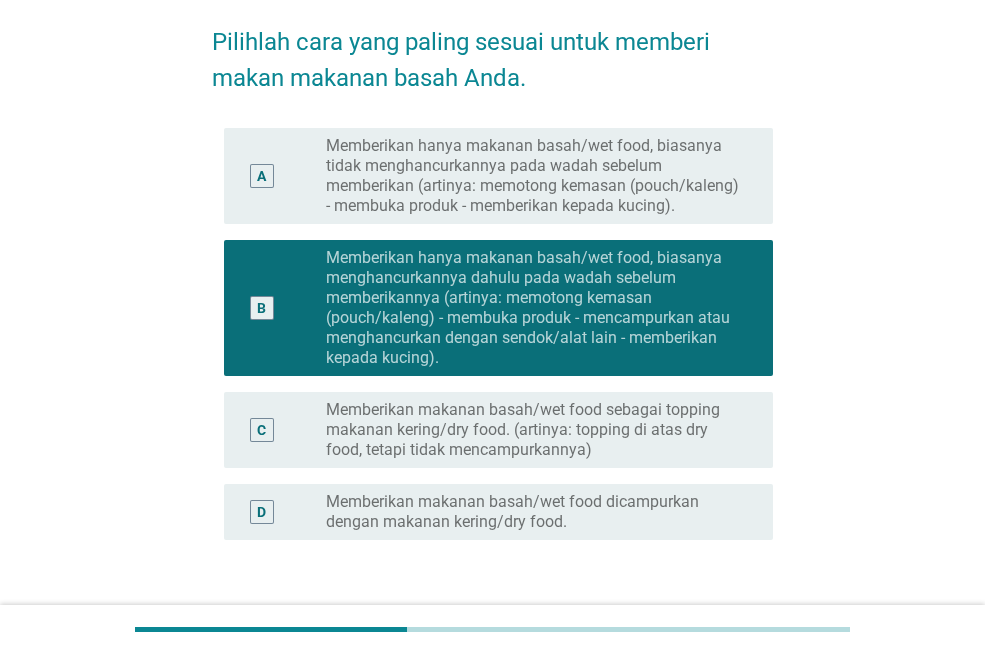 scroll, scrollTop: 228, scrollLeft: 0, axis: vertical 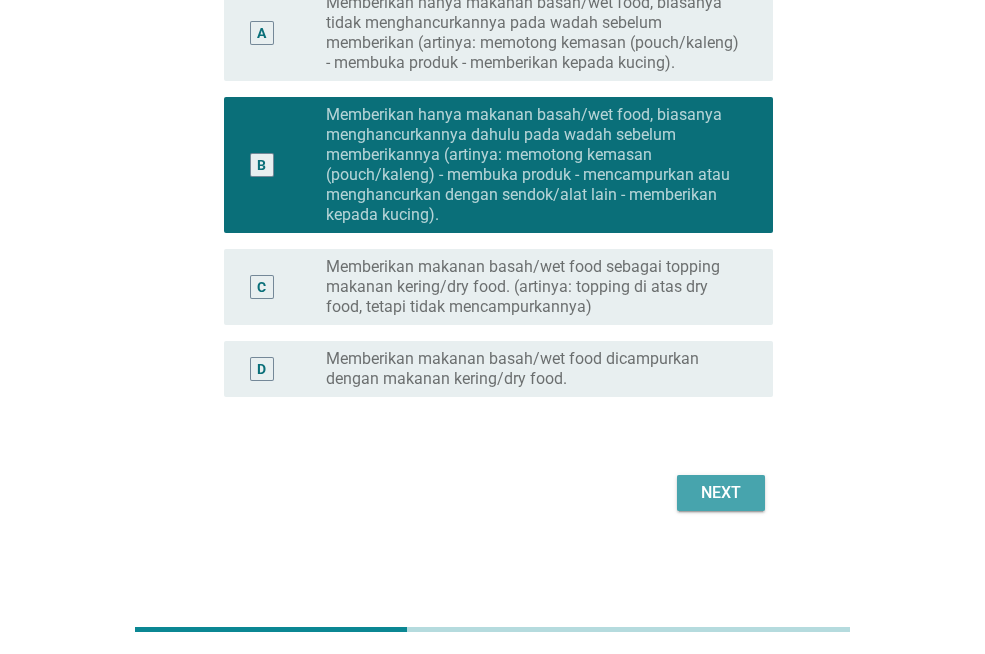 click on "Next" at bounding box center (721, 493) 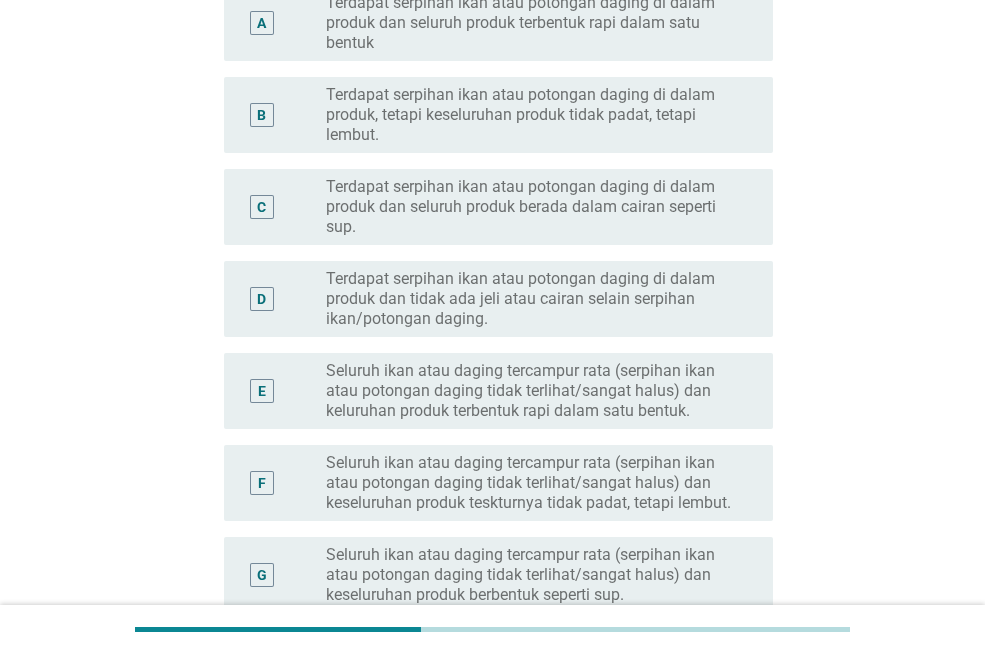 scroll, scrollTop: 0, scrollLeft: 0, axis: both 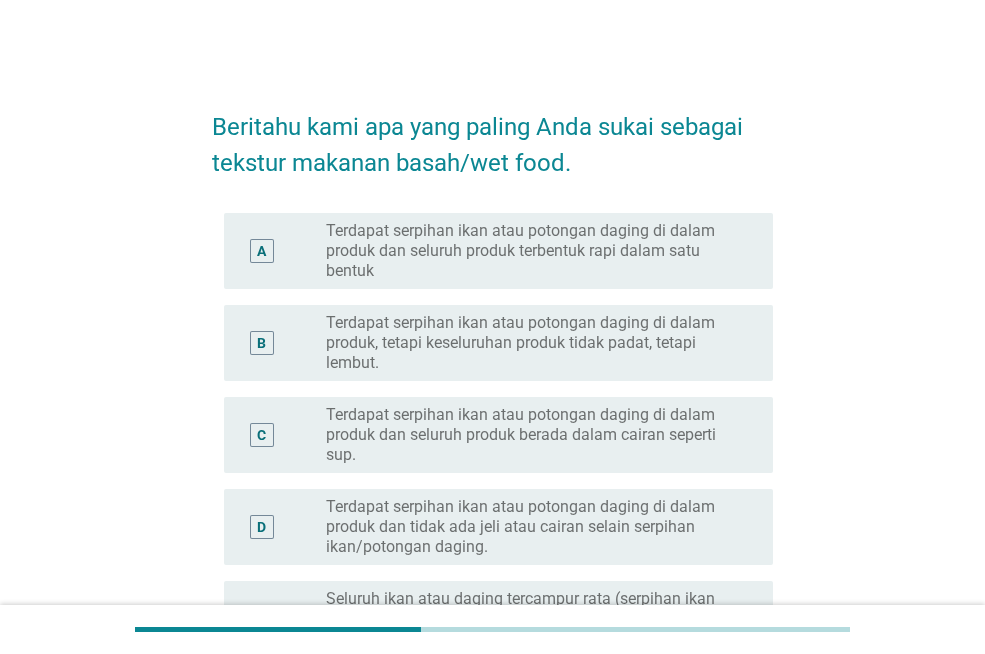click on "Terdapat serpihan ikan atau potongan daging di dalam produk, tetapi keseluruhan produk tidak padat, tetapi lembut." at bounding box center [533, 343] 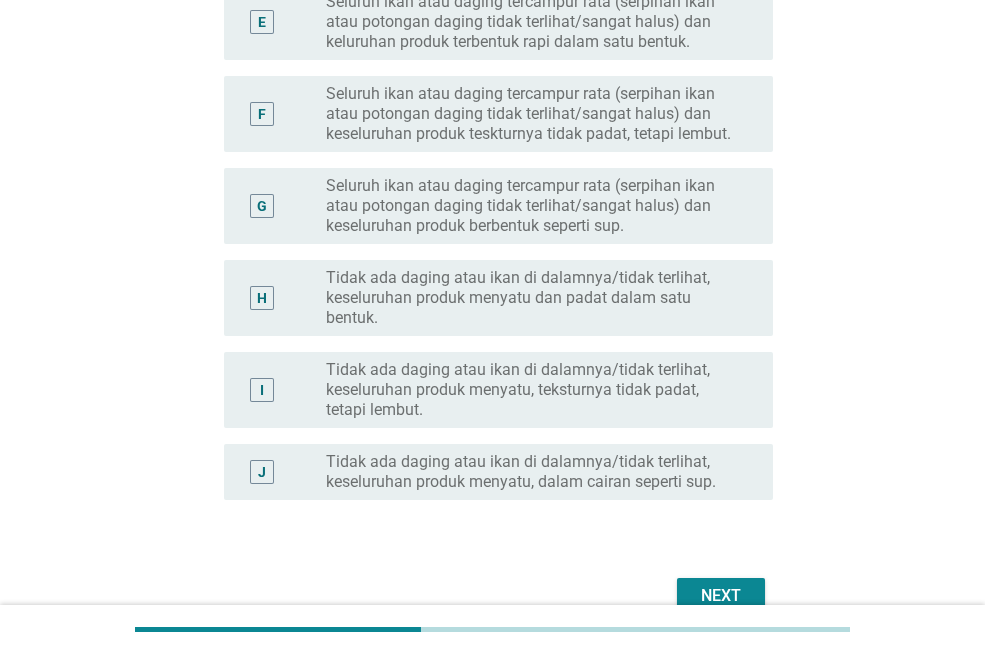 scroll, scrollTop: 700, scrollLeft: 0, axis: vertical 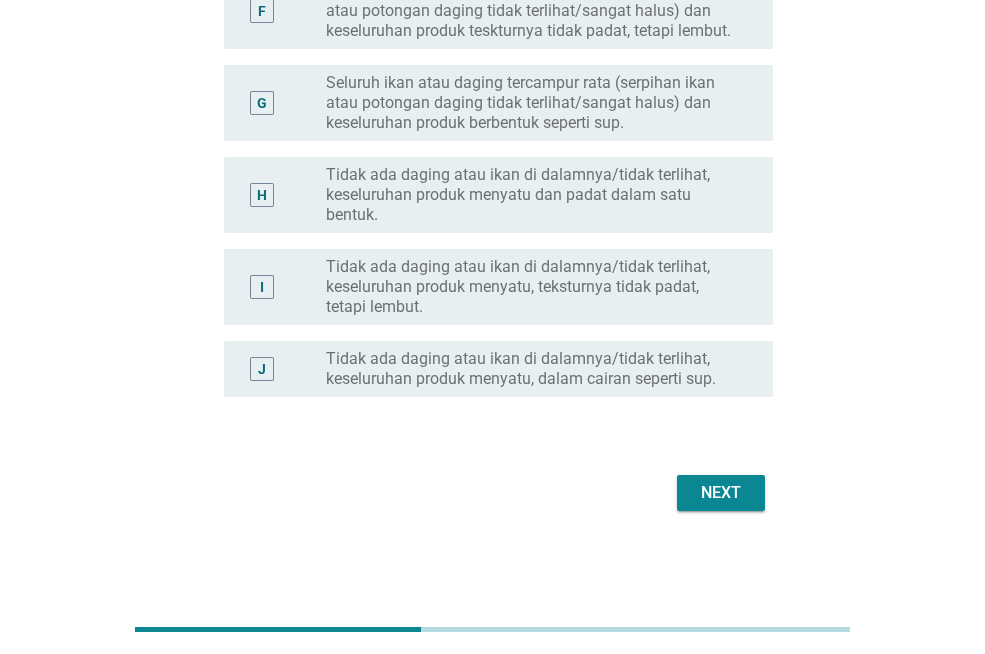 click on "Next" at bounding box center (721, 493) 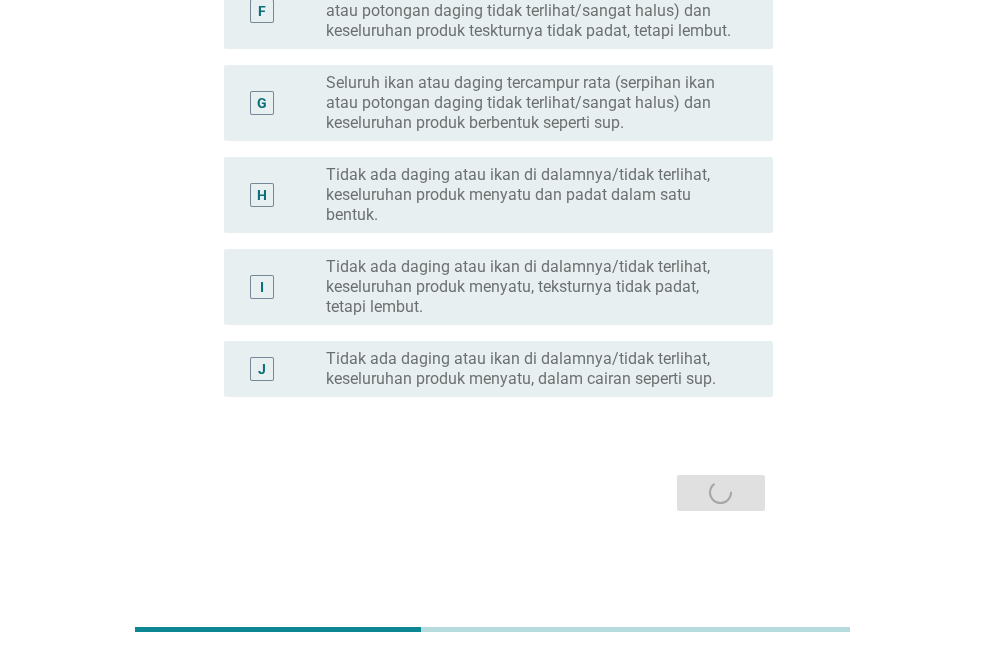 scroll, scrollTop: 0, scrollLeft: 0, axis: both 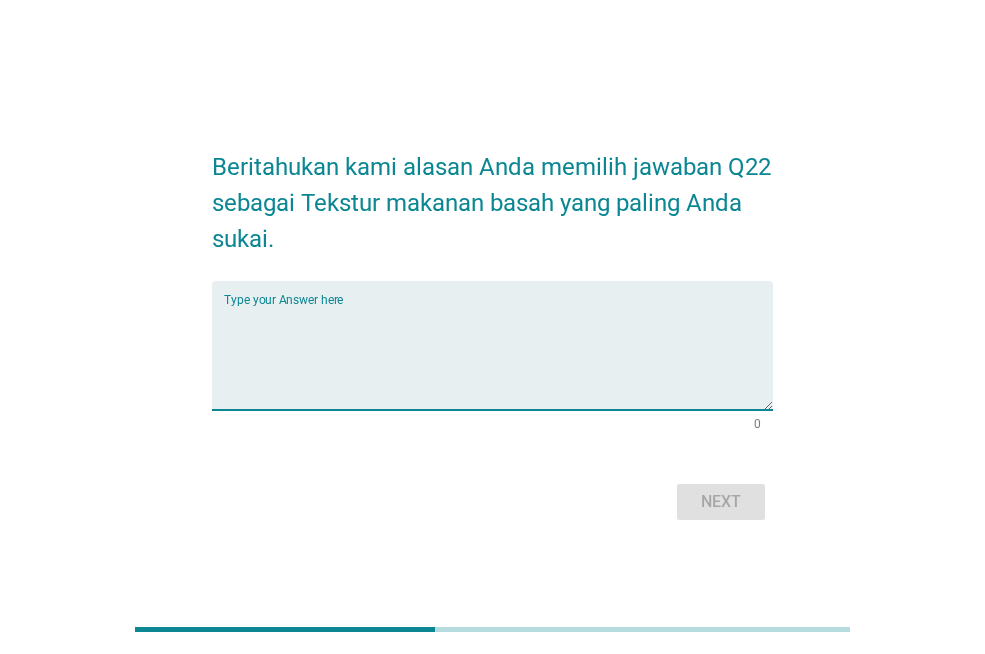 click at bounding box center [498, 357] 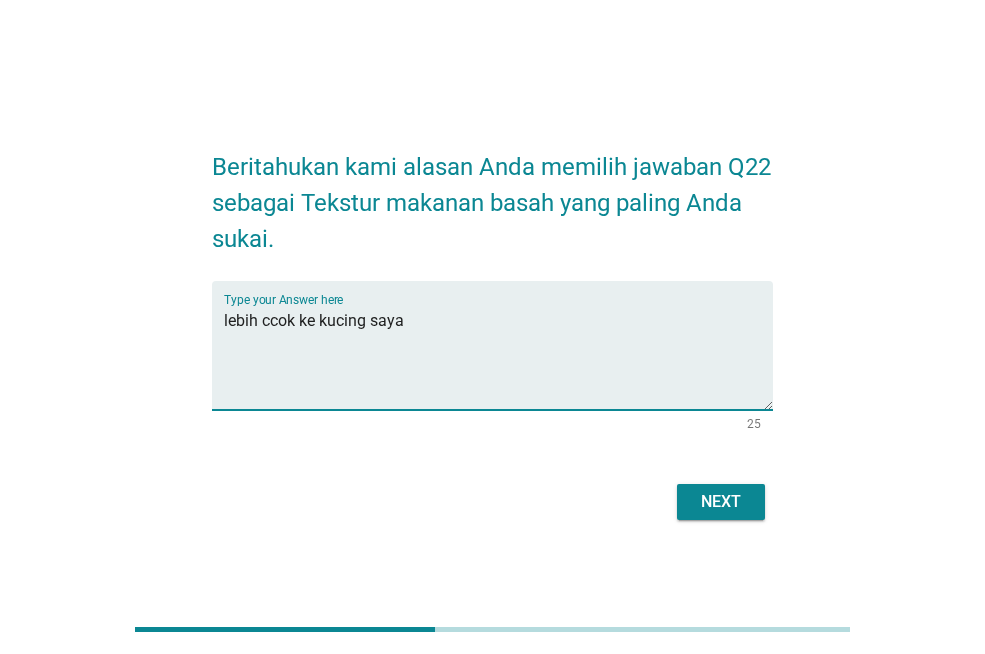 type on "lebih ccok ke kucing saya" 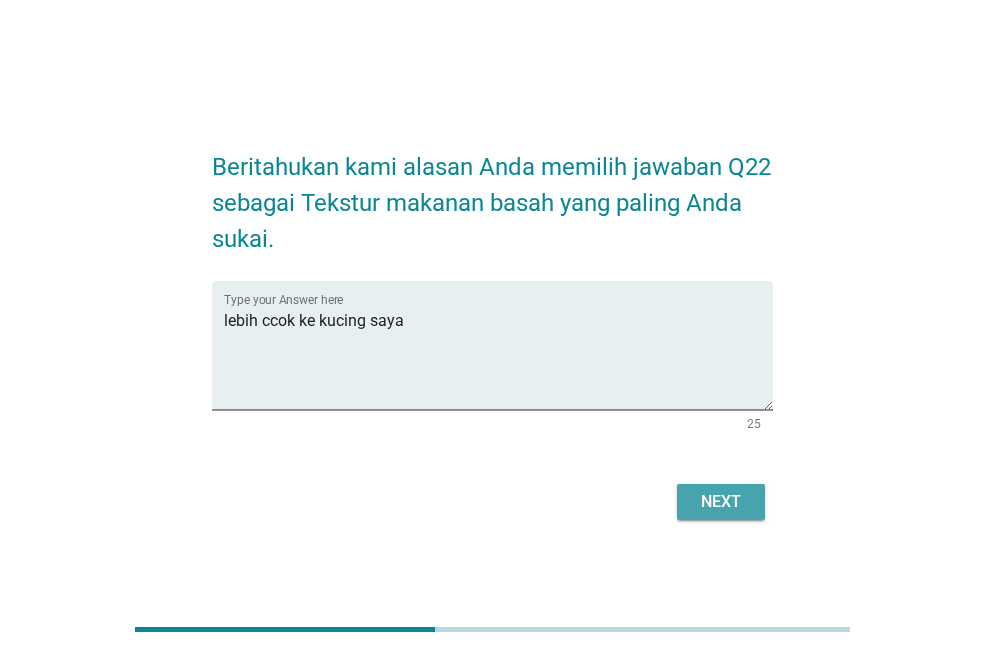 click on "Next" at bounding box center [721, 502] 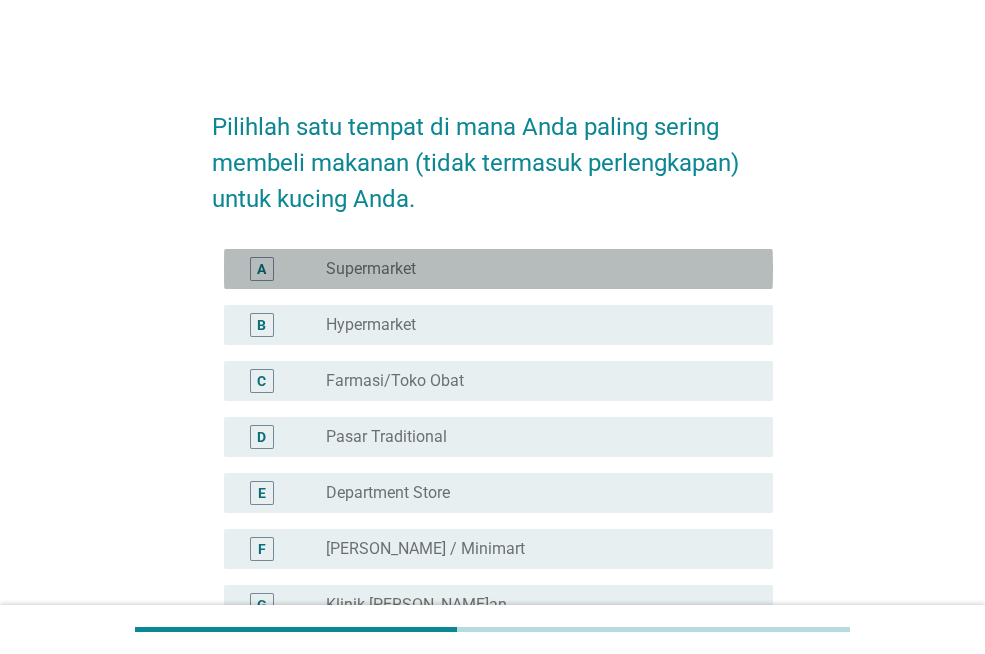click on "radio_button_unchecked Supermarket" at bounding box center [533, 269] 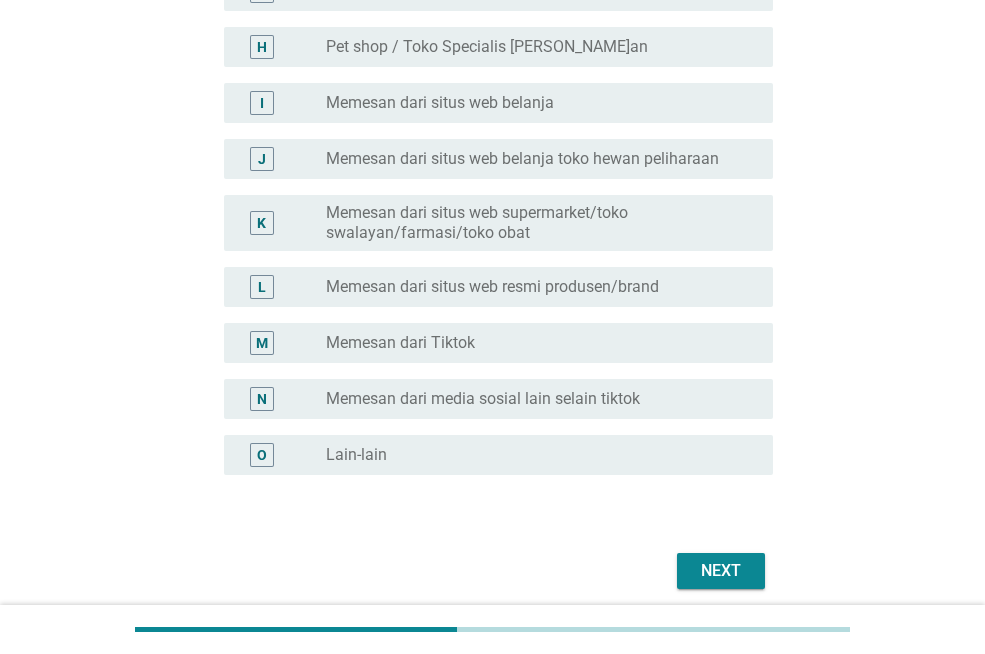 scroll, scrollTop: 692, scrollLeft: 0, axis: vertical 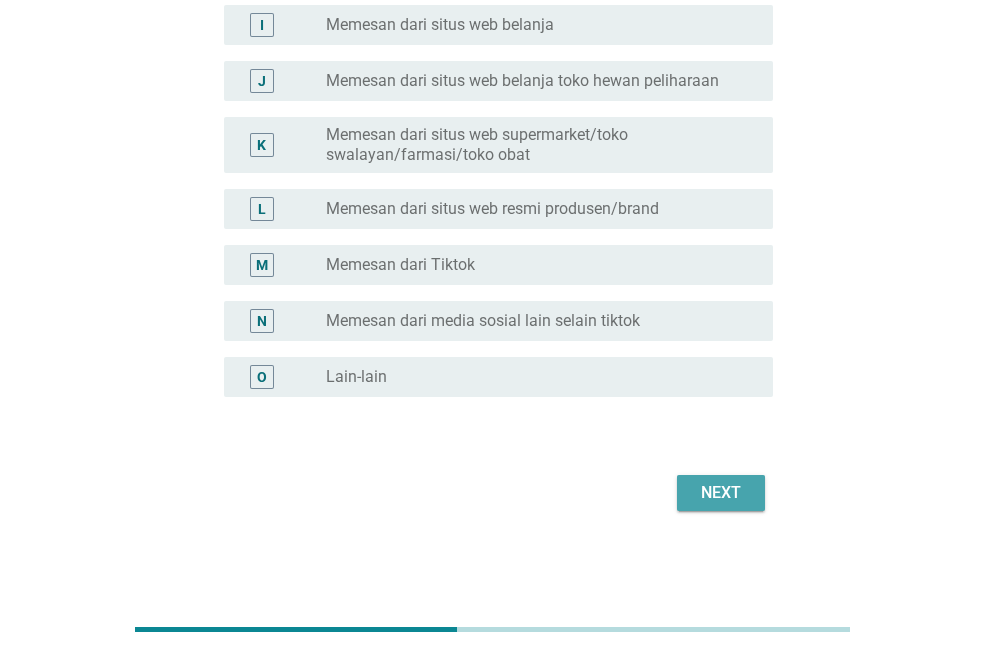click on "Next" at bounding box center [721, 493] 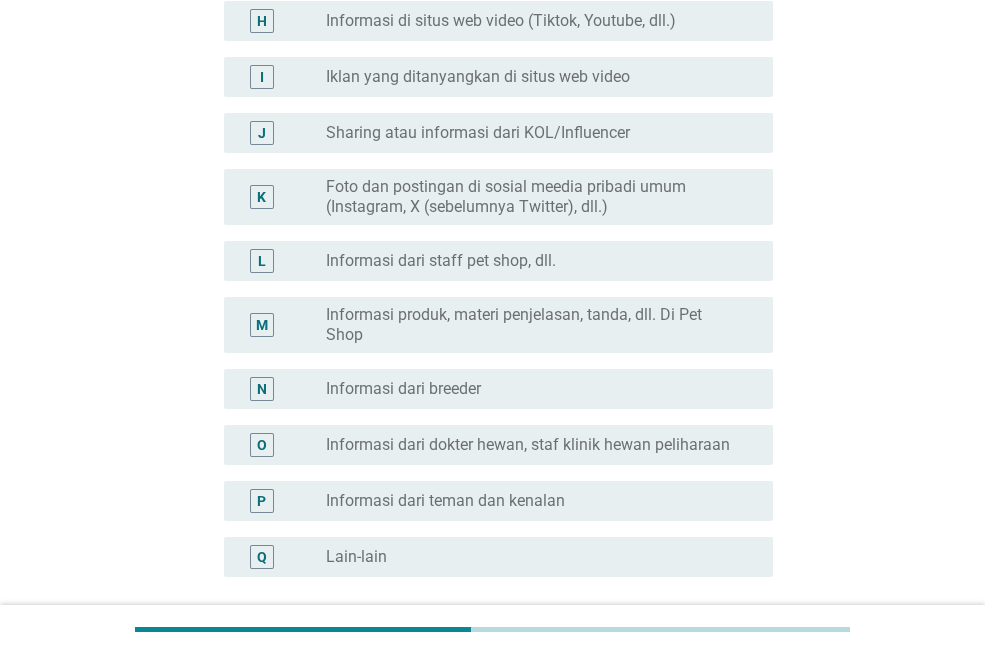 scroll, scrollTop: 0, scrollLeft: 0, axis: both 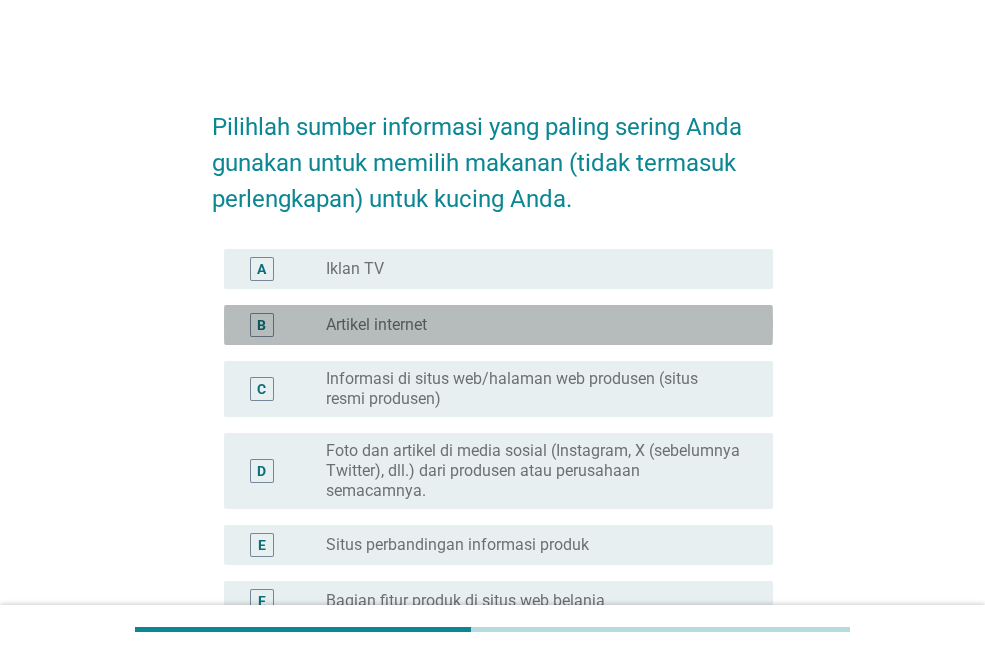 drag, startPoint x: 464, startPoint y: 324, endPoint x: 467, endPoint y: 335, distance: 11.401754 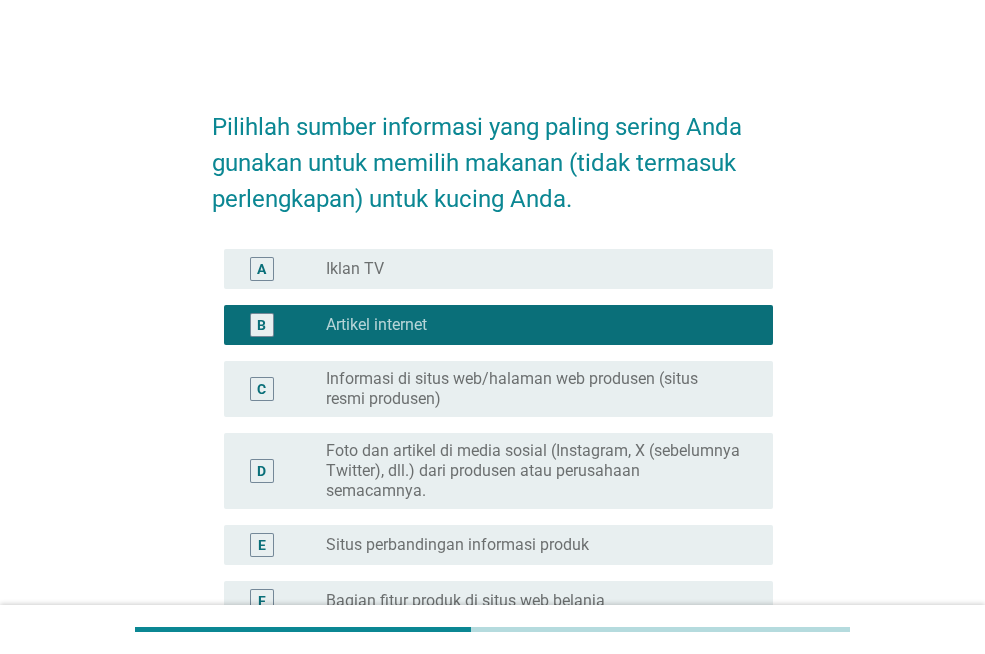 scroll, scrollTop: 400, scrollLeft: 0, axis: vertical 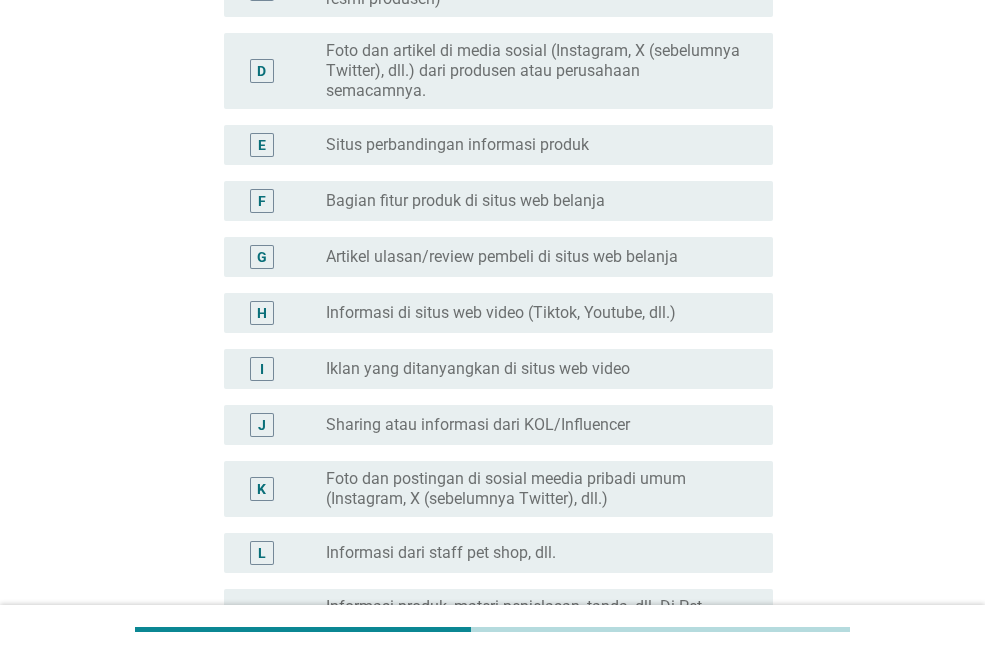drag, startPoint x: 501, startPoint y: 361, endPoint x: 508, endPoint y: 369, distance: 10.630146 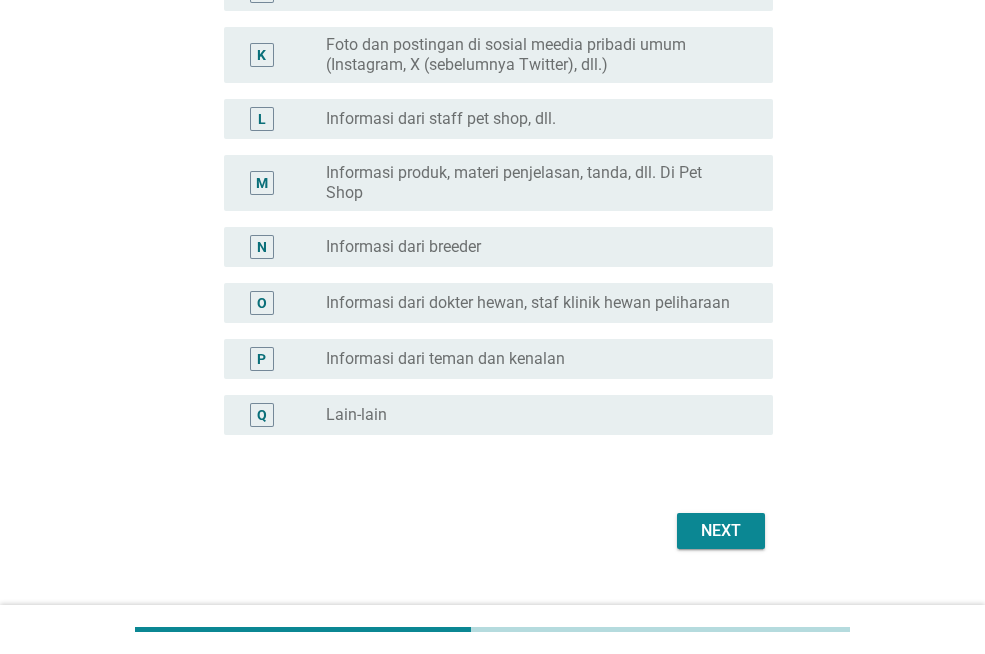 scroll, scrollTop: 872, scrollLeft: 0, axis: vertical 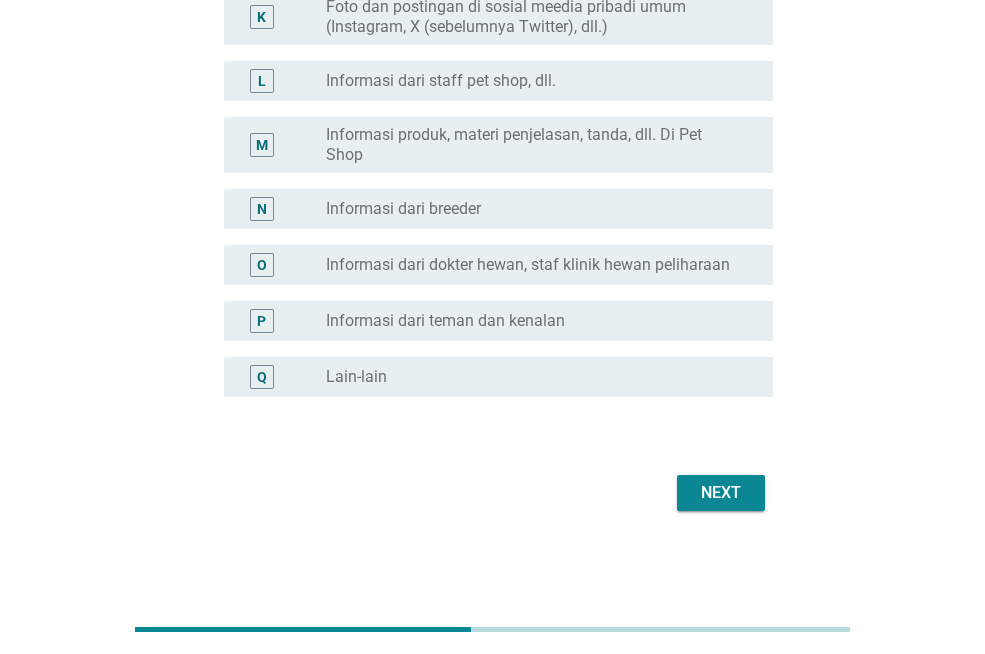 click on "Next" at bounding box center [721, 493] 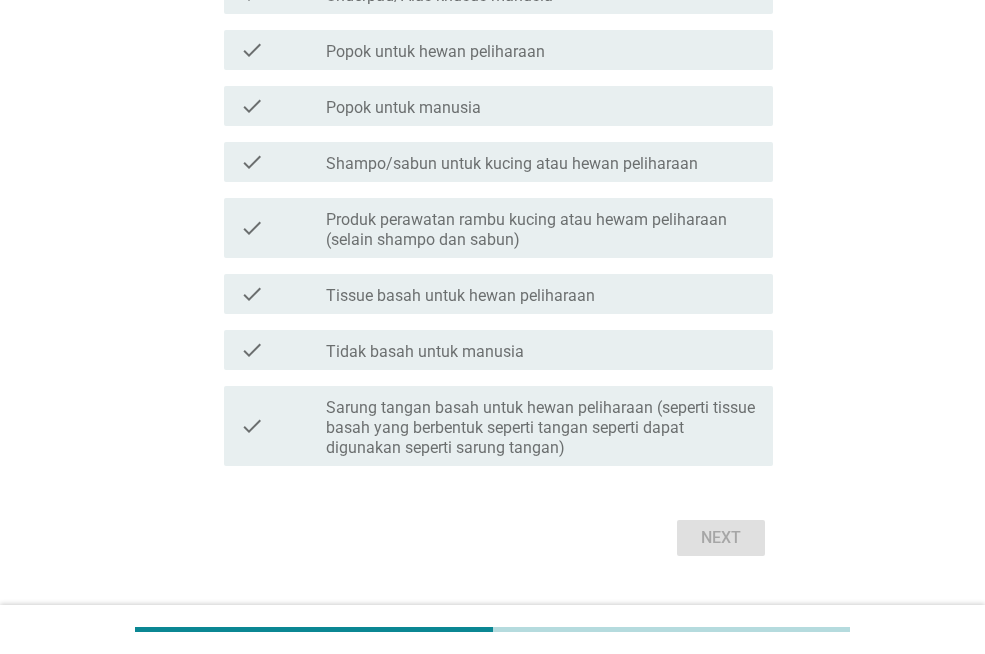 scroll, scrollTop: 0, scrollLeft: 0, axis: both 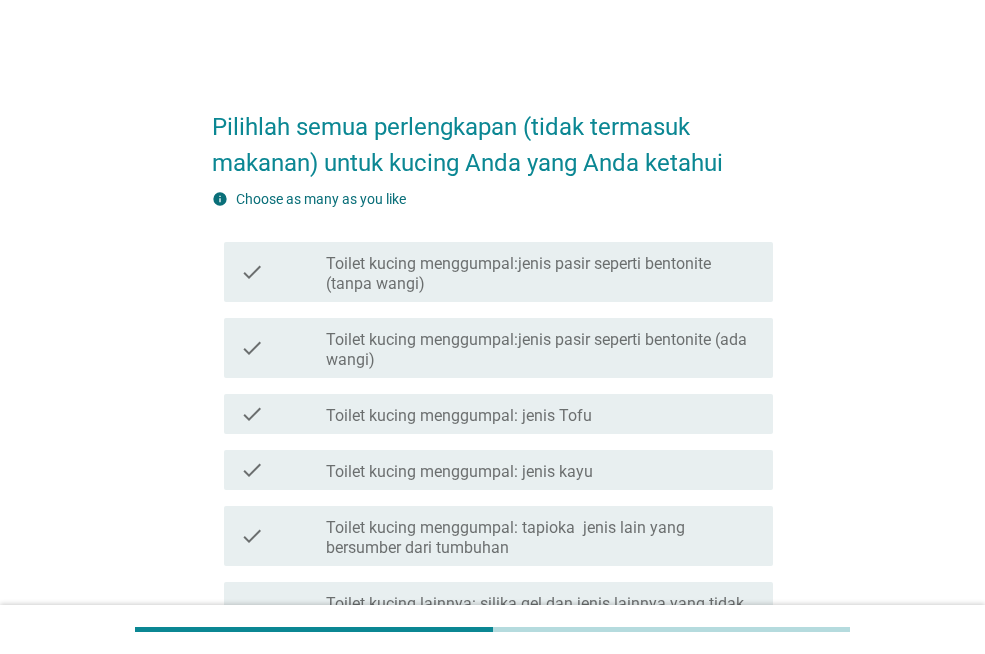 click on "Toilet kucing menggumpal:jenis pasir seperti bentonite (ada wangi)" at bounding box center [541, 350] 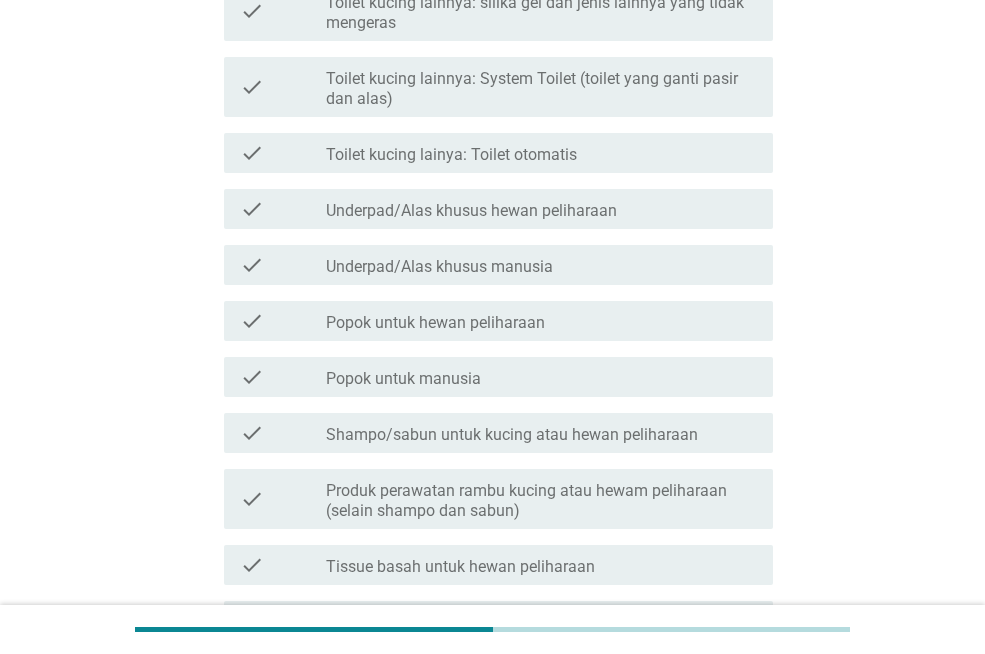 scroll, scrollTop: 800, scrollLeft: 0, axis: vertical 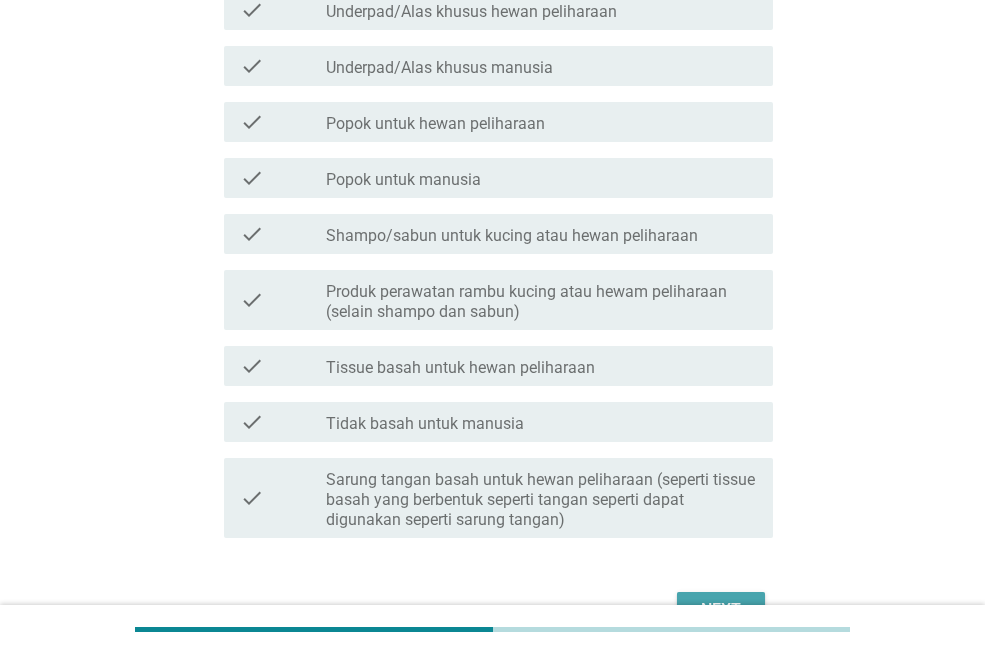 click on "Next" at bounding box center [721, 610] 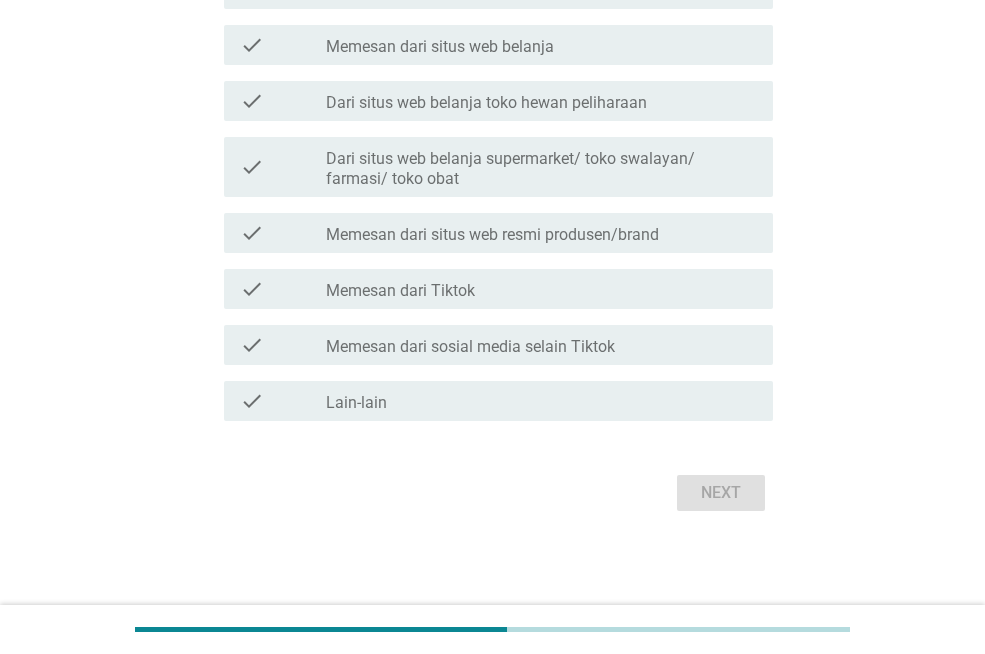 scroll, scrollTop: 0, scrollLeft: 0, axis: both 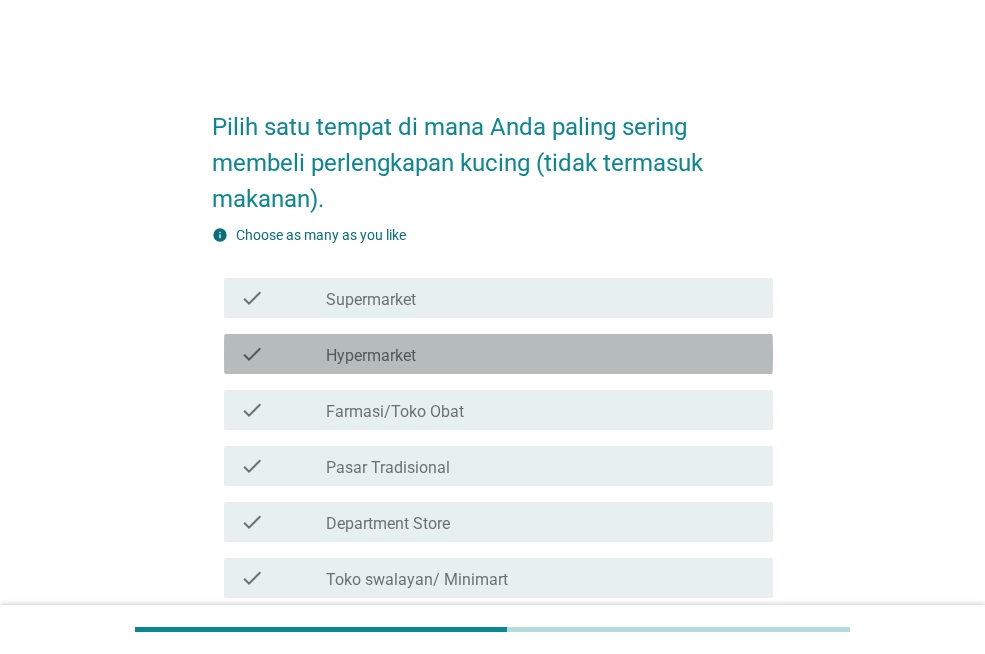 click on "check_box_outline_blank Hypermarket" at bounding box center (541, 354) 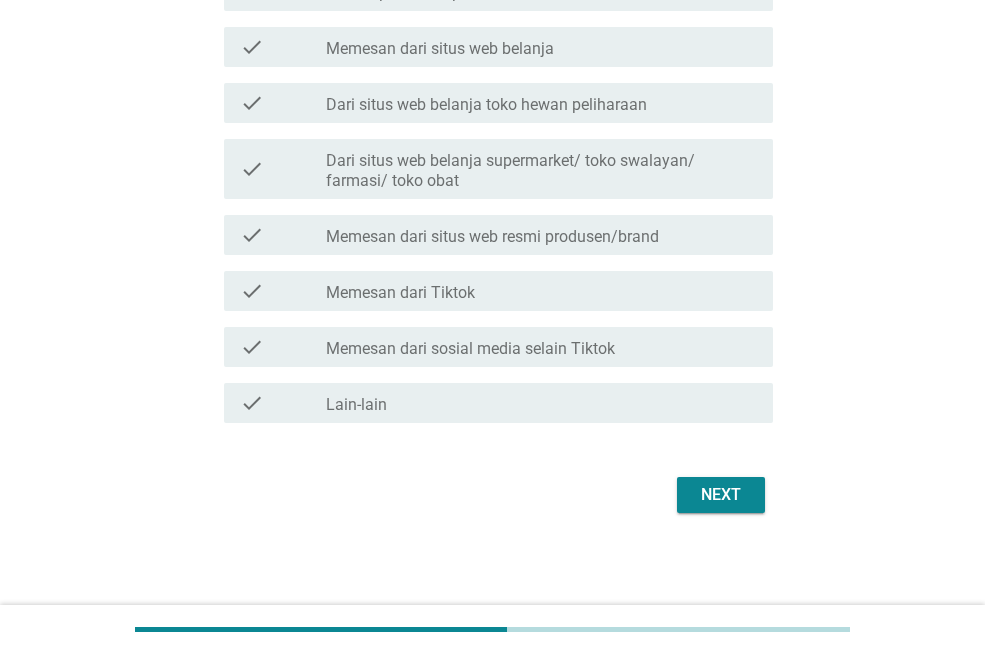 scroll, scrollTop: 701, scrollLeft: 0, axis: vertical 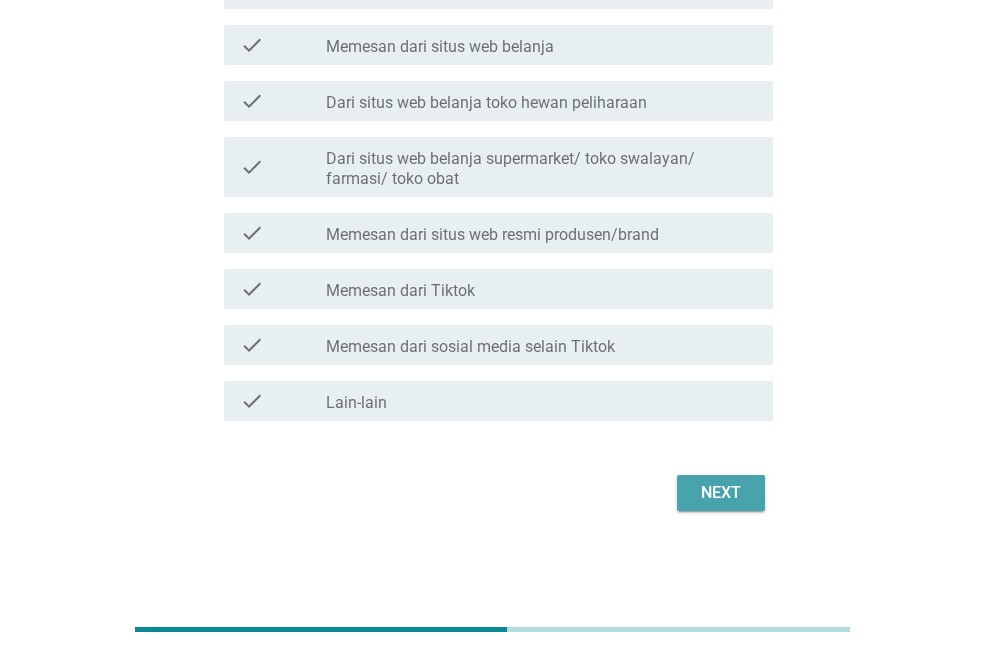 click on "Next" at bounding box center [721, 493] 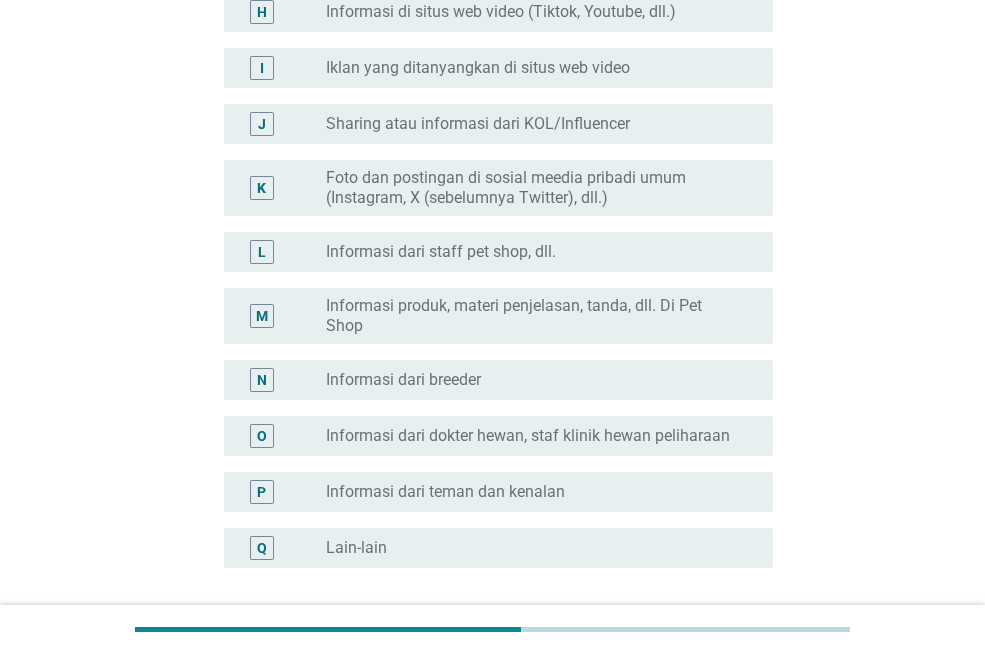 scroll, scrollTop: 0, scrollLeft: 0, axis: both 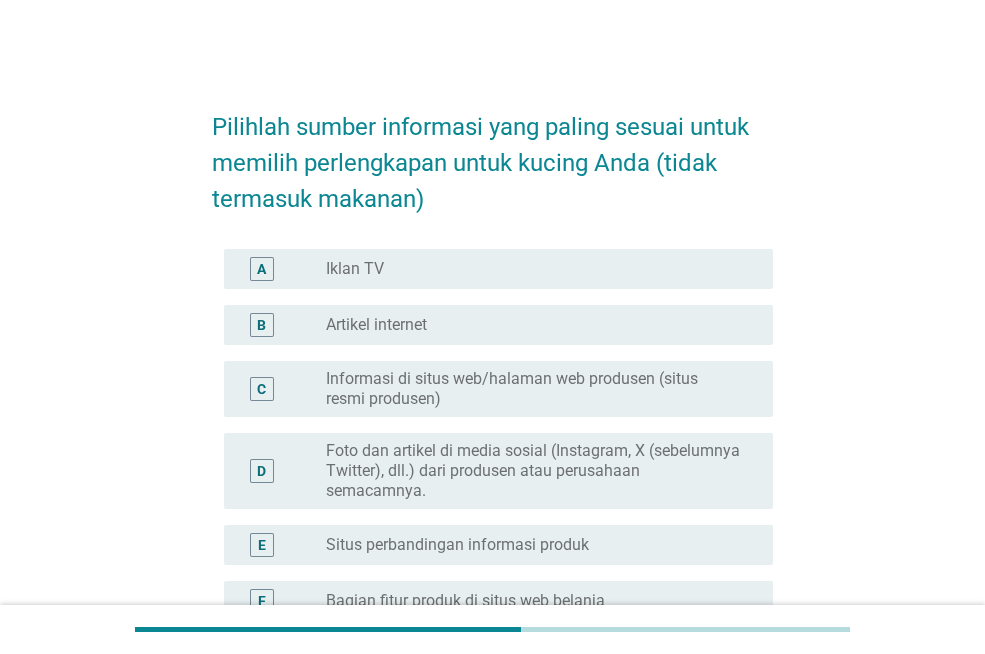 click on "radio_button_unchecked Artikel internet" at bounding box center (533, 325) 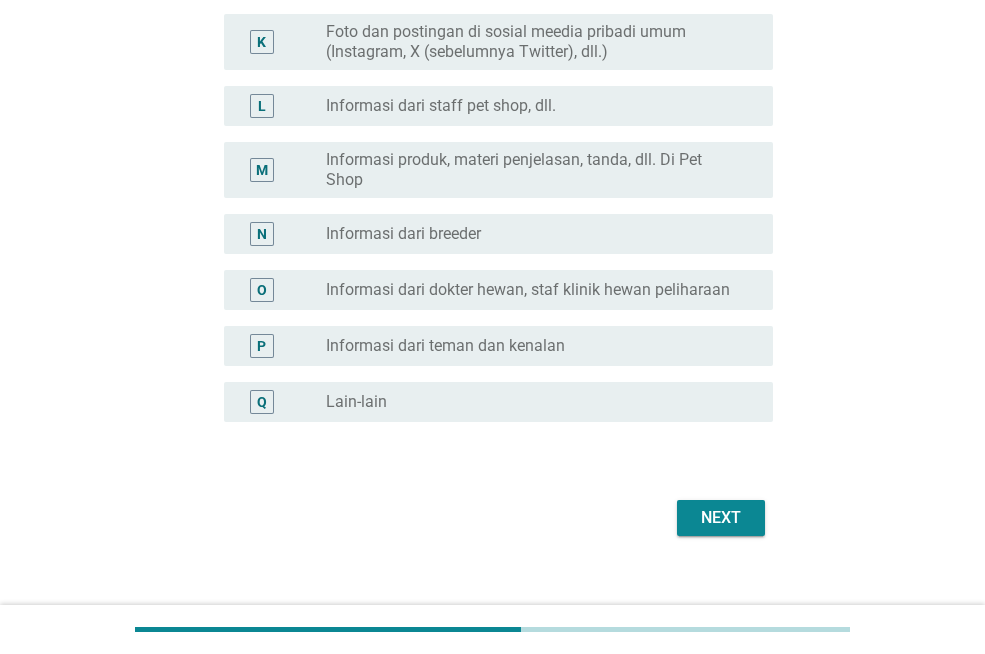 scroll, scrollTop: 872, scrollLeft: 0, axis: vertical 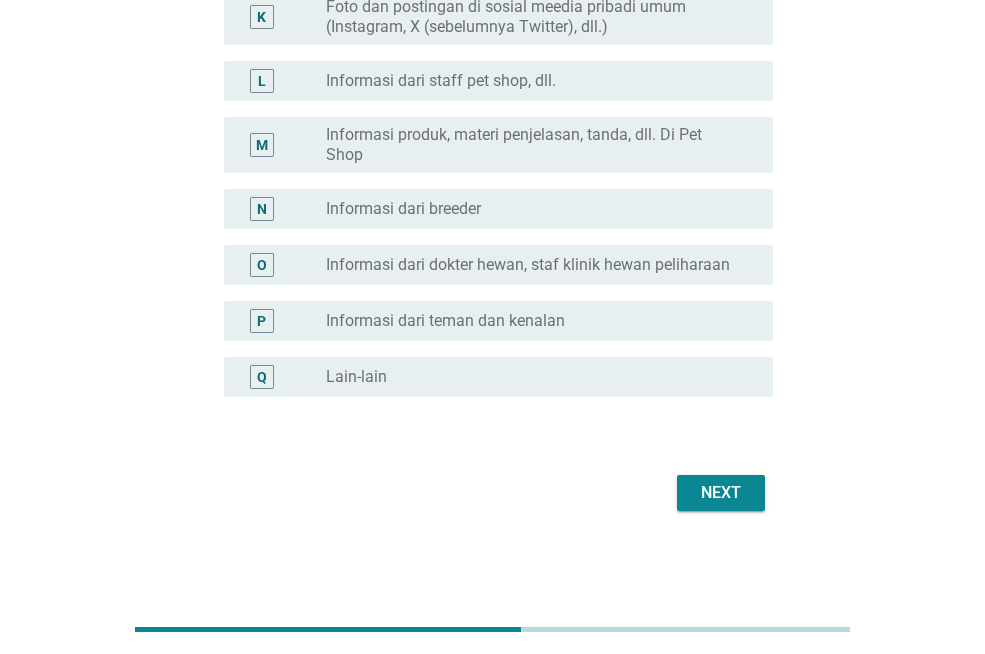 click on "Next" at bounding box center [721, 493] 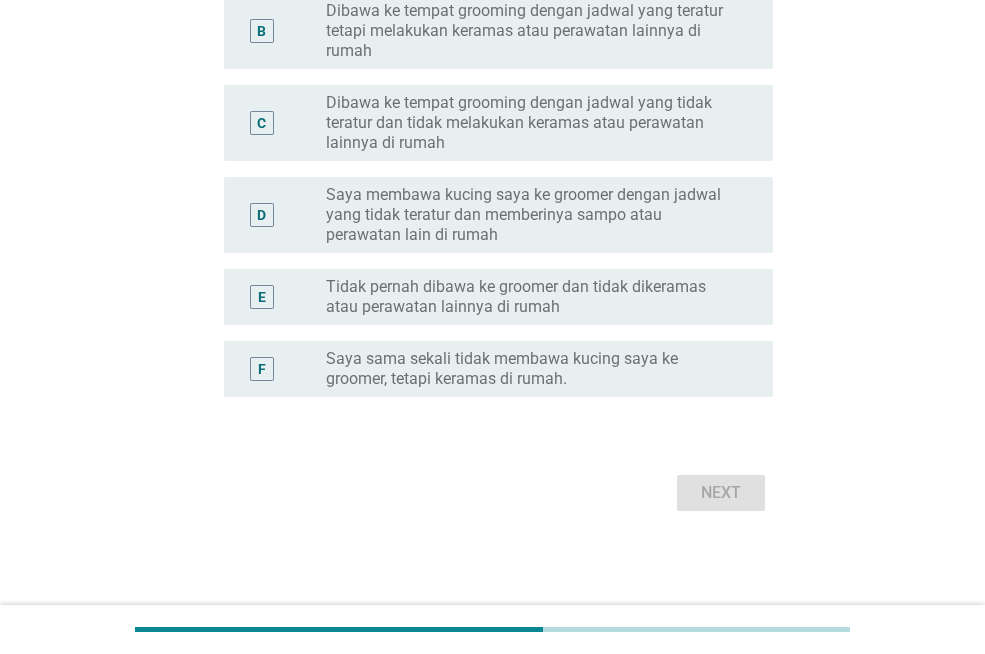 scroll, scrollTop: 0, scrollLeft: 0, axis: both 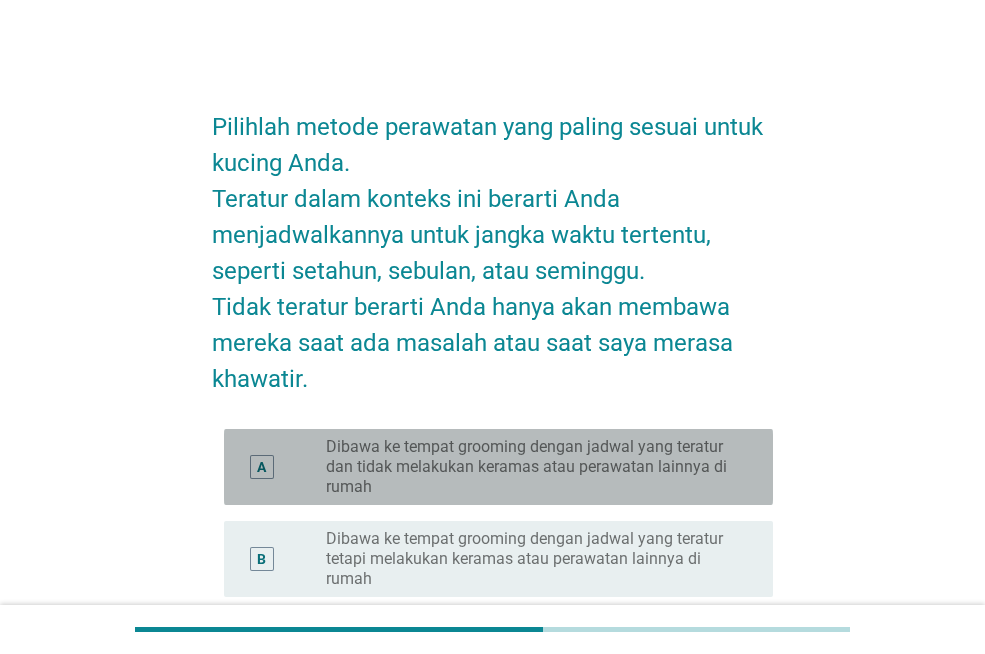 click on "Dibawa ke tempat grooming dengan jadwal yang teratur dan tidak melakukan keramas atau perawatan lainnya di rumah" at bounding box center (533, 467) 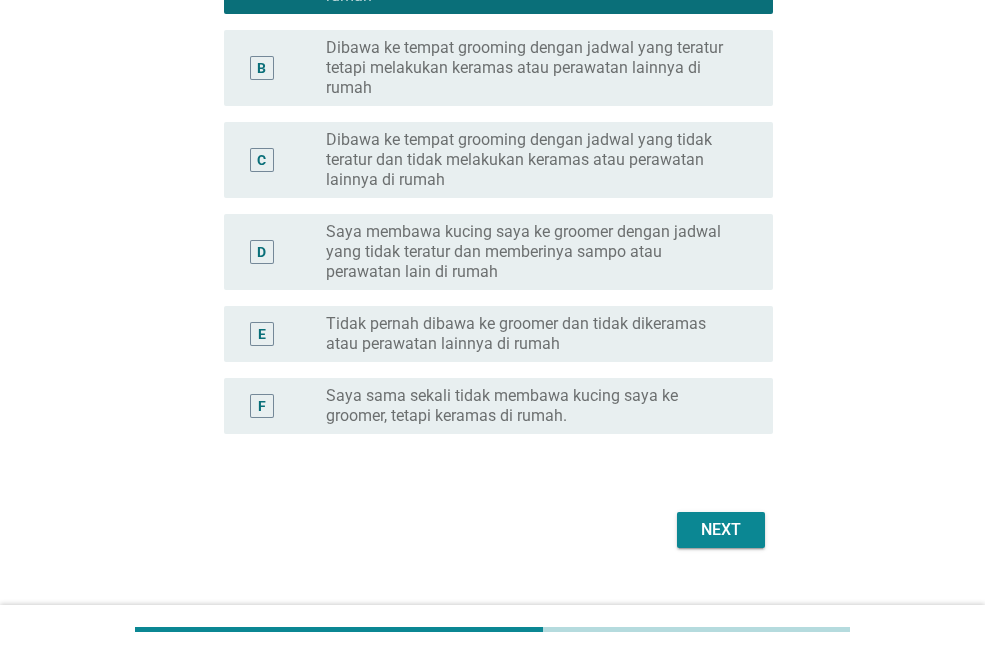 scroll, scrollTop: 500, scrollLeft: 0, axis: vertical 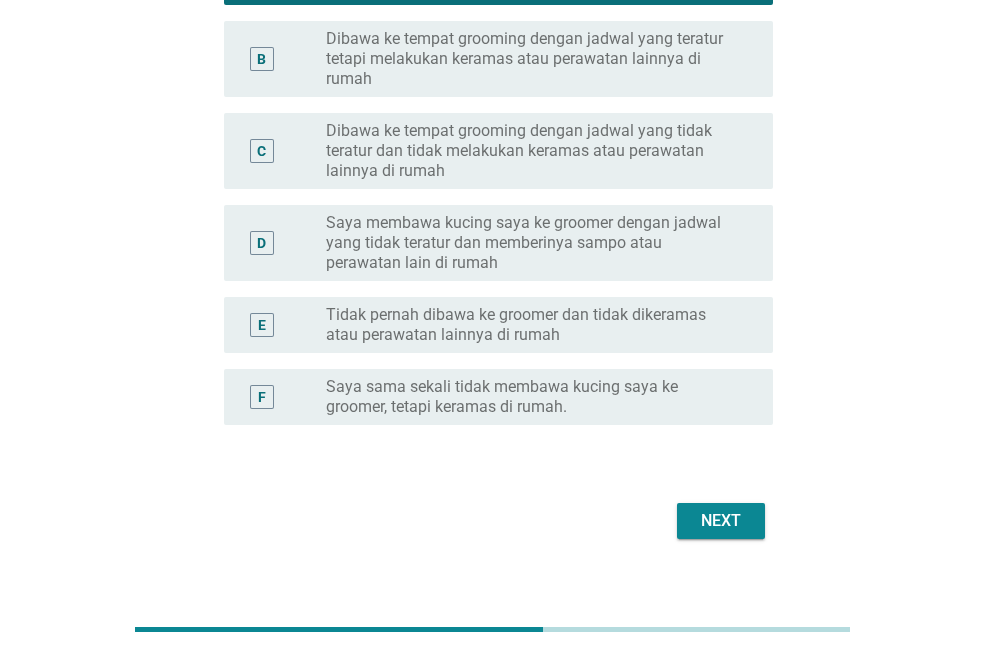 click on "Next" at bounding box center [721, 521] 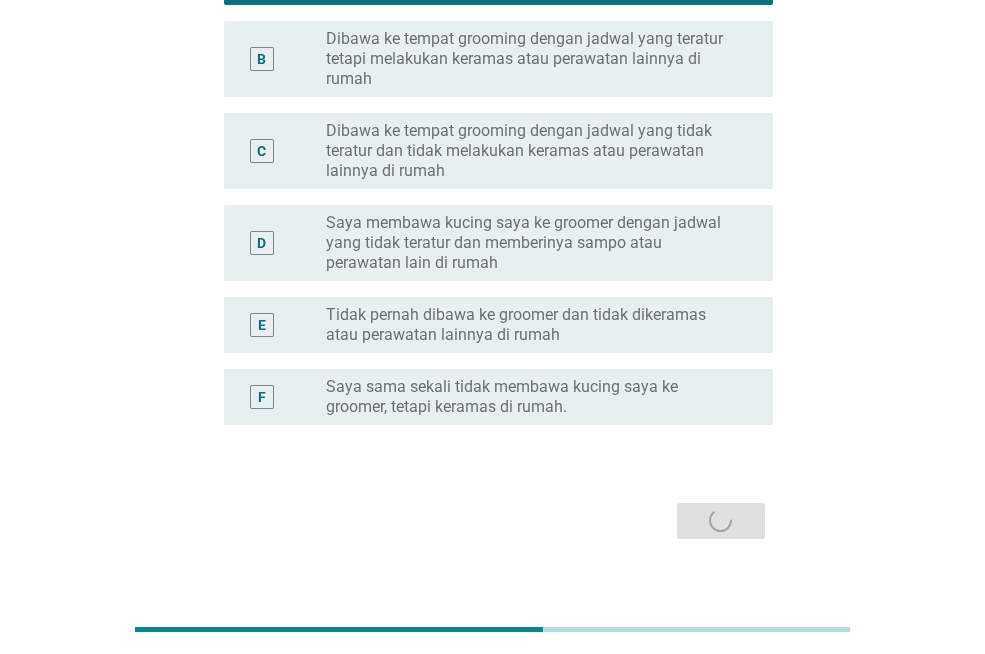 scroll, scrollTop: 0, scrollLeft: 0, axis: both 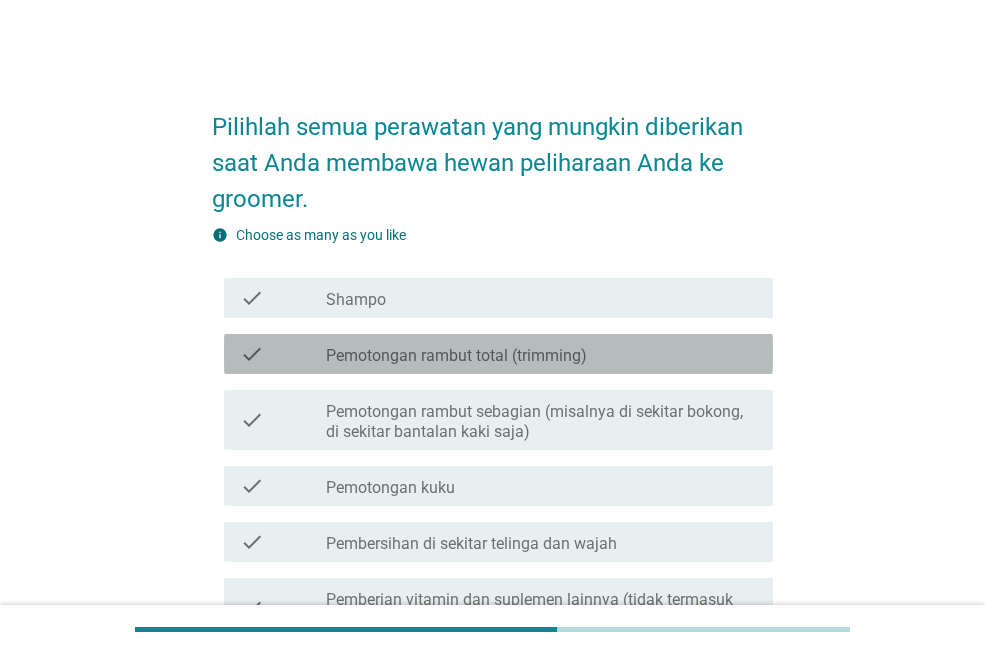 click on "check_box_outline_blank Pemotongan rambut total (trimming)" at bounding box center (541, 354) 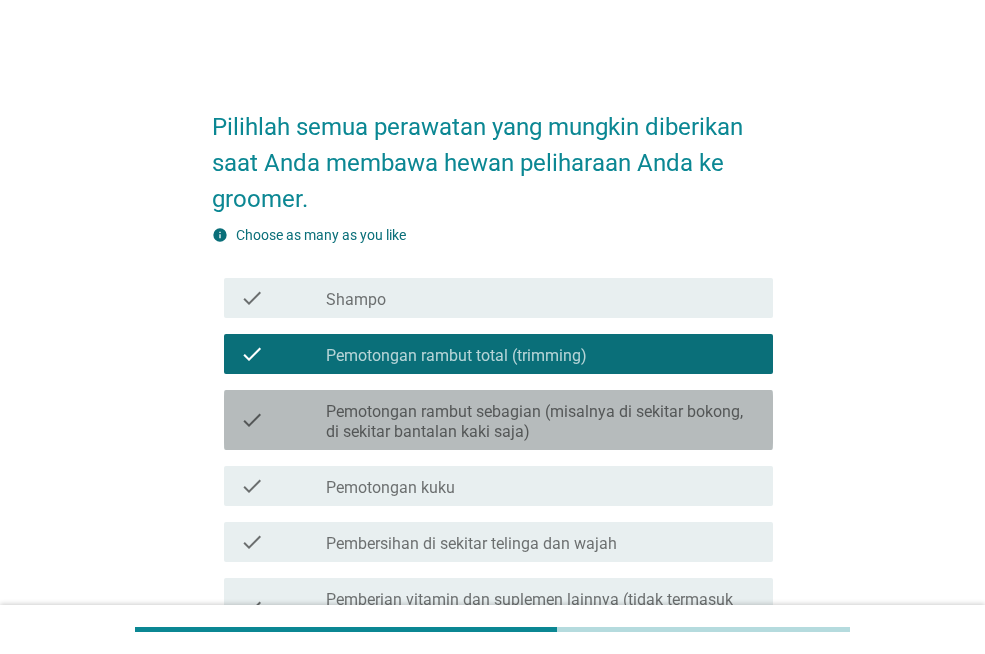 click on "Pemotongan rambut sebagian (misalnya di sekitar bokong, di sekitar bantalan kaki saja)" at bounding box center (541, 422) 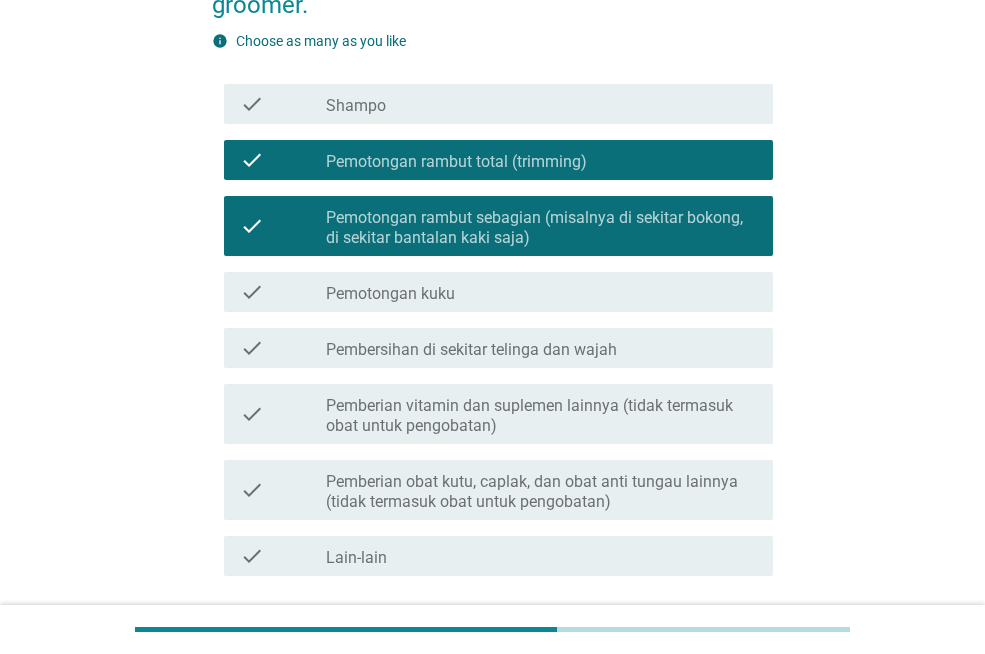 scroll, scrollTop: 349, scrollLeft: 0, axis: vertical 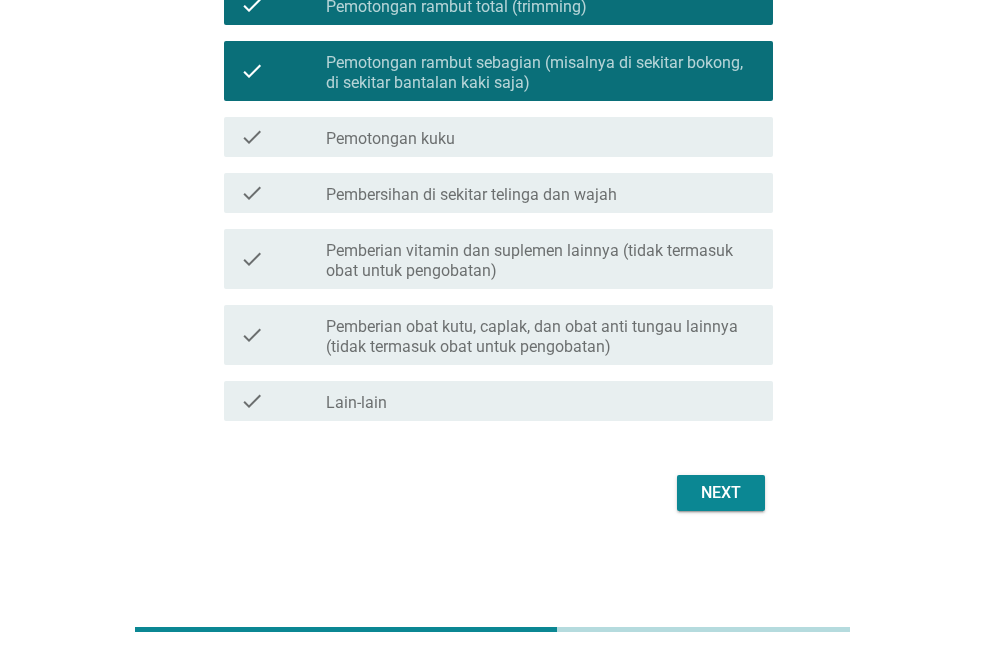 click on "Next" at bounding box center [721, 493] 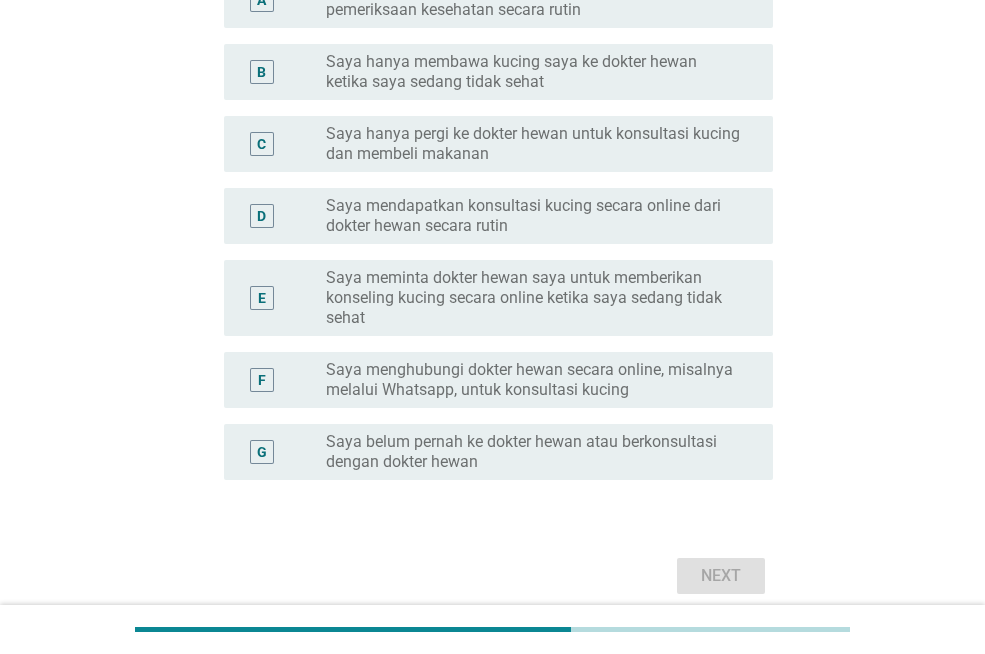 scroll, scrollTop: 0, scrollLeft: 0, axis: both 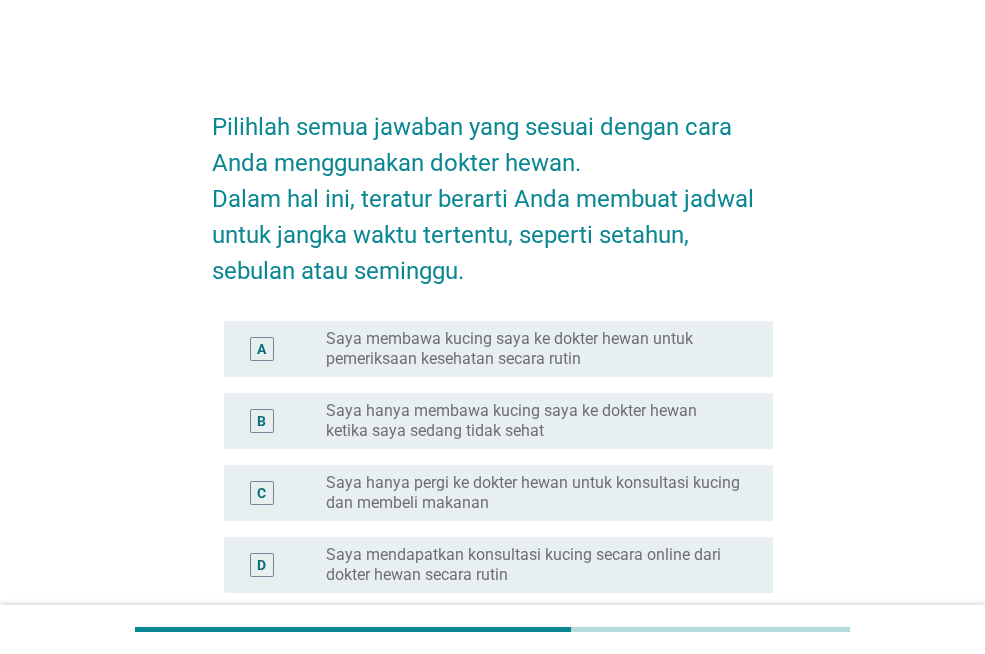 drag, startPoint x: 498, startPoint y: 432, endPoint x: 530, endPoint y: 471, distance: 50.447994 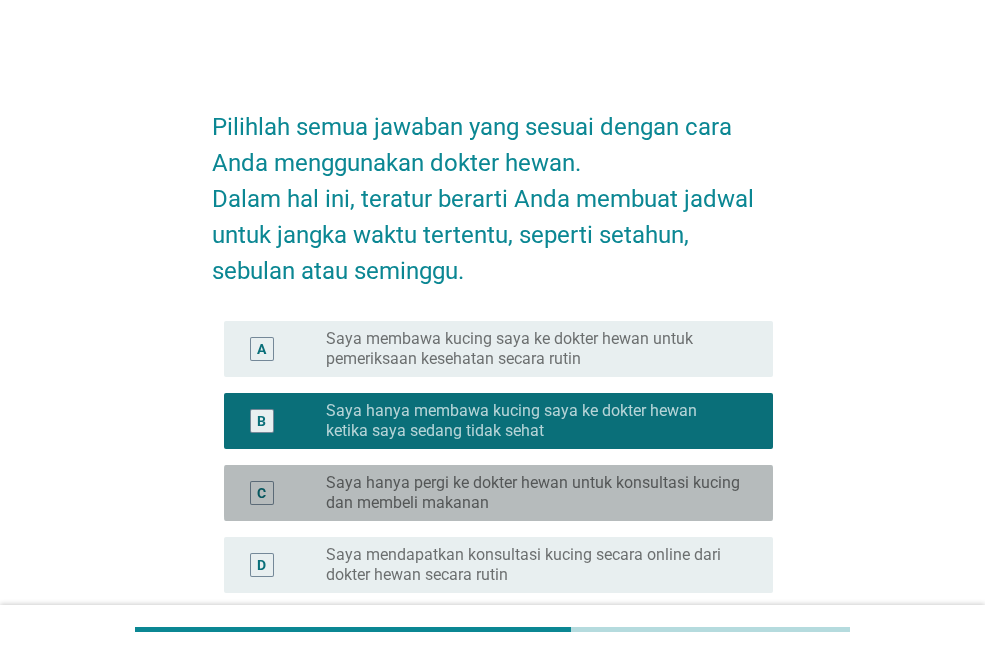 drag, startPoint x: 535, startPoint y: 485, endPoint x: 644, endPoint y: 499, distance: 109.89541 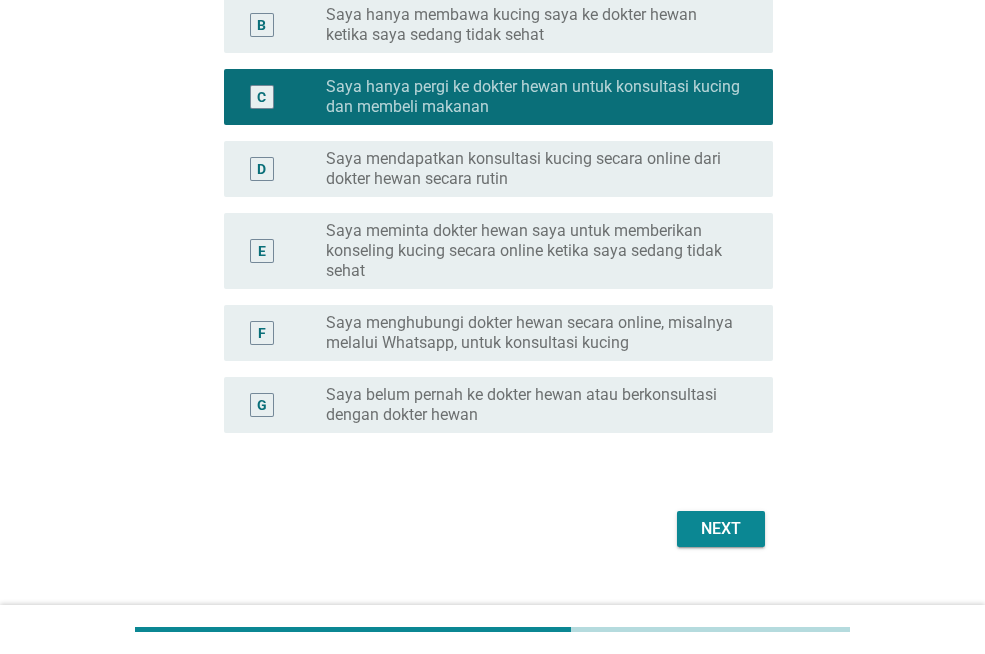scroll, scrollTop: 400, scrollLeft: 0, axis: vertical 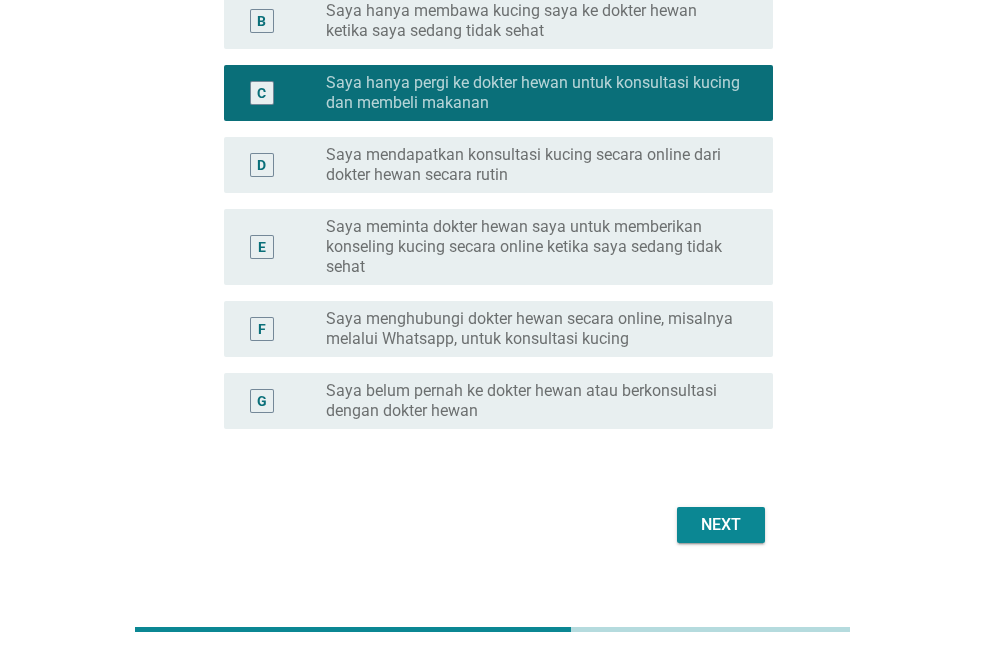 click on "Next" at bounding box center (721, 525) 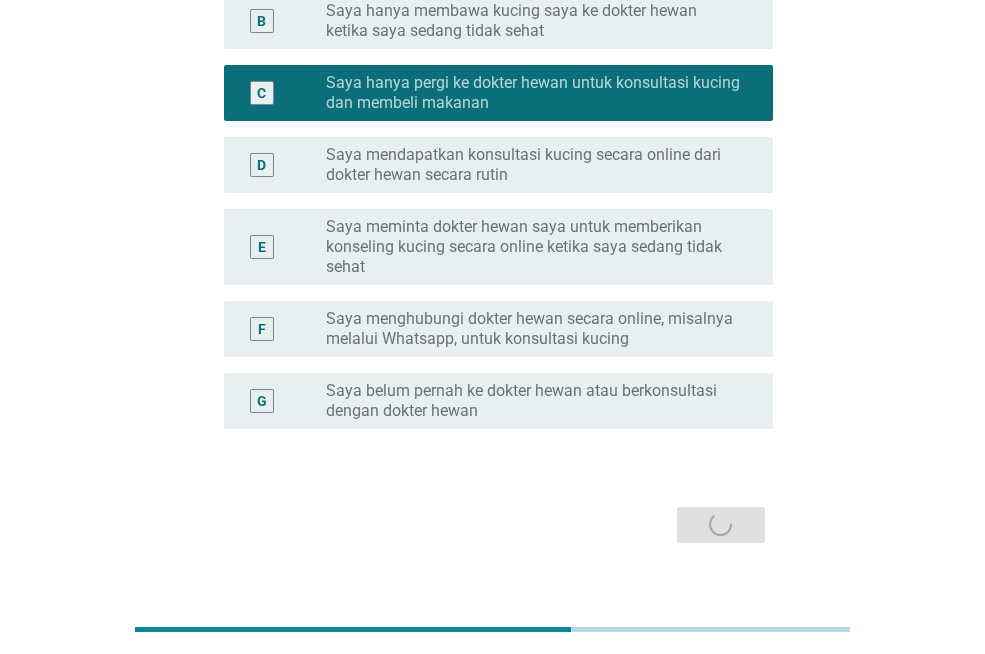 scroll, scrollTop: 0, scrollLeft: 0, axis: both 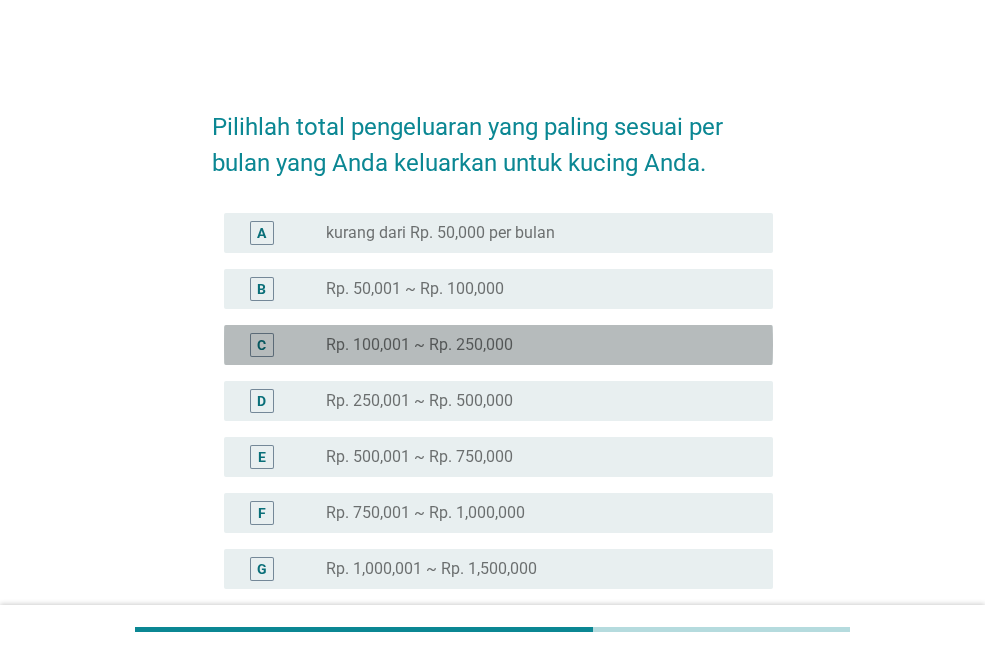 click on "Rp. 100,001 ~ Rp. 250,000" at bounding box center (419, 345) 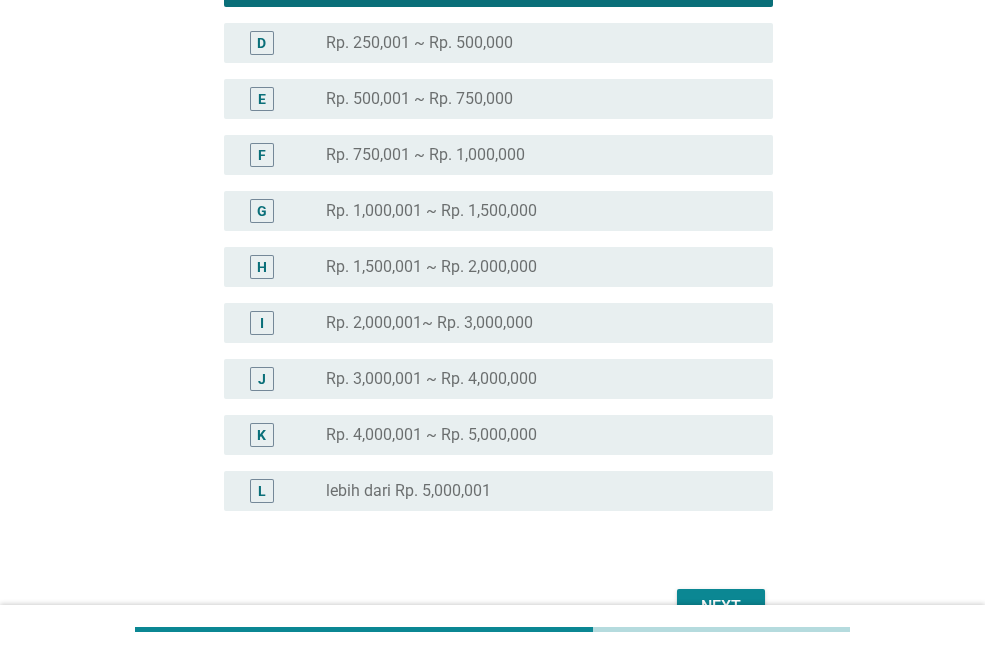 scroll, scrollTop: 472, scrollLeft: 0, axis: vertical 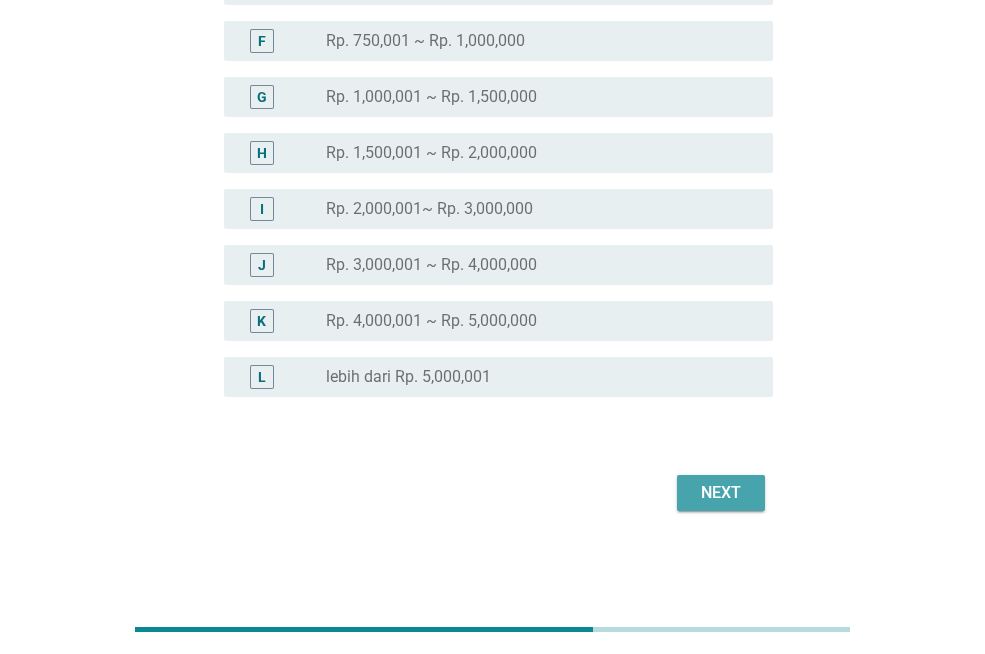 click on "Next" at bounding box center [721, 493] 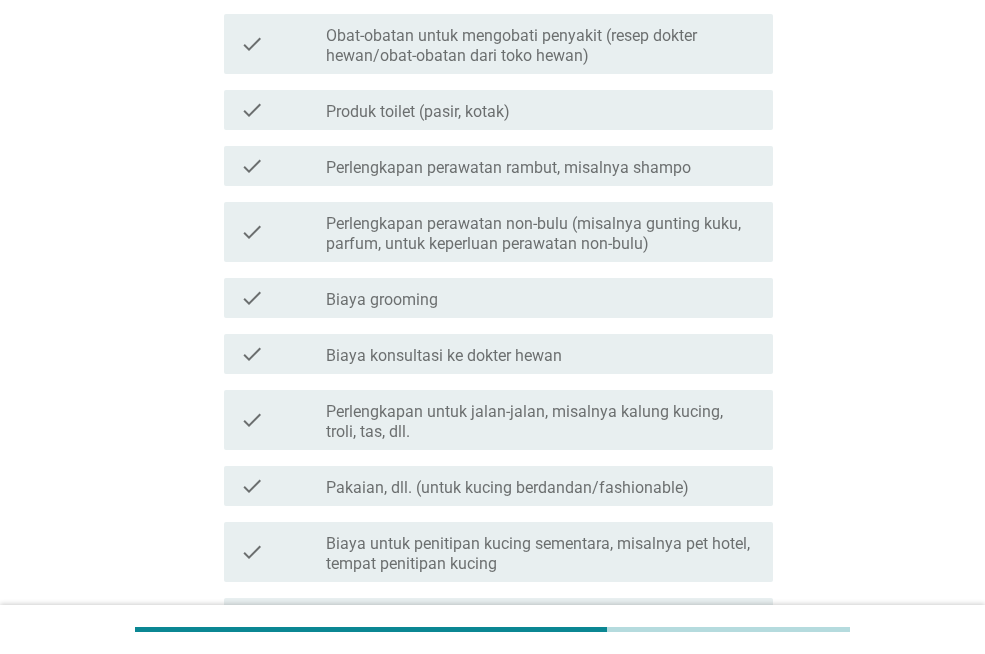 scroll, scrollTop: 0, scrollLeft: 0, axis: both 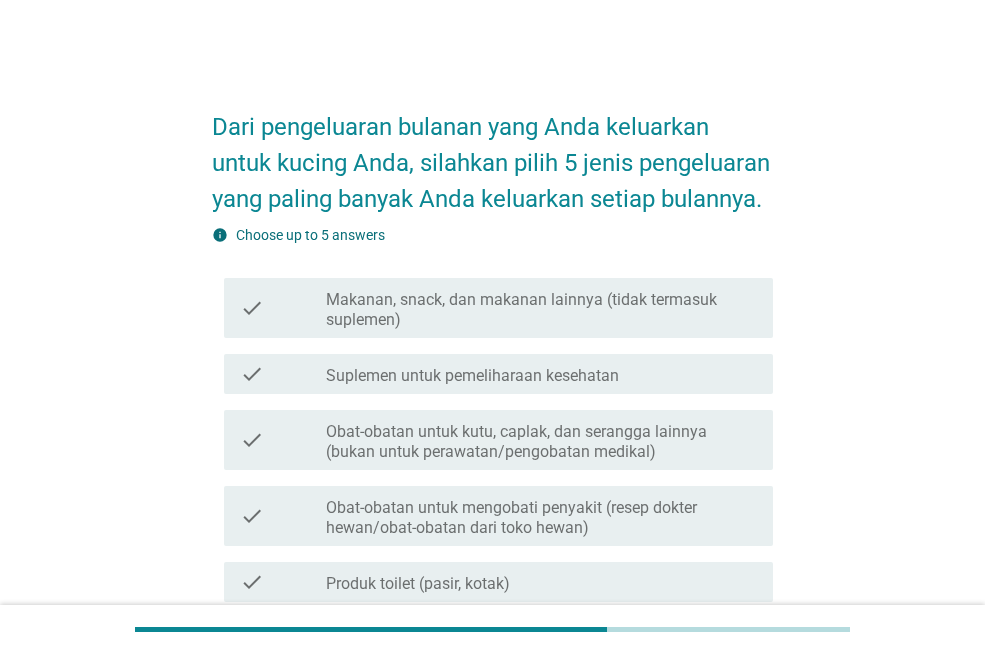 click on "Suplemen untuk pemeliharaan kesehatan" at bounding box center (472, 376) 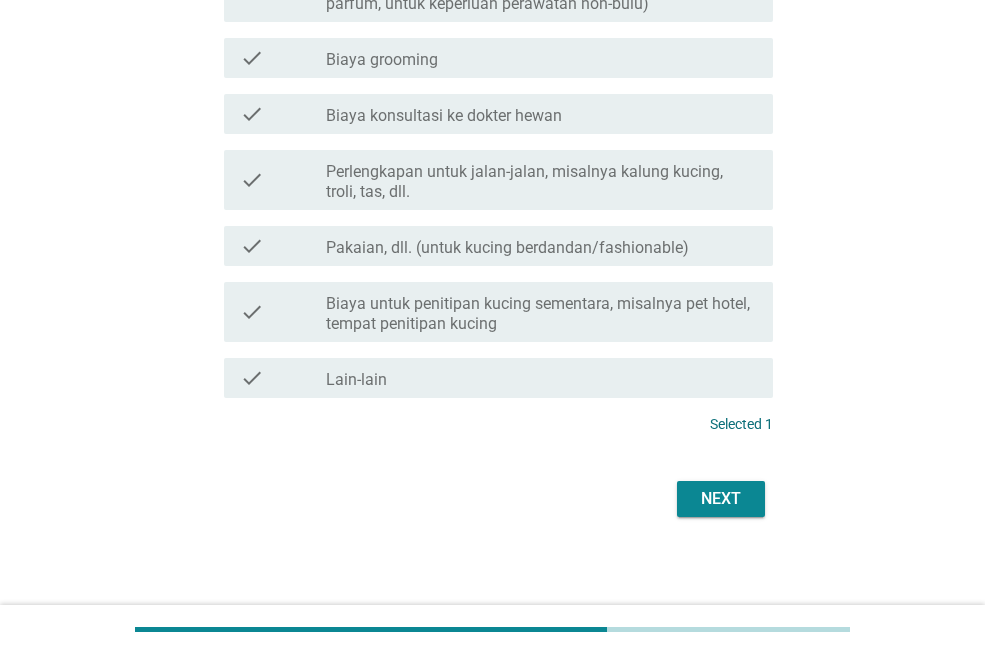 scroll, scrollTop: 718, scrollLeft: 0, axis: vertical 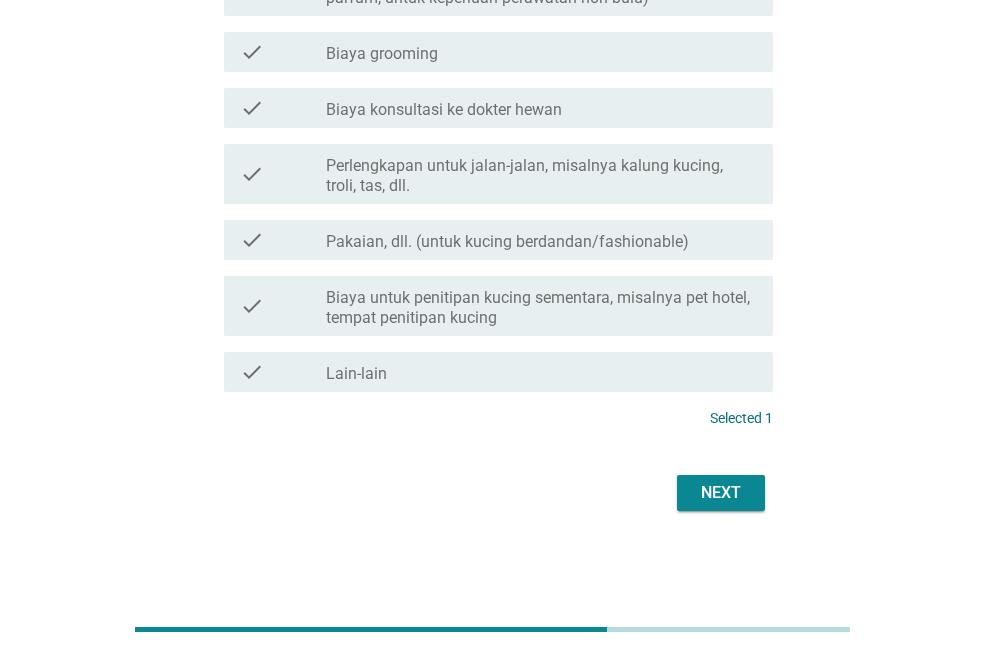 click on "Next" at bounding box center [721, 493] 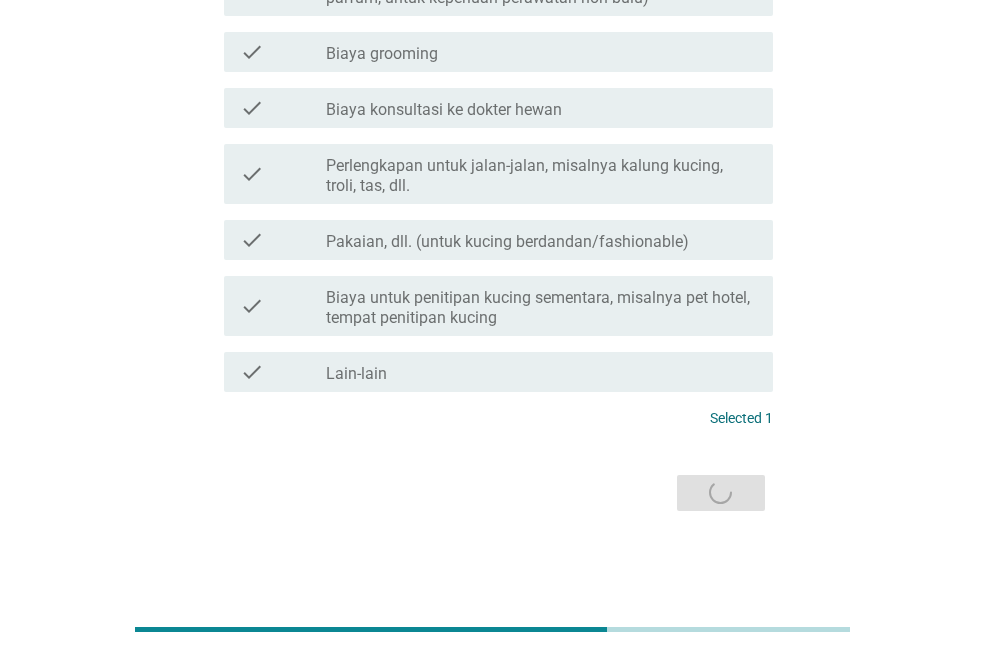 scroll, scrollTop: 0, scrollLeft: 0, axis: both 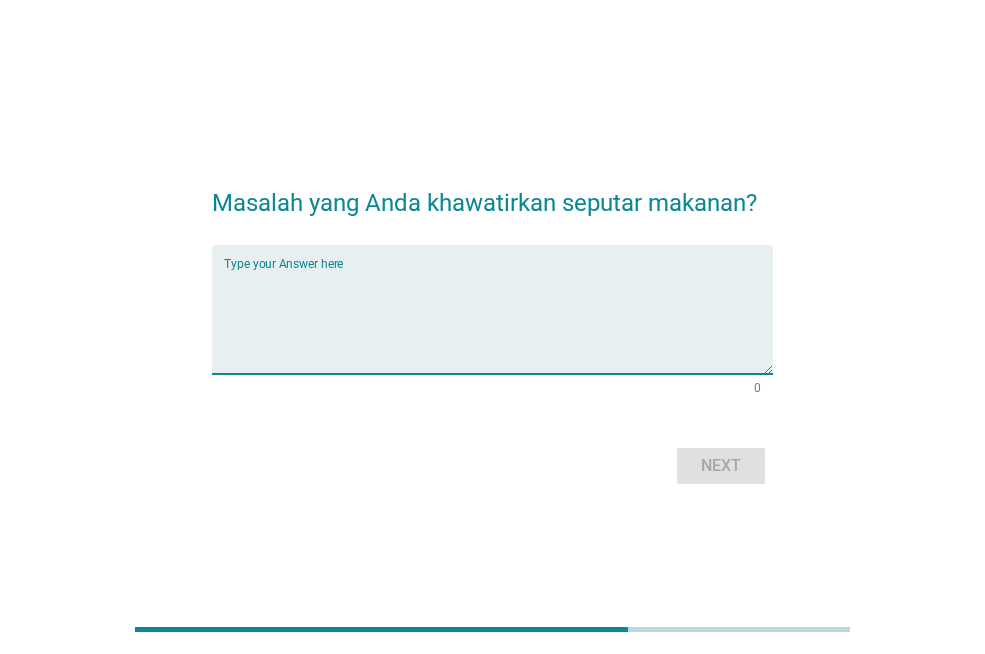 click at bounding box center [498, 321] 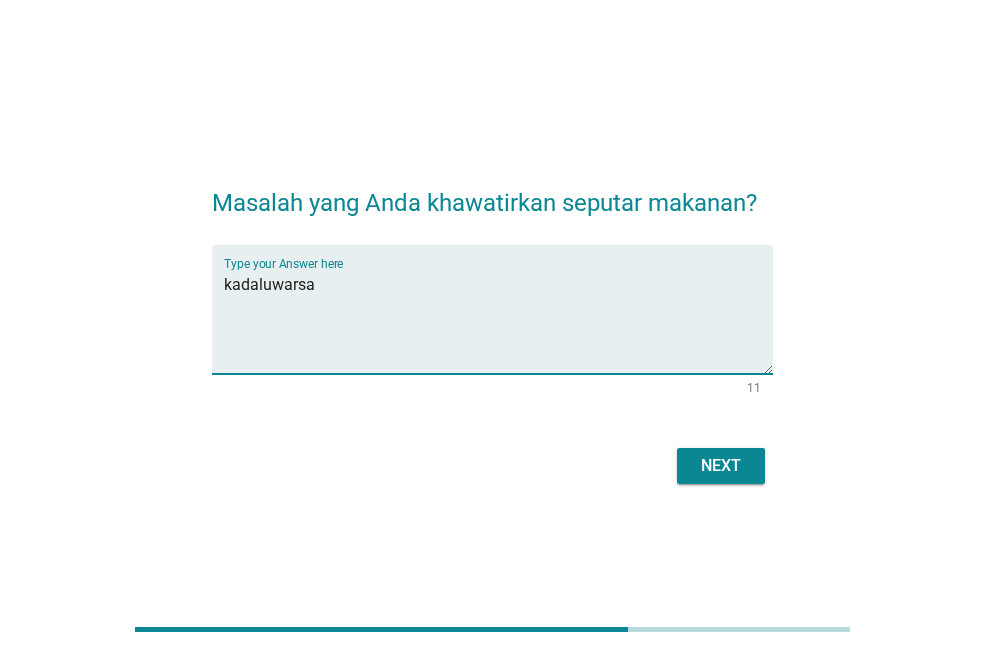 type on "kadaluwarsa" 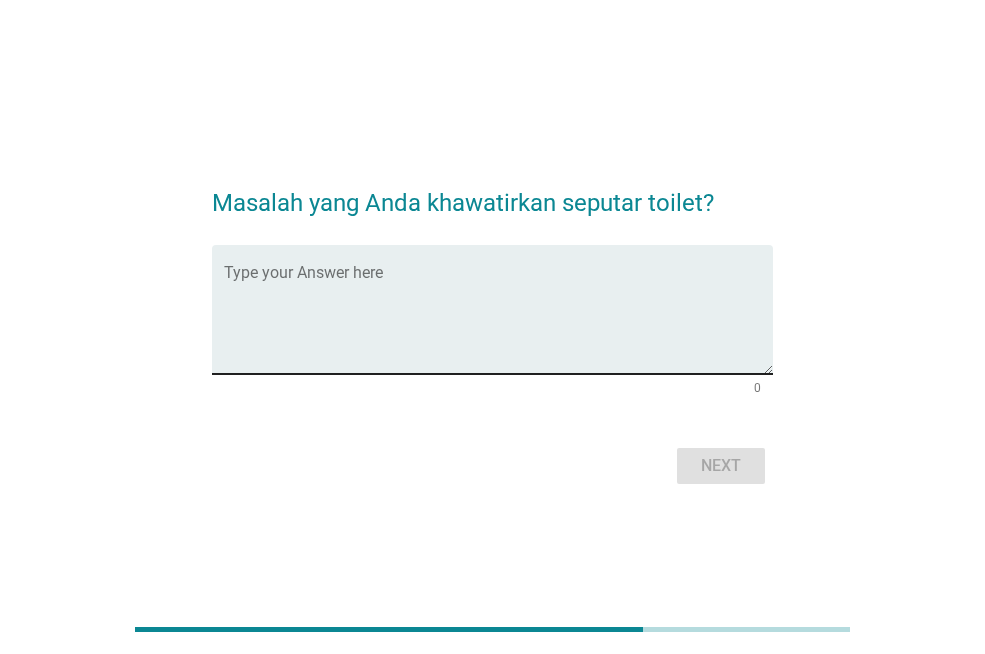 click at bounding box center [498, 321] 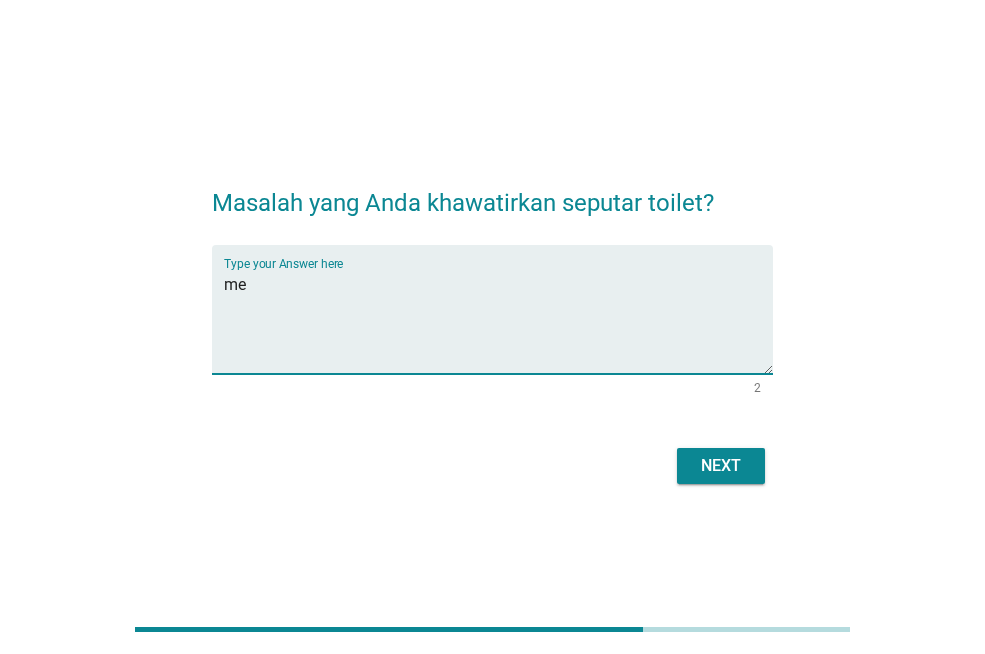 type on "m" 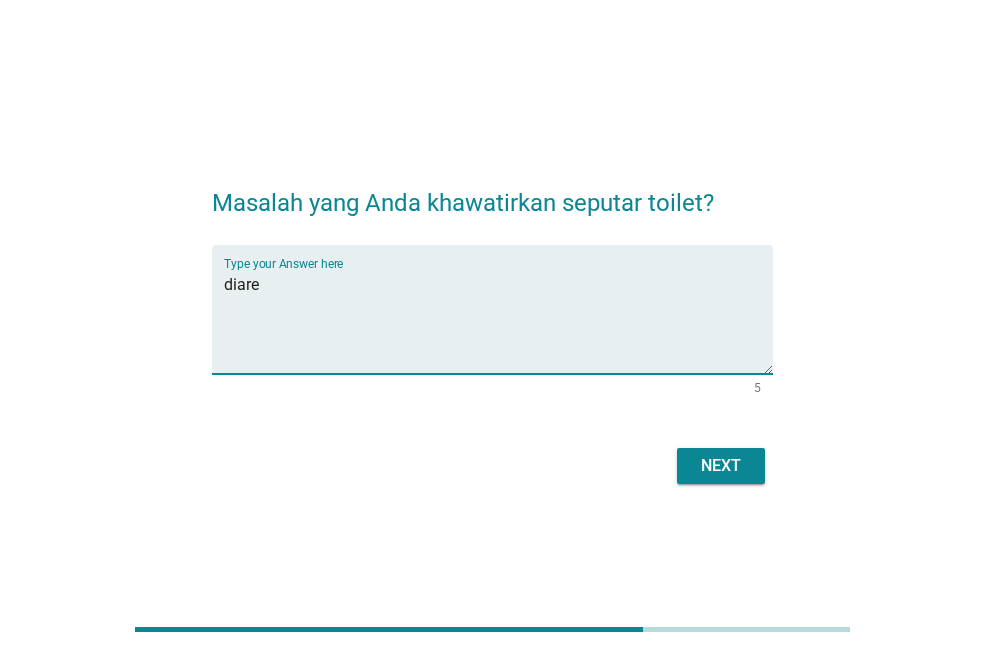 type on "diare" 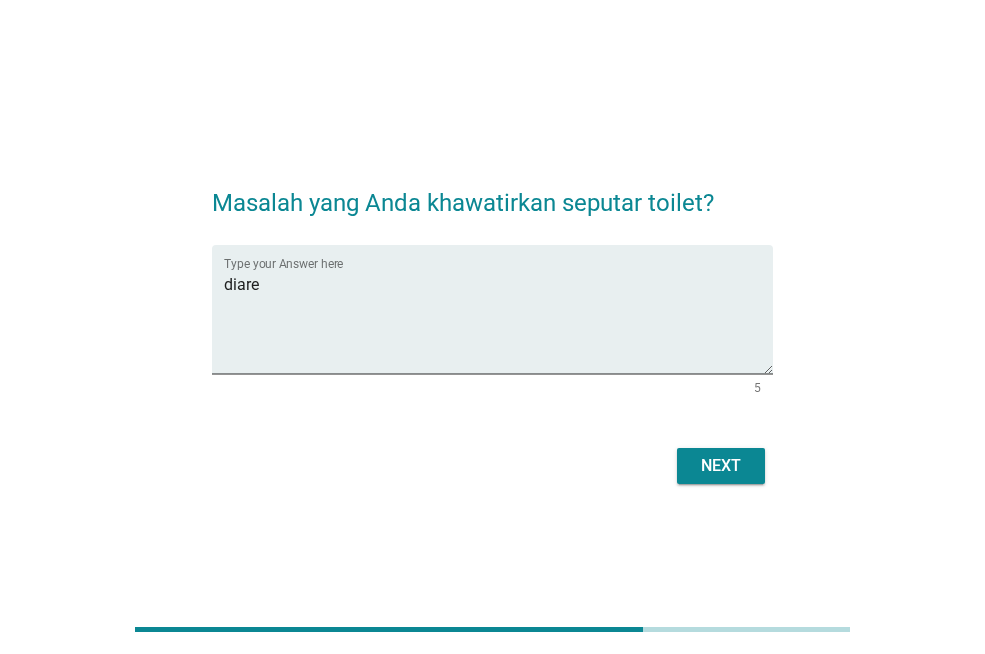 click on "Next" at bounding box center (721, 466) 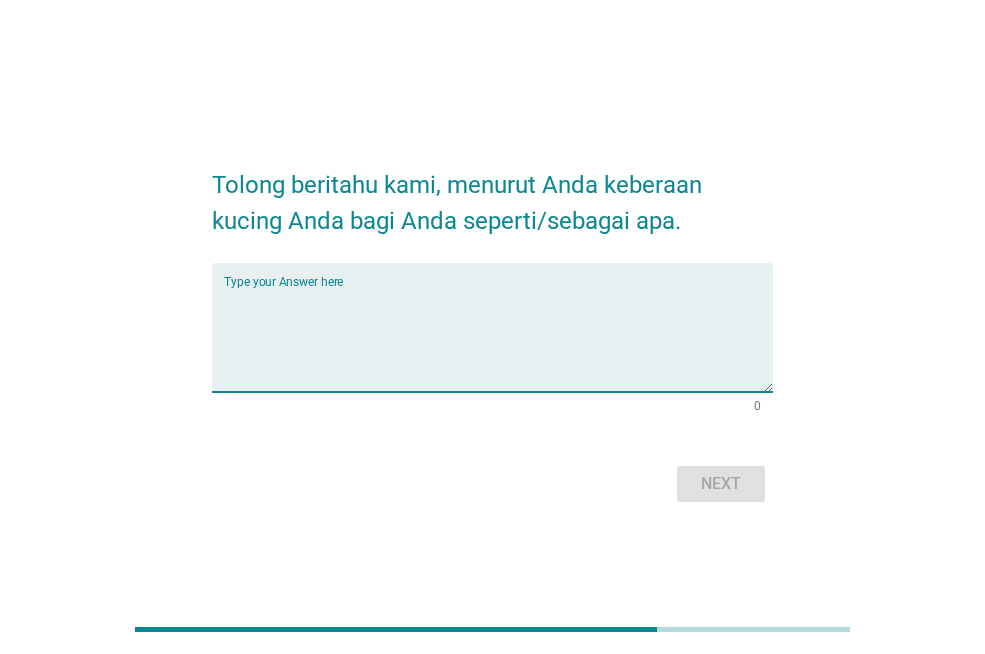 click at bounding box center [498, 339] 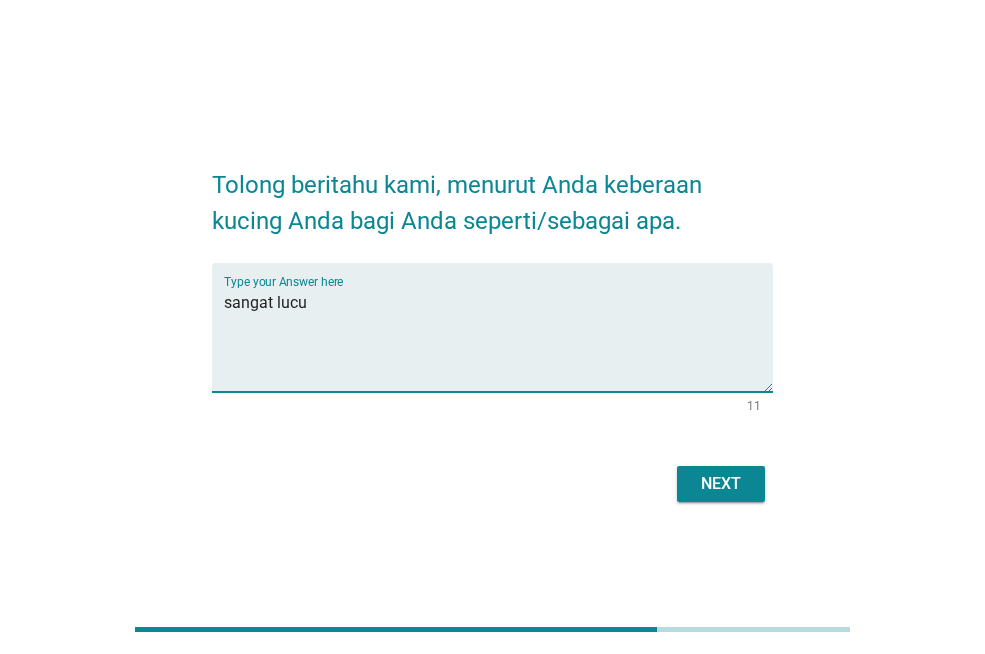 type on "sangat lucu" 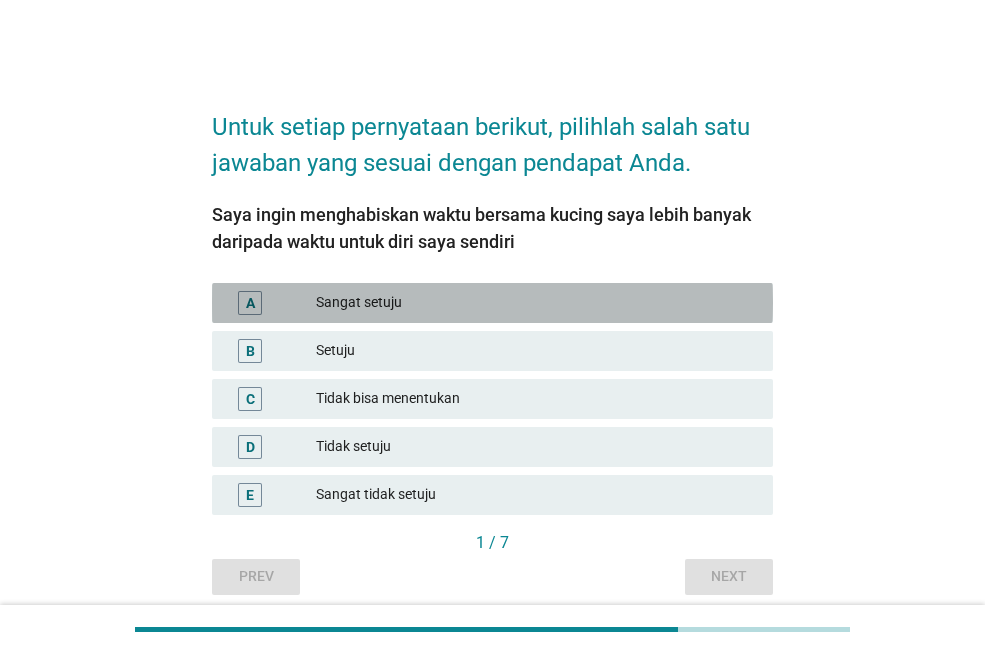click on "Sangat setuju" at bounding box center [536, 303] 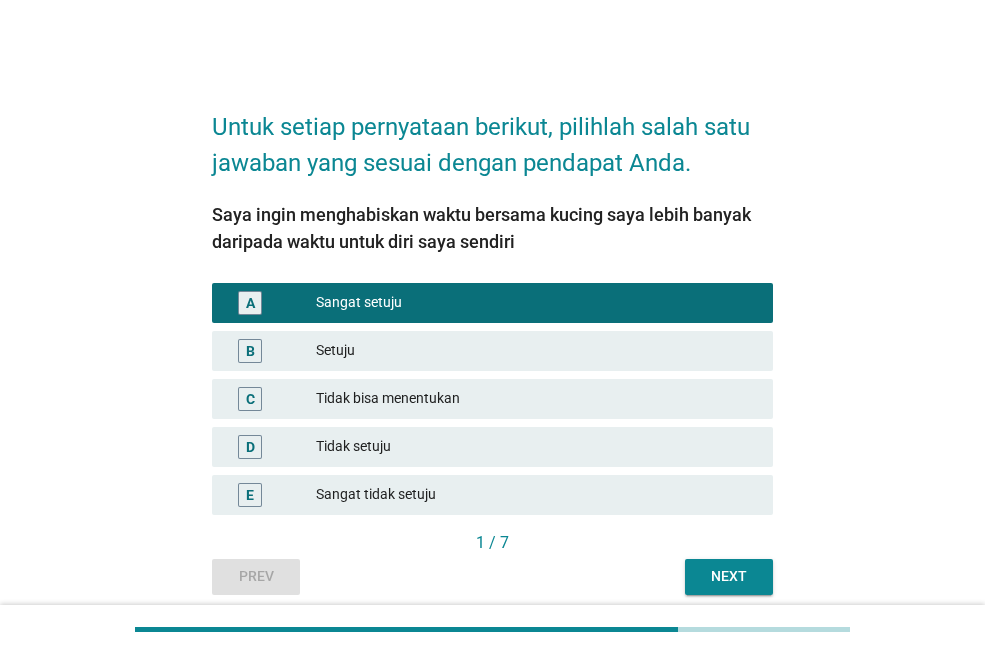 click on "Next" at bounding box center (729, 576) 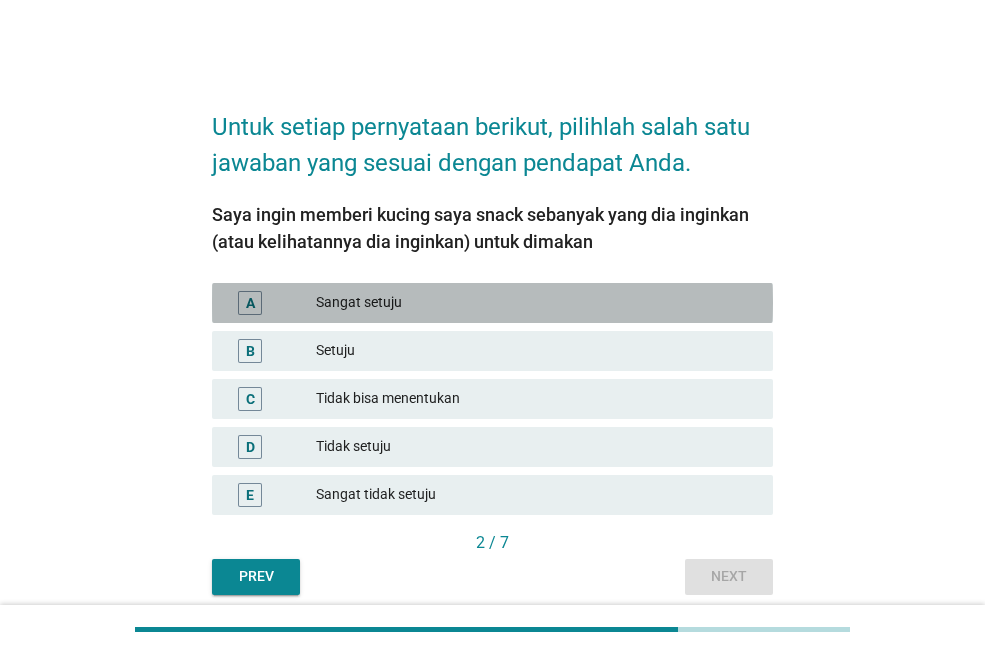 click on "Sangat setuju" at bounding box center [536, 303] 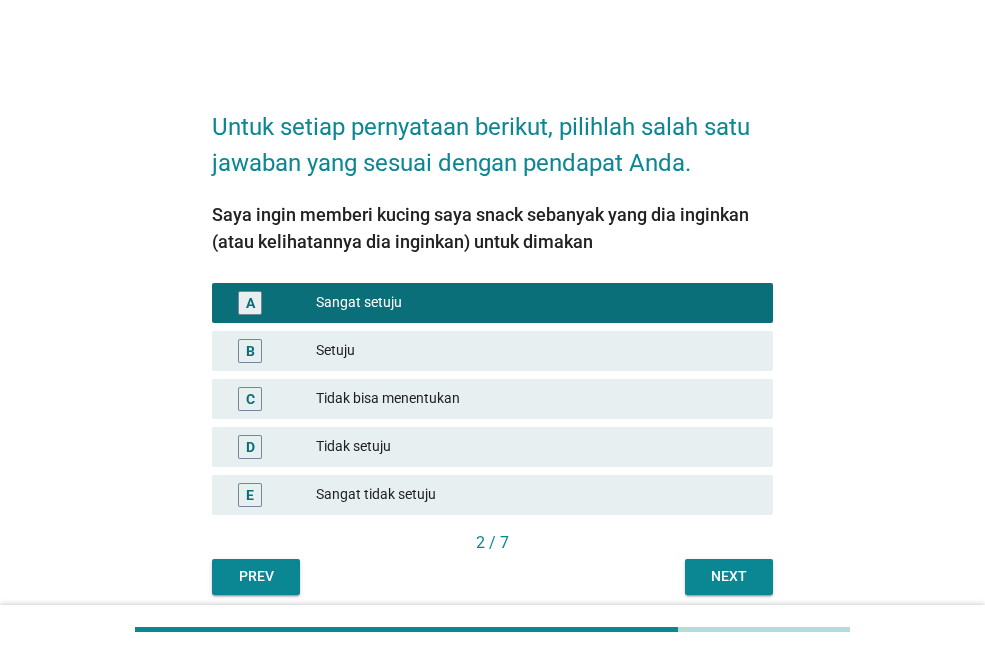 click on "Next" at bounding box center (729, 576) 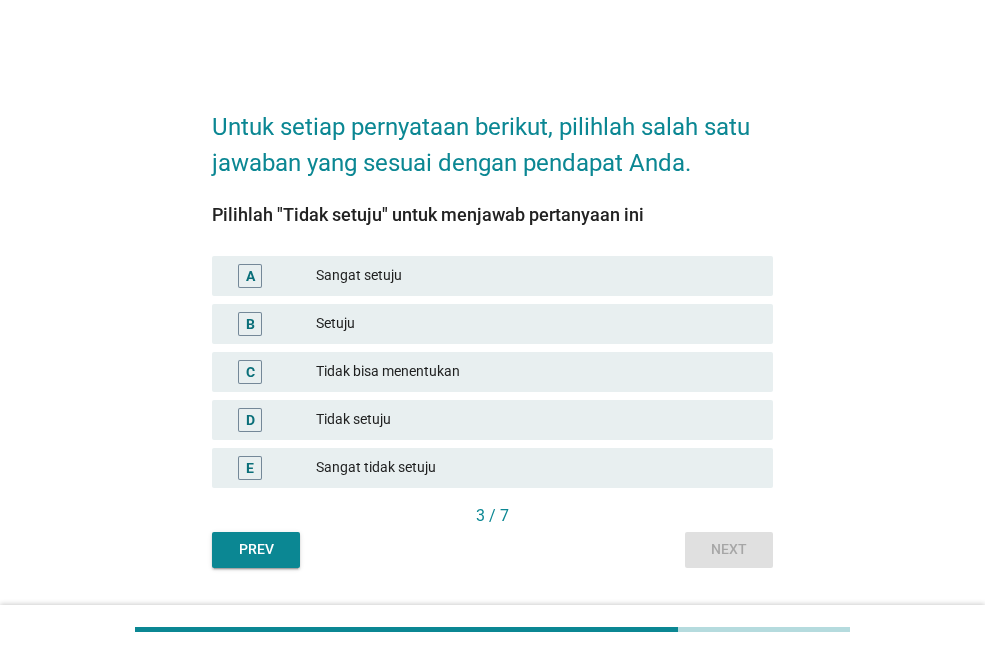 click on "Setuju" at bounding box center [536, 324] 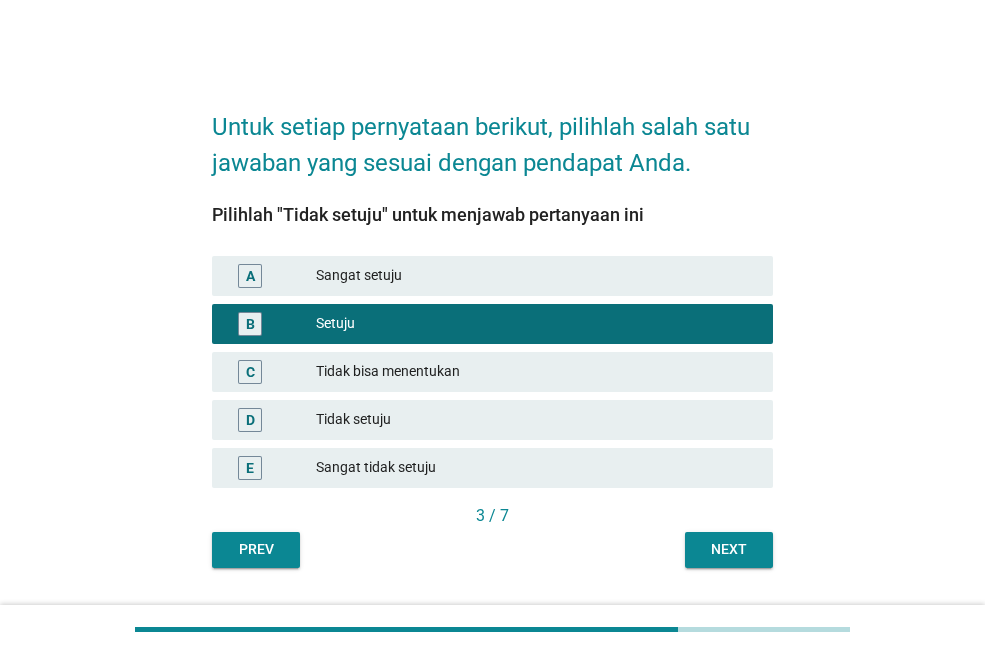 click on "Tidak setuju" at bounding box center (536, 420) 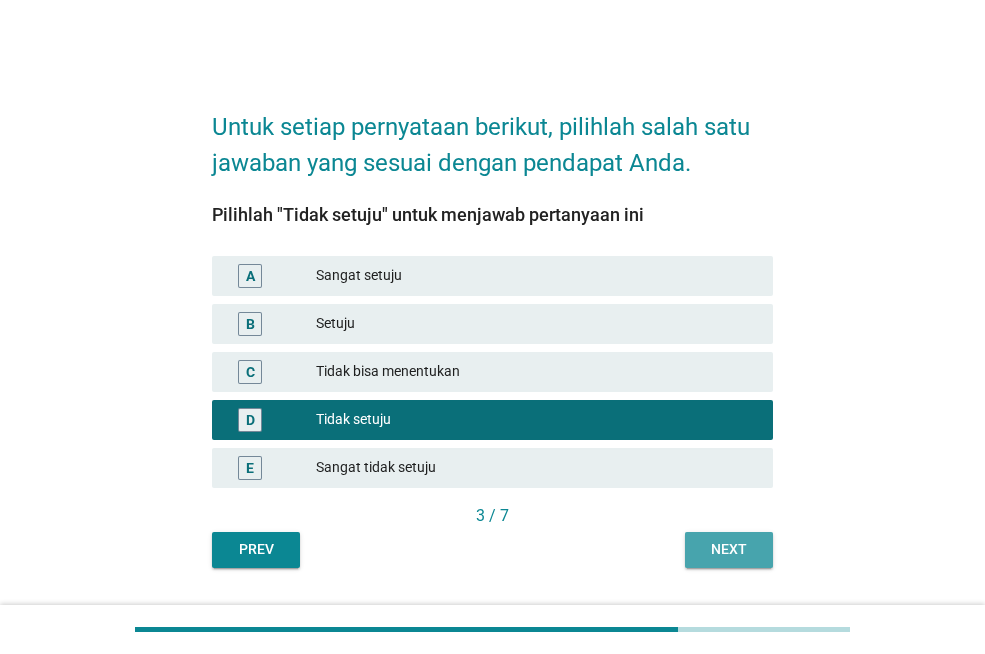 click on "Next" at bounding box center [729, 549] 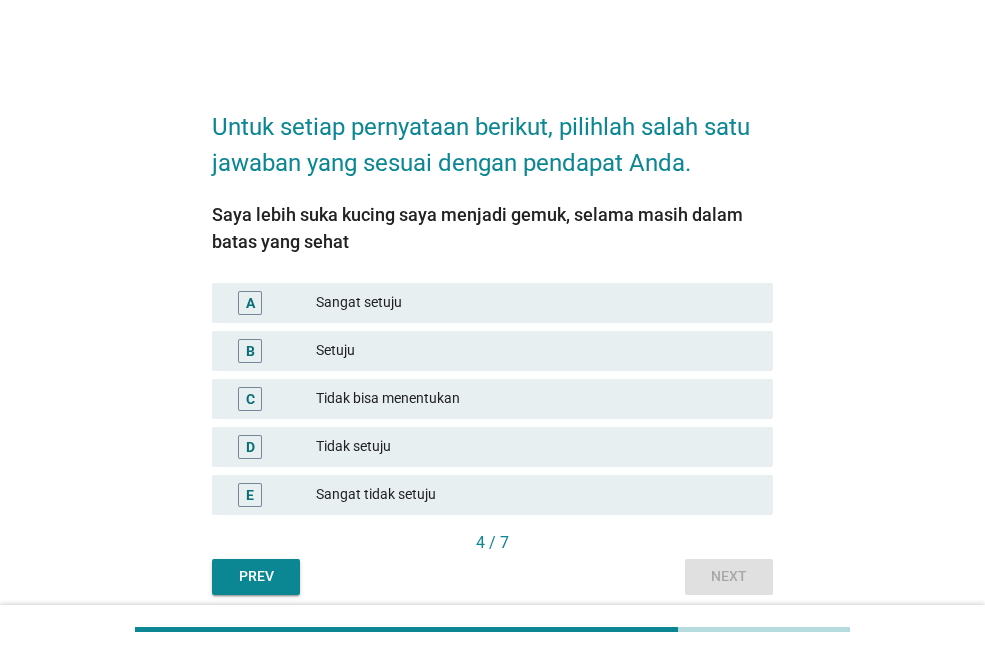 click on "Sangat setuju" at bounding box center [536, 303] 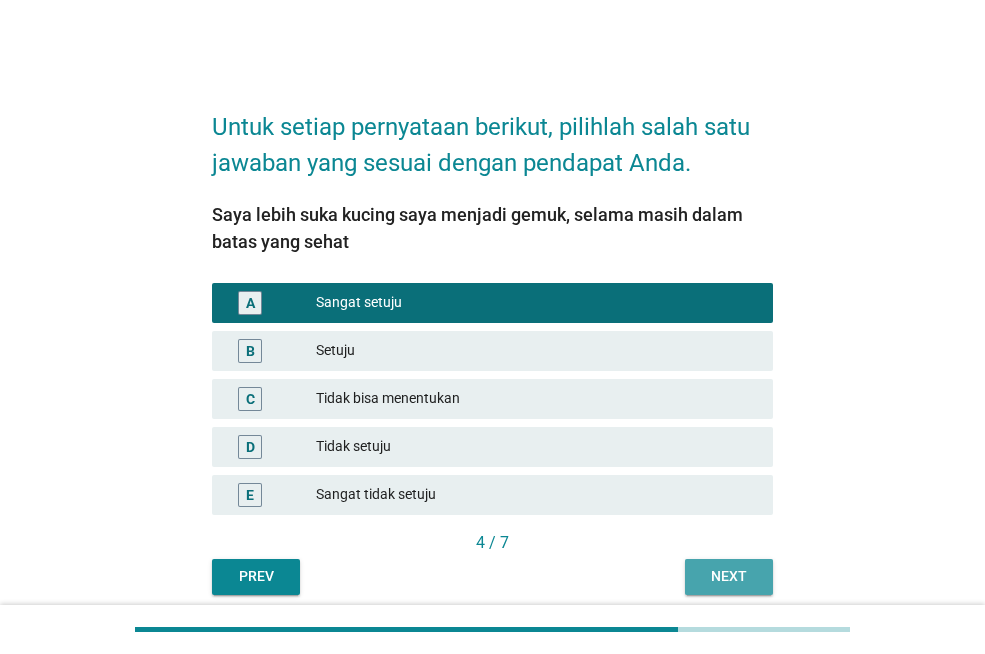 click on "Next" at bounding box center [729, 576] 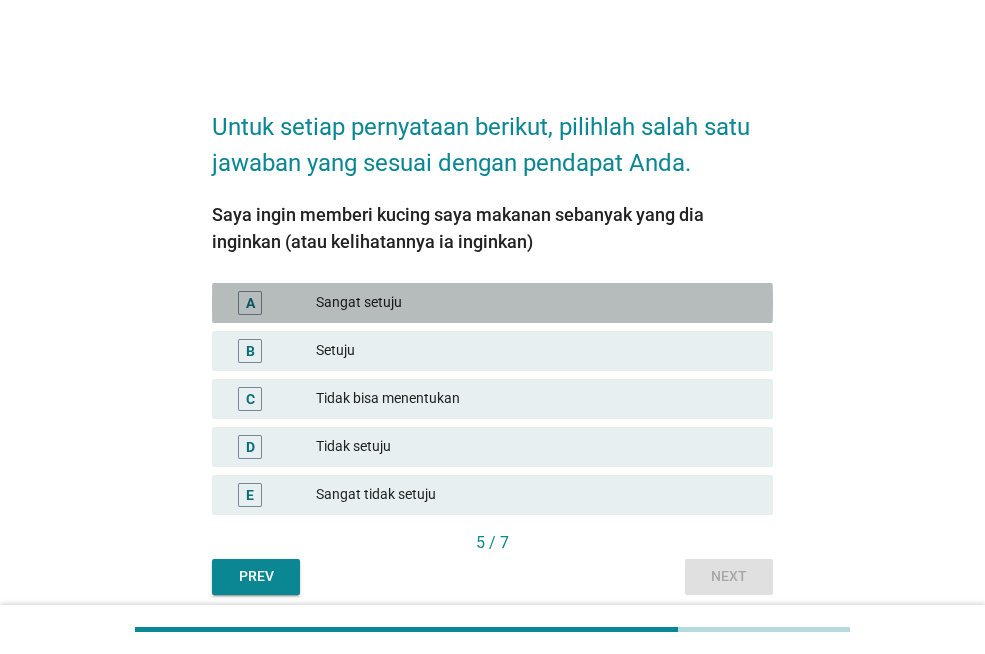 click on "A   Sangat setuju" at bounding box center (492, 303) 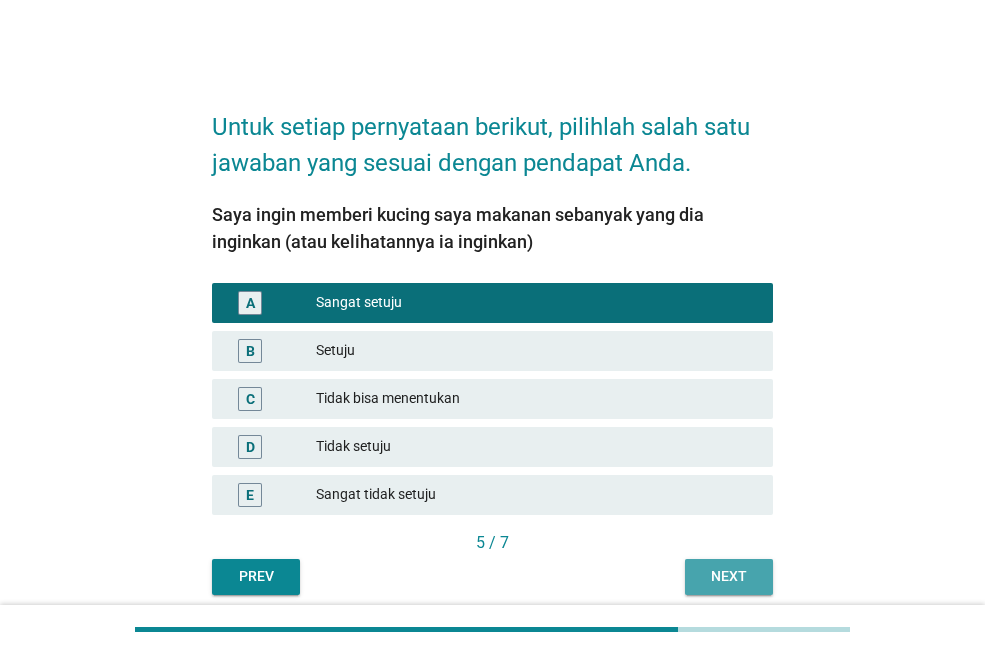 click on "Next" at bounding box center (729, 576) 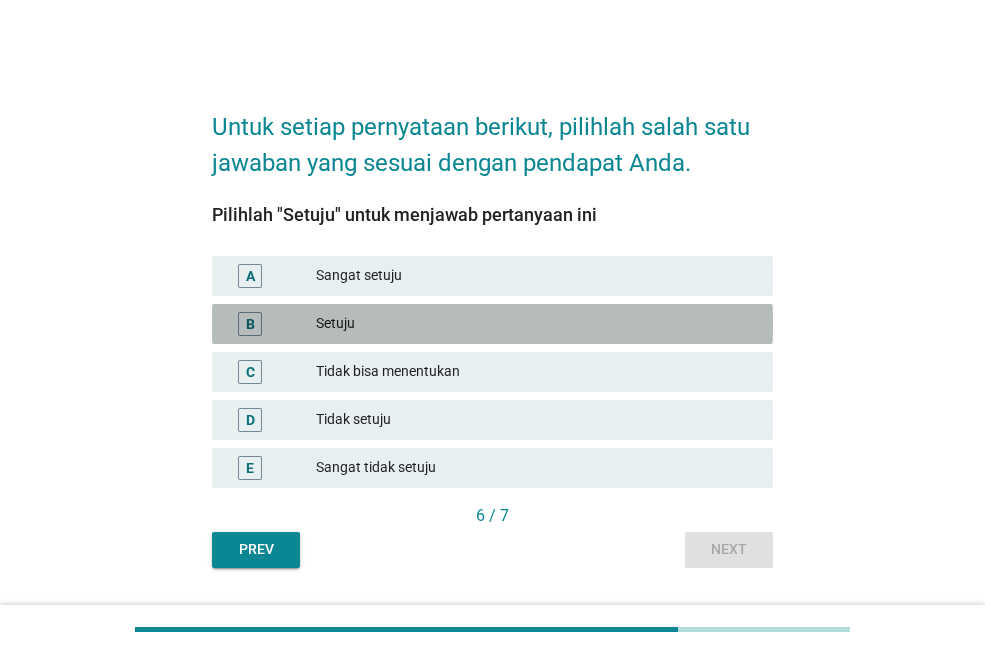 click on "Setuju" at bounding box center [536, 324] 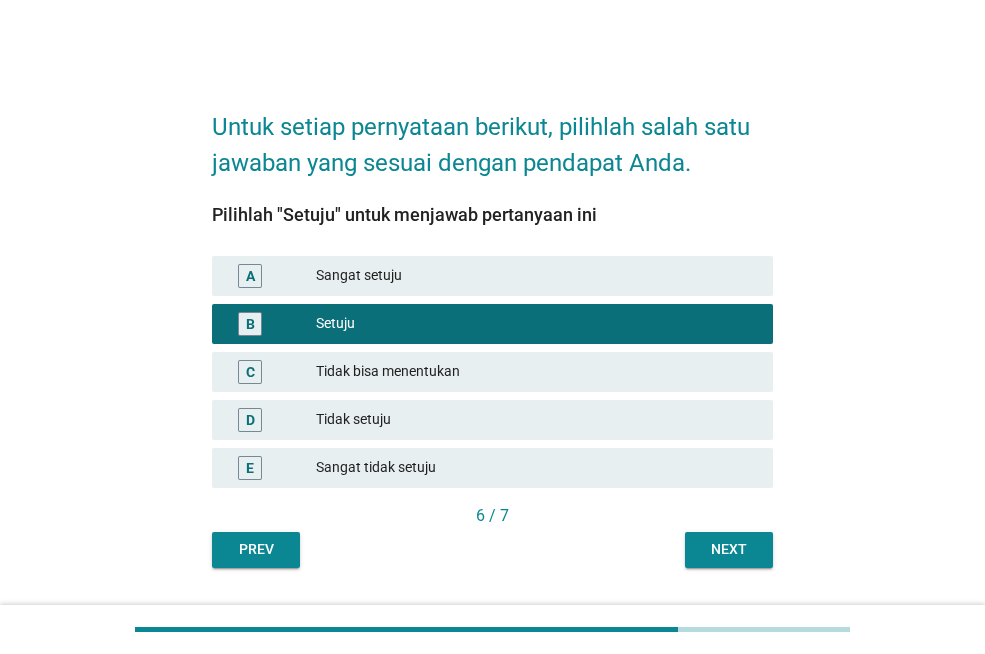 click on "Next" at bounding box center (729, 550) 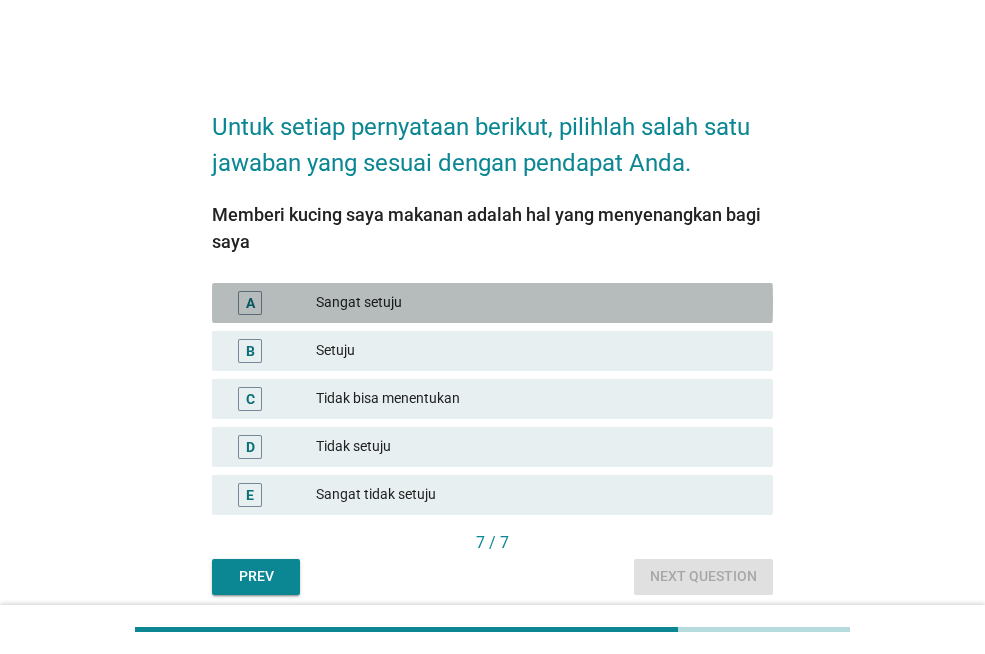 click on "Sangat setuju" at bounding box center (536, 303) 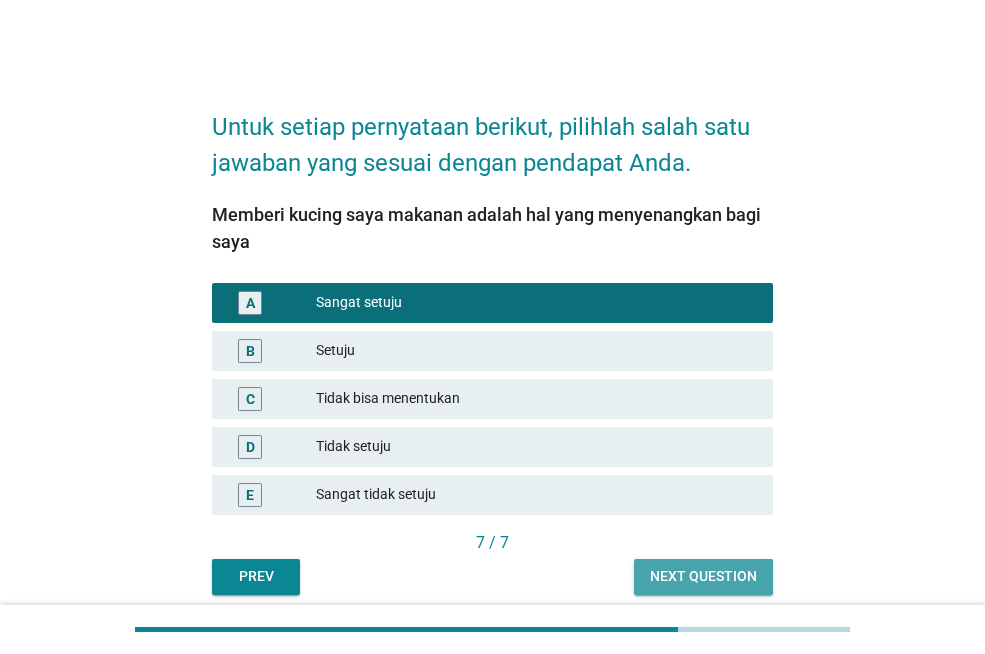 click on "Next question" at bounding box center (703, 577) 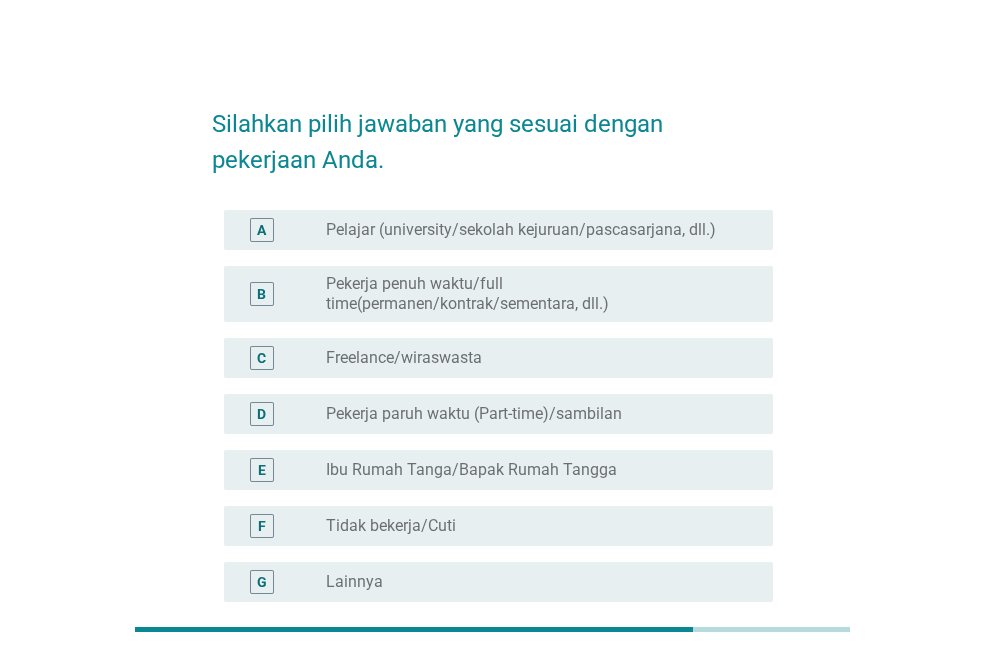 scroll, scrollTop: 0, scrollLeft: 0, axis: both 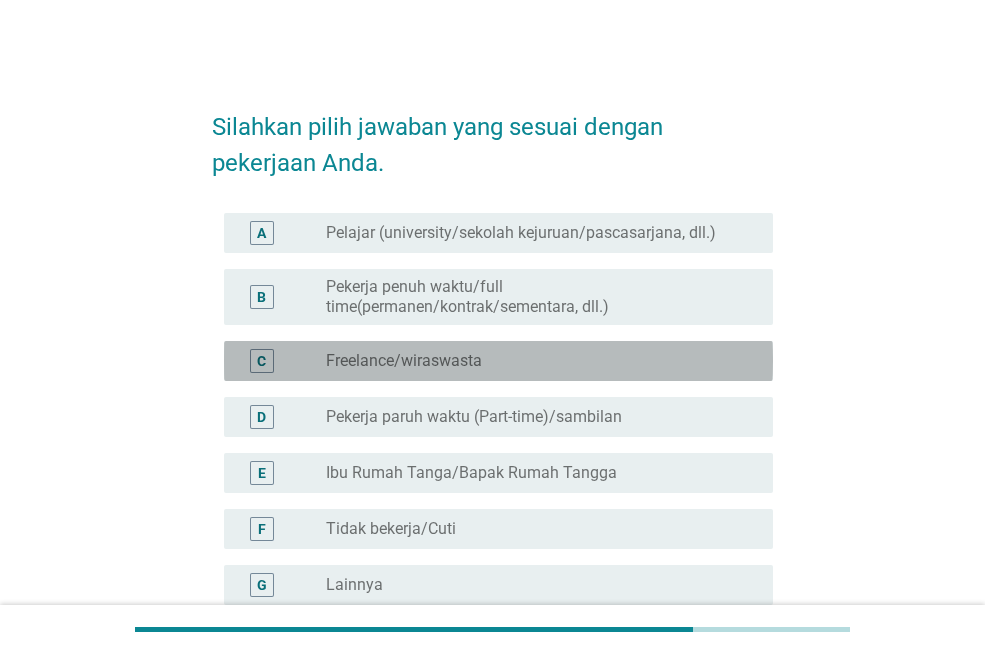 click on "radio_button_unchecked Freelance/wiraswasta" at bounding box center [541, 361] 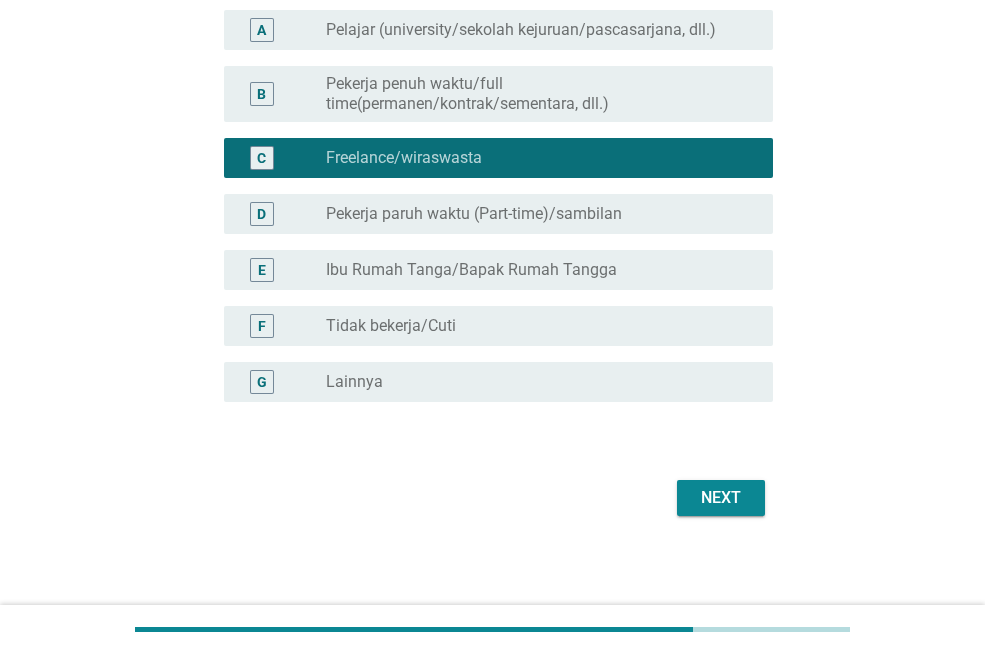 scroll, scrollTop: 208, scrollLeft: 0, axis: vertical 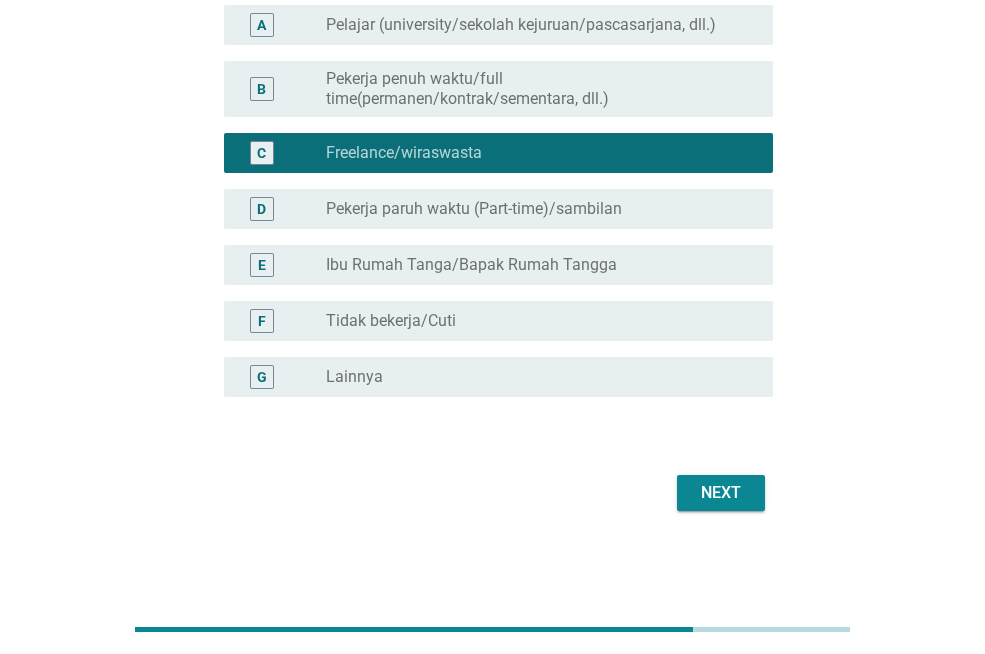 click on "Next" at bounding box center [721, 493] 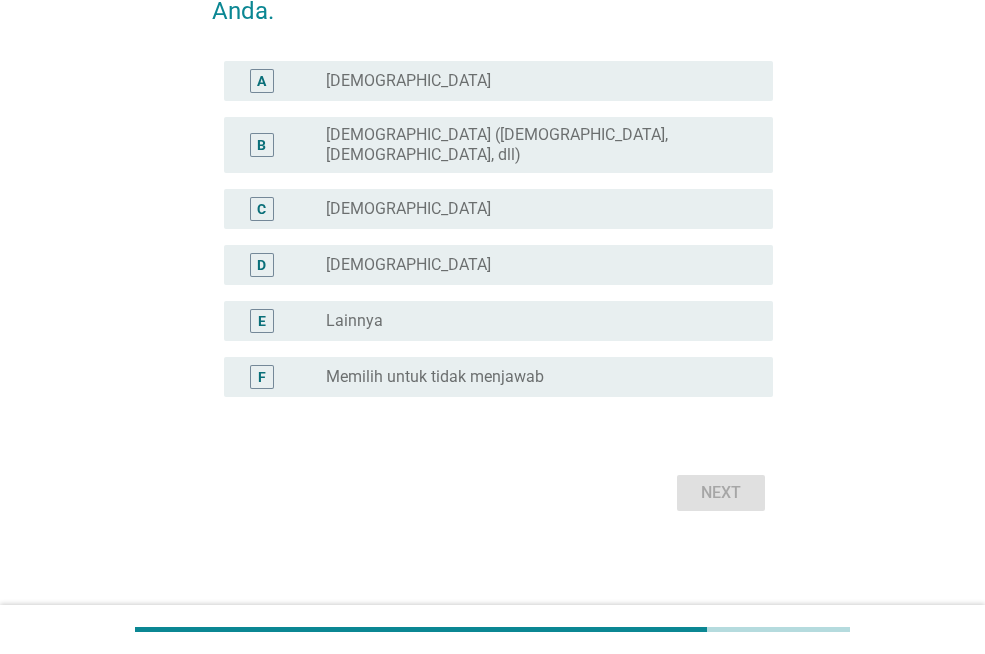 scroll, scrollTop: 0, scrollLeft: 0, axis: both 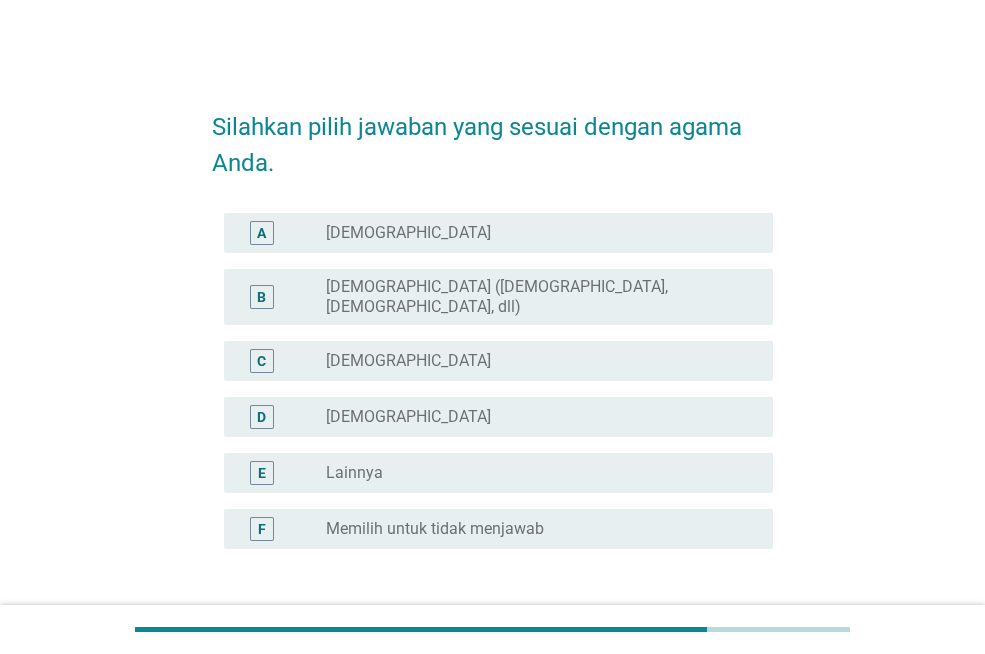 click on "radio_button_unchecked [DEMOGRAPHIC_DATA]" at bounding box center [533, 361] 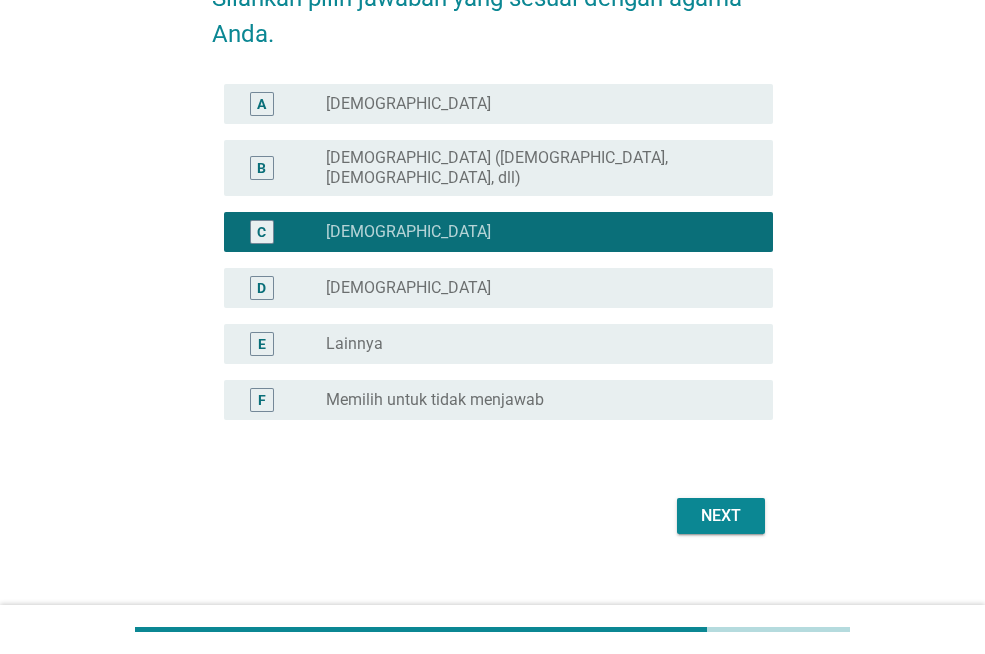 scroll, scrollTop: 136, scrollLeft: 0, axis: vertical 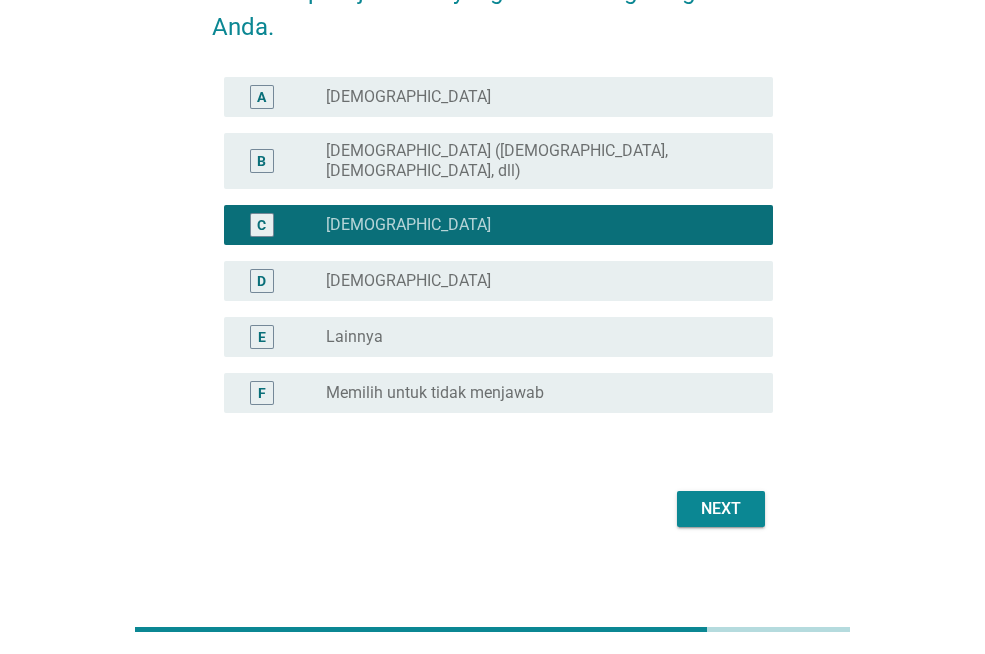 click on "Next" at bounding box center (721, 509) 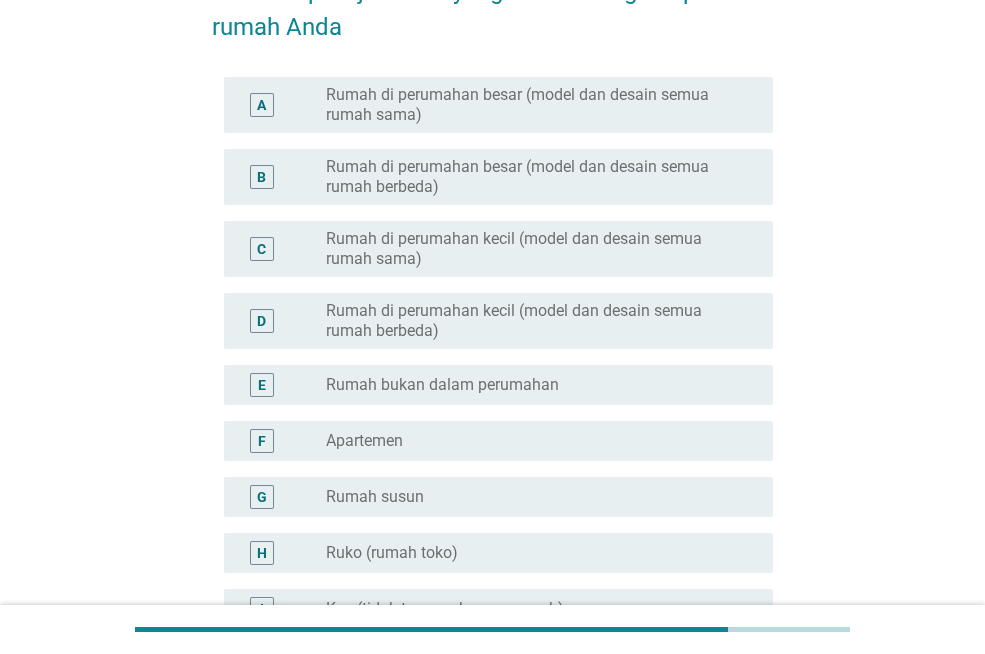 scroll, scrollTop: 0, scrollLeft: 0, axis: both 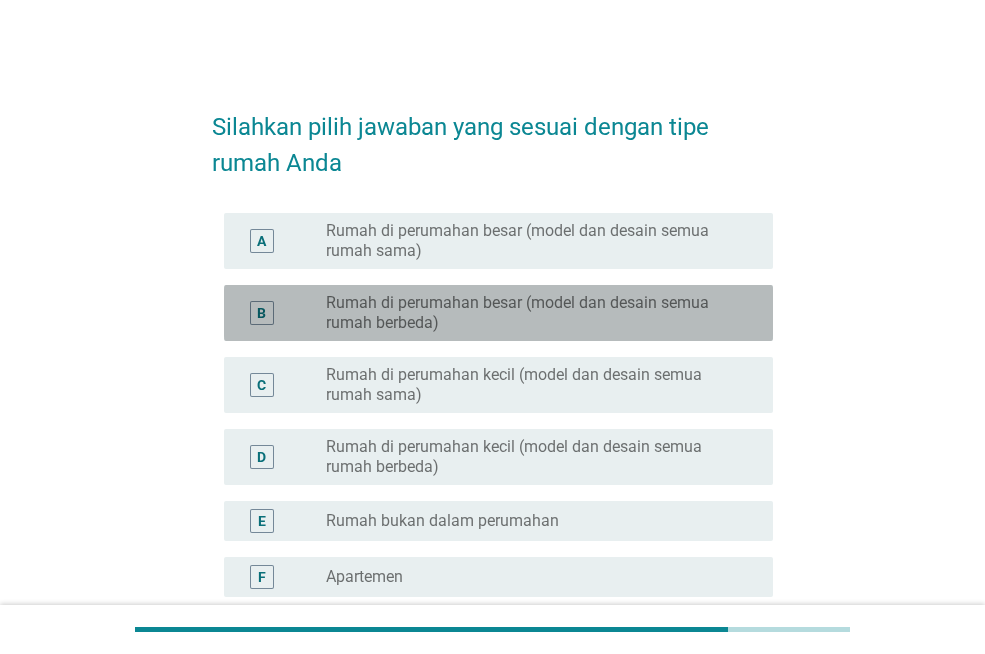 click on "B     radio_button_unchecked Rumah di perumahan besar (model dan desain semua rumah berbeda)" at bounding box center (498, 313) 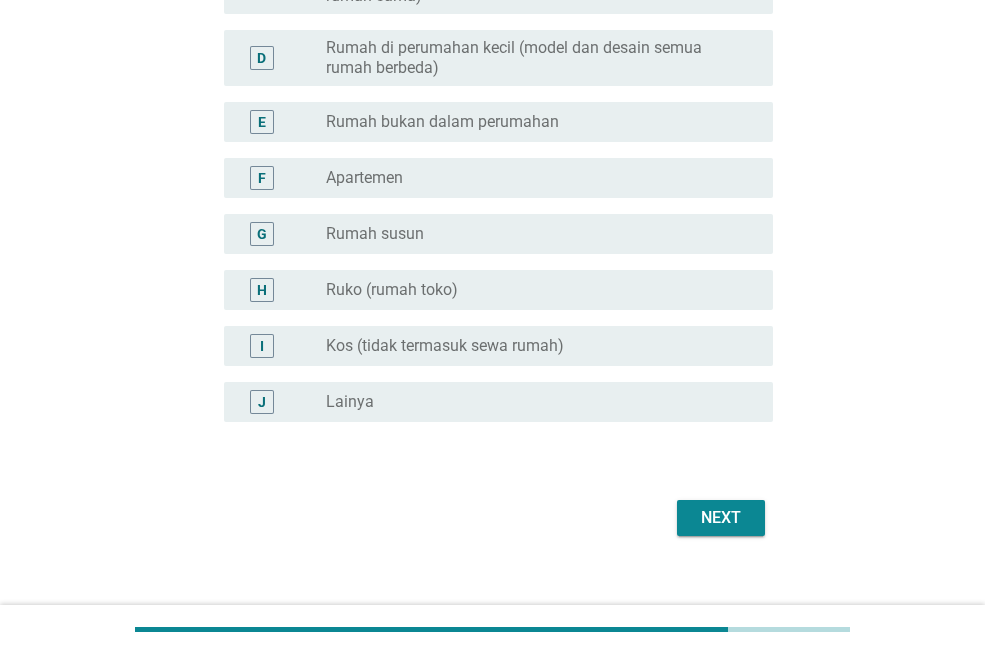 scroll, scrollTop: 400, scrollLeft: 0, axis: vertical 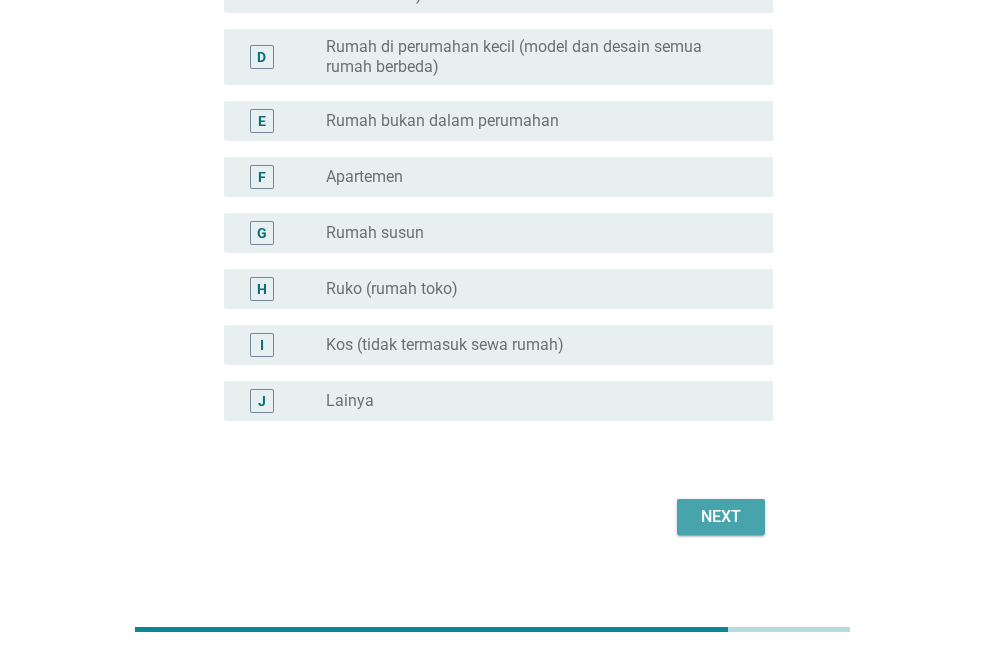 click on "Next" at bounding box center [721, 517] 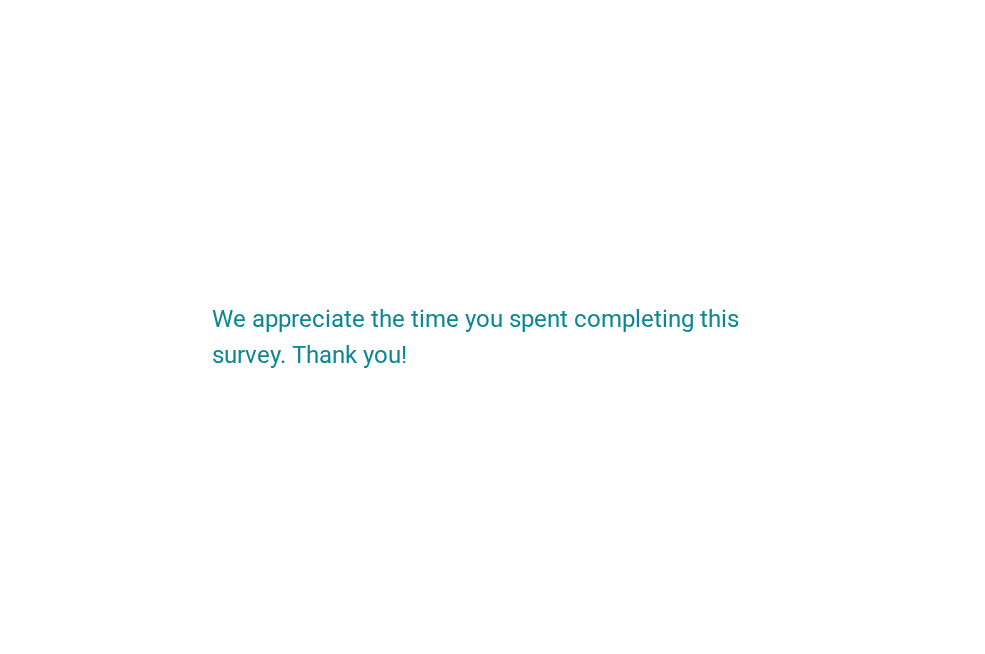scroll, scrollTop: 0, scrollLeft: 0, axis: both 